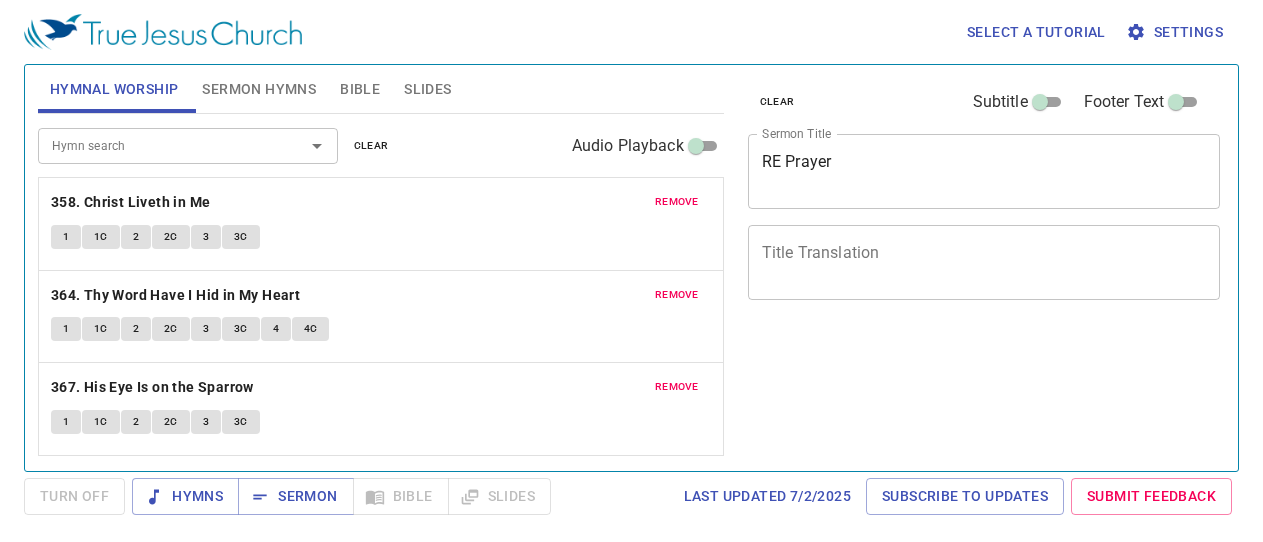 scroll, scrollTop: 0, scrollLeft: 0, axis: both 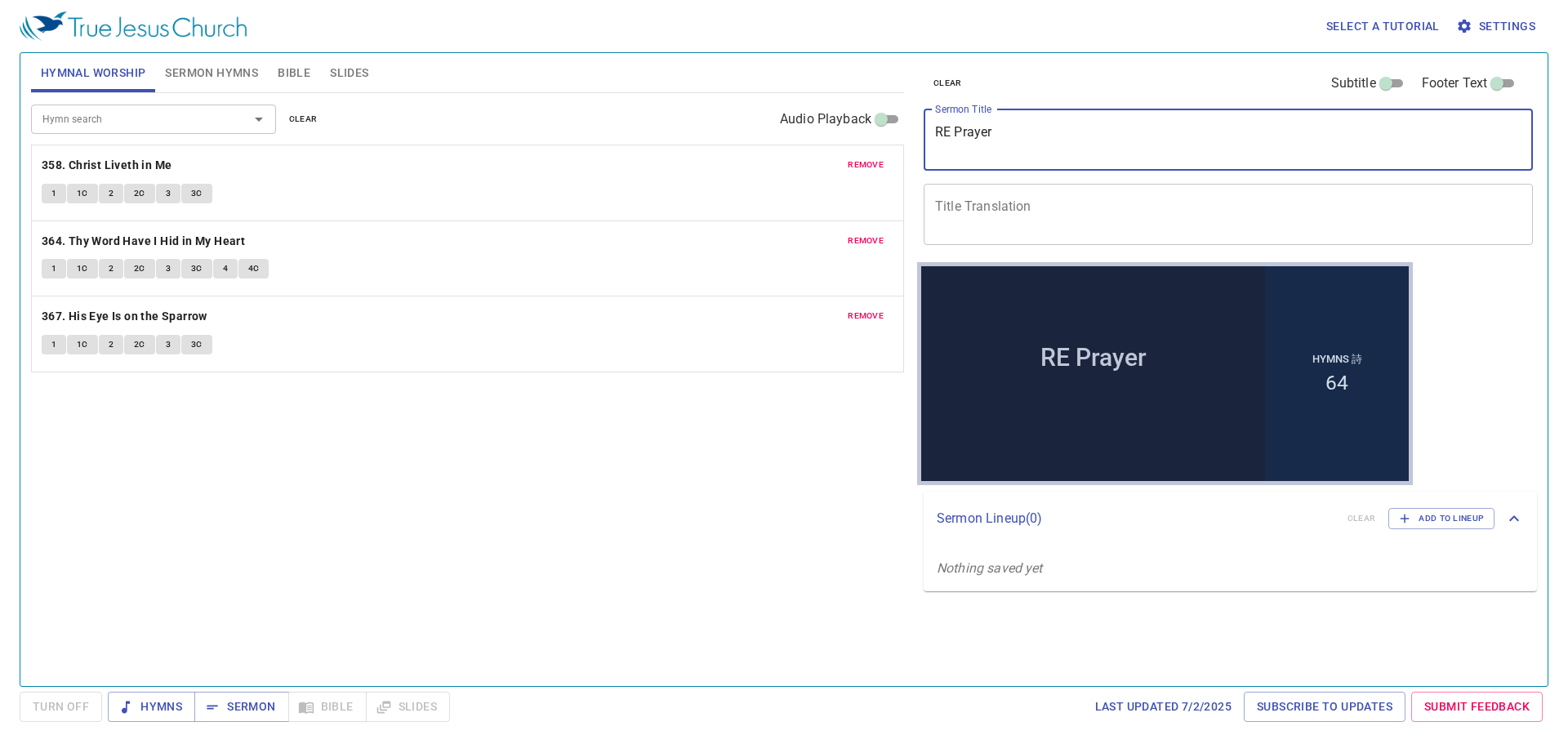 drag, startPoint x: 1115, startPoint y: 131, endPoint x: 390, endPoint y: -9, distance: 738.3935 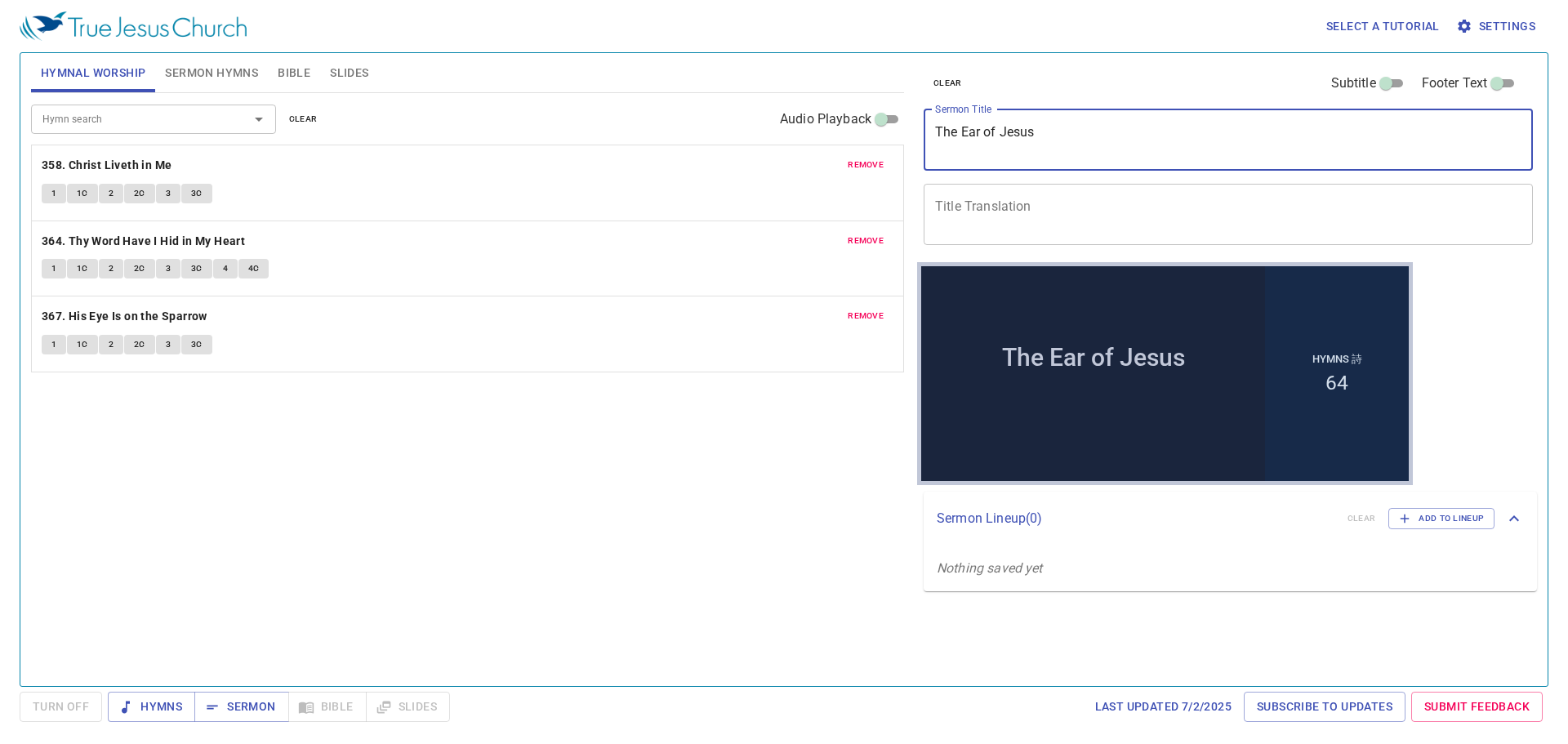type on "The Ear of Jesus" 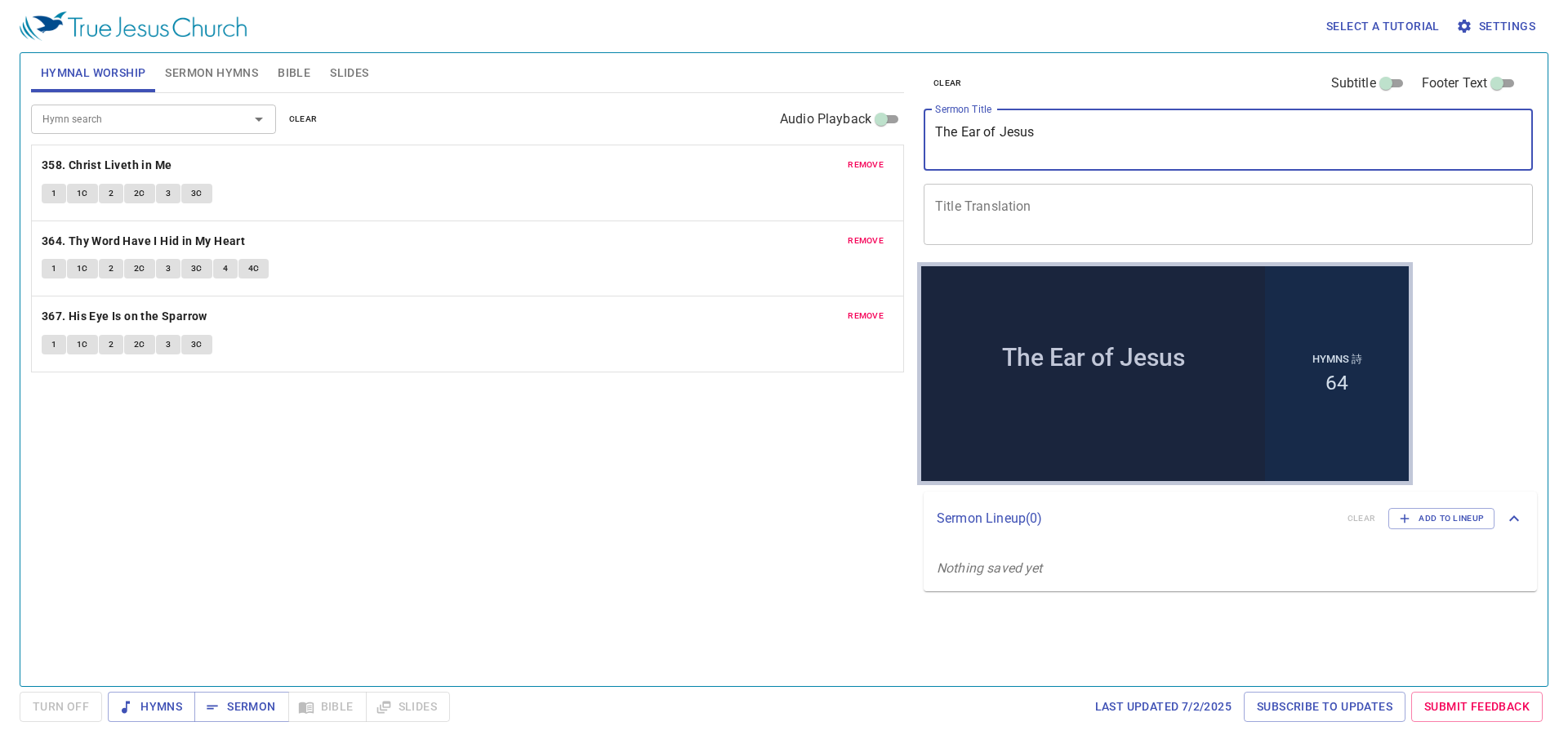 click on "Title Translation" at bounding box center [1228, 214] 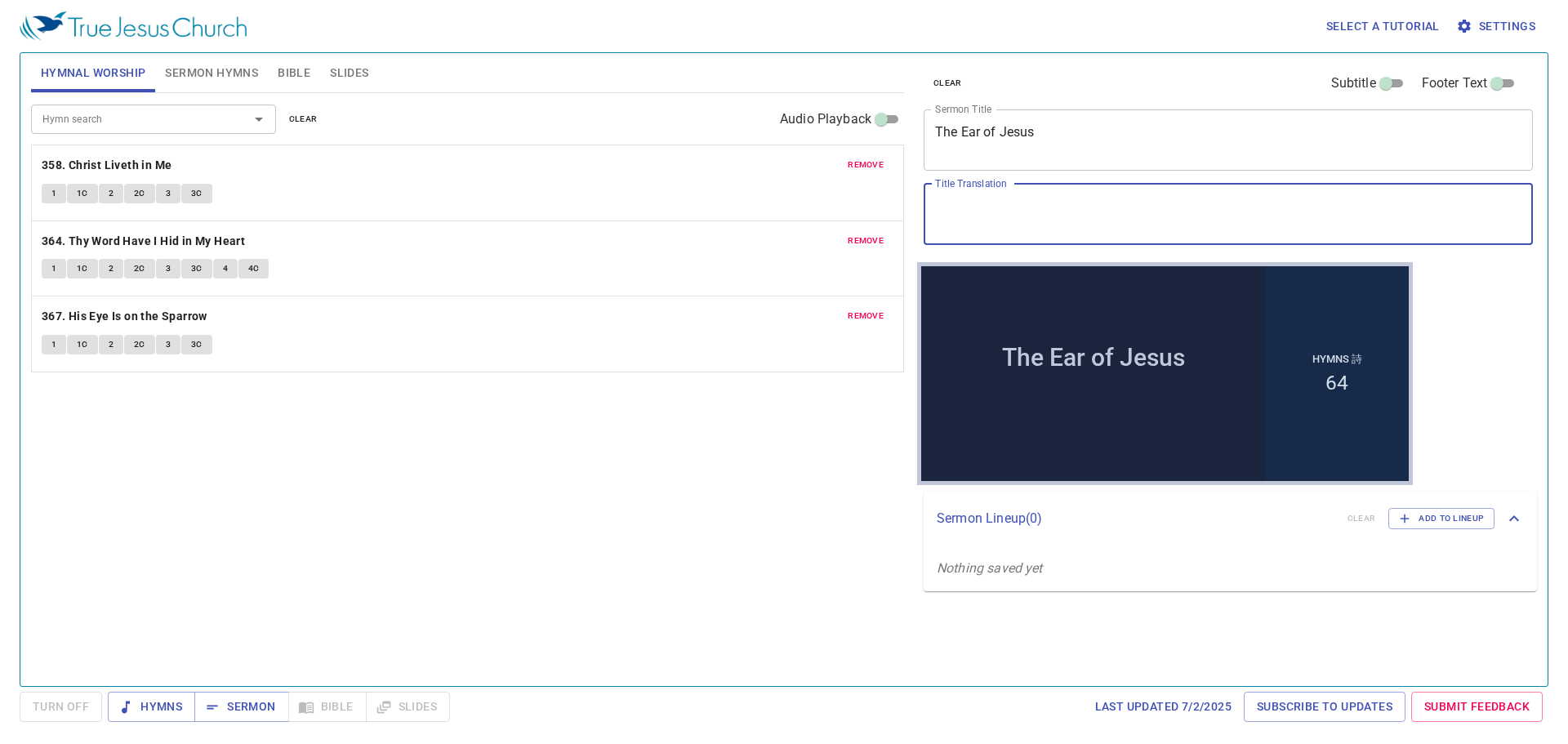 paste on "耶穌的耳朵" 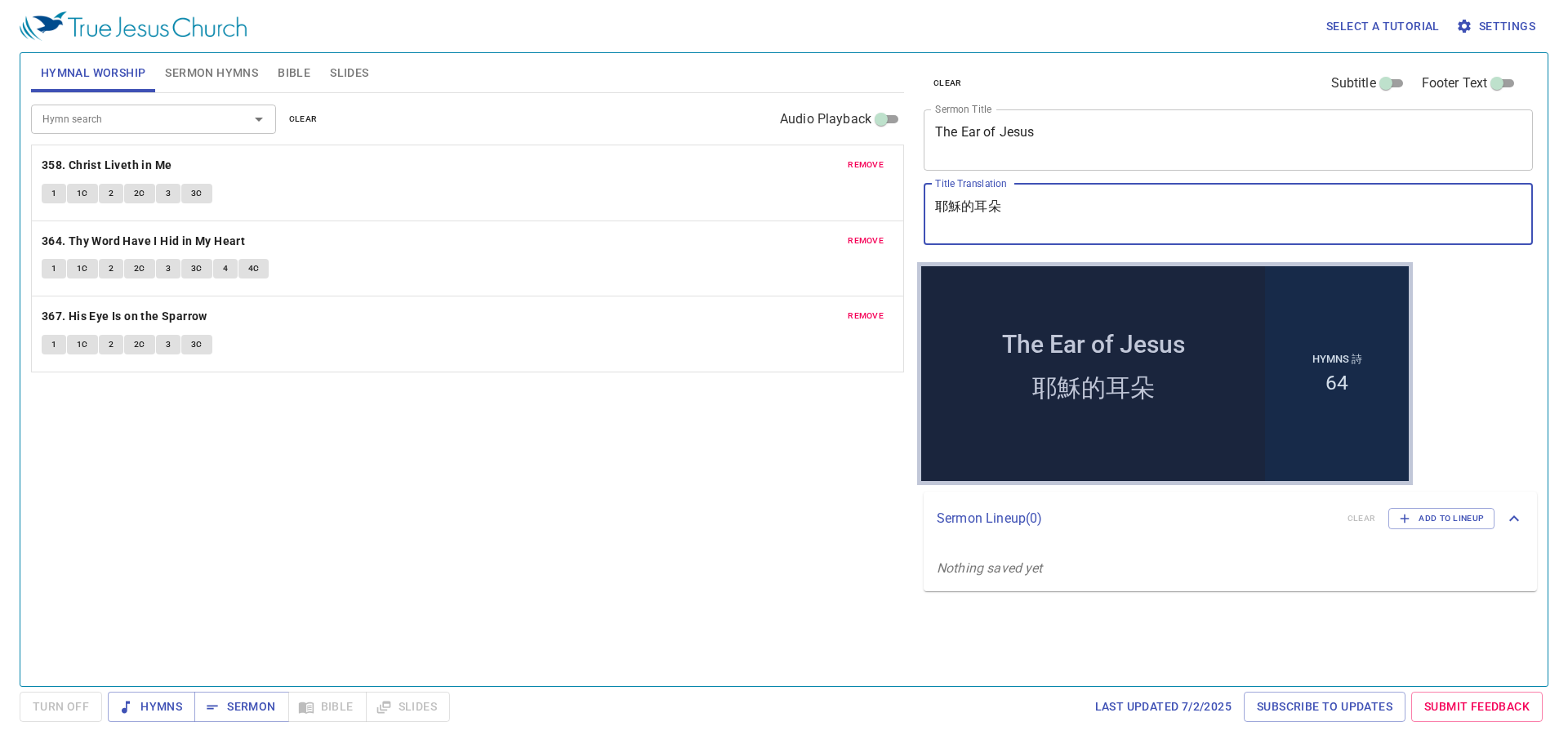 type on "耶穌的耳朵" 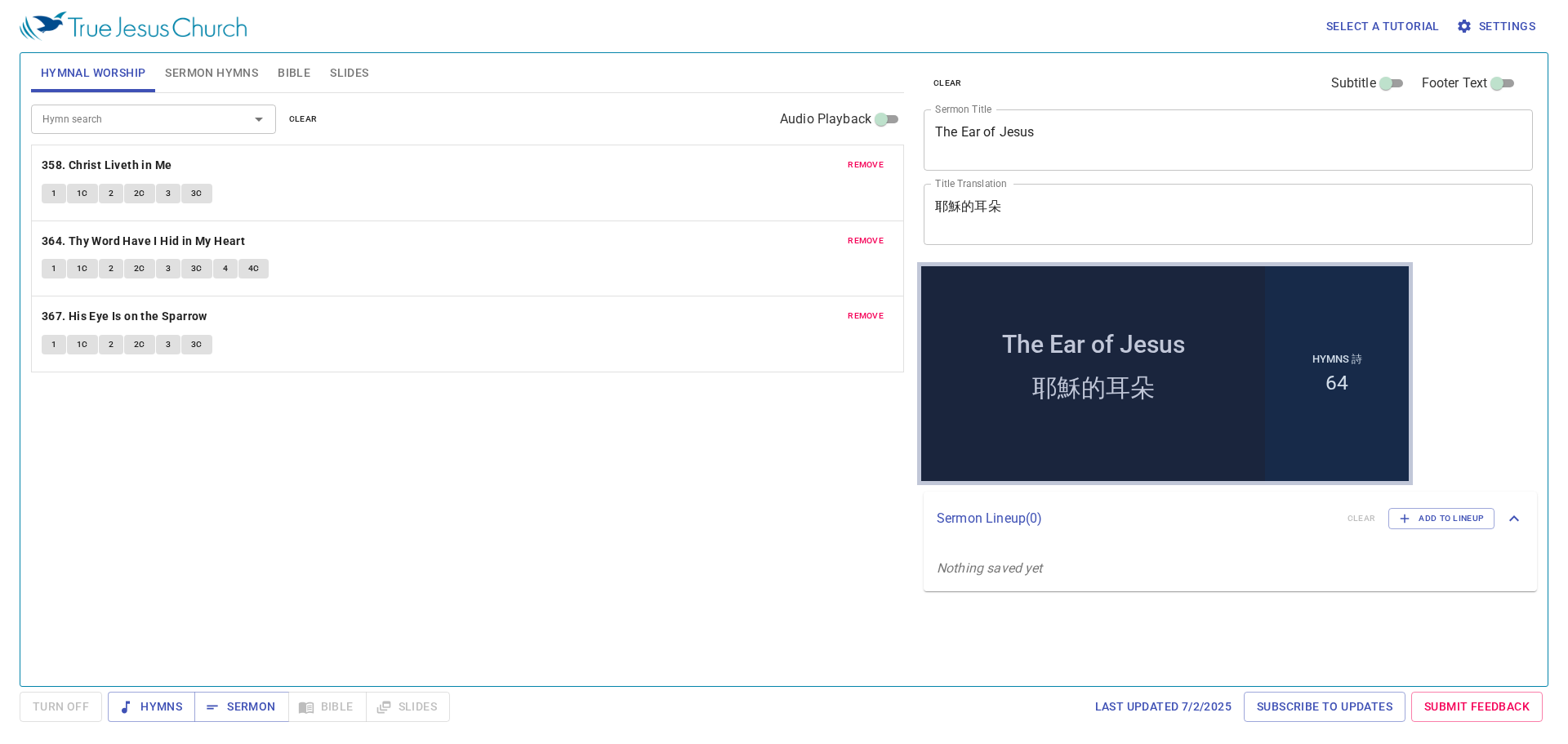 drag, startPoint x: 277, startPoint y: 114, endPoint x: 297, endPoint y: 114, distance: 20 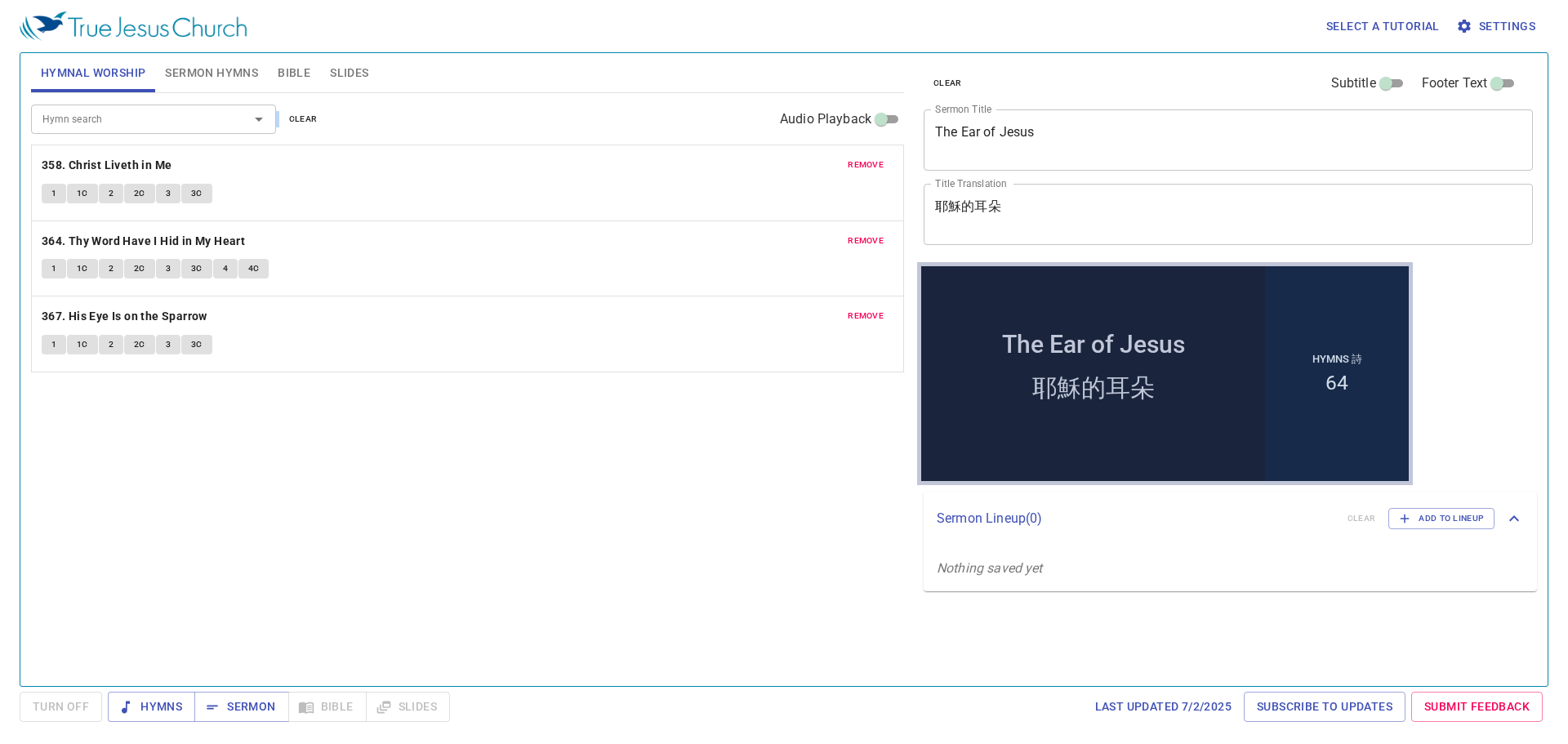 click on "clear" at bounding box center (303, 119) 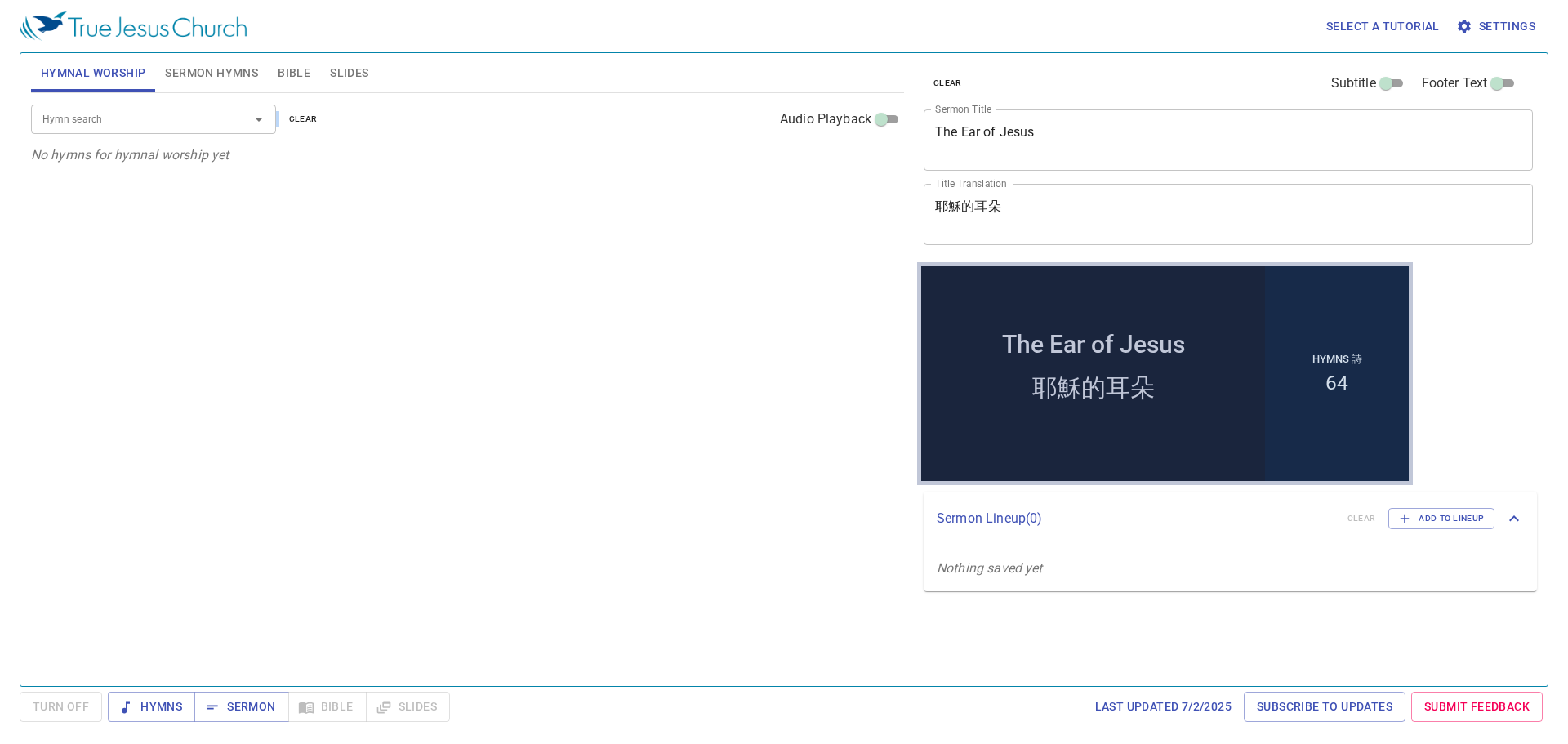 click on "Sermon Hymns" at bounding box center [212, 73] 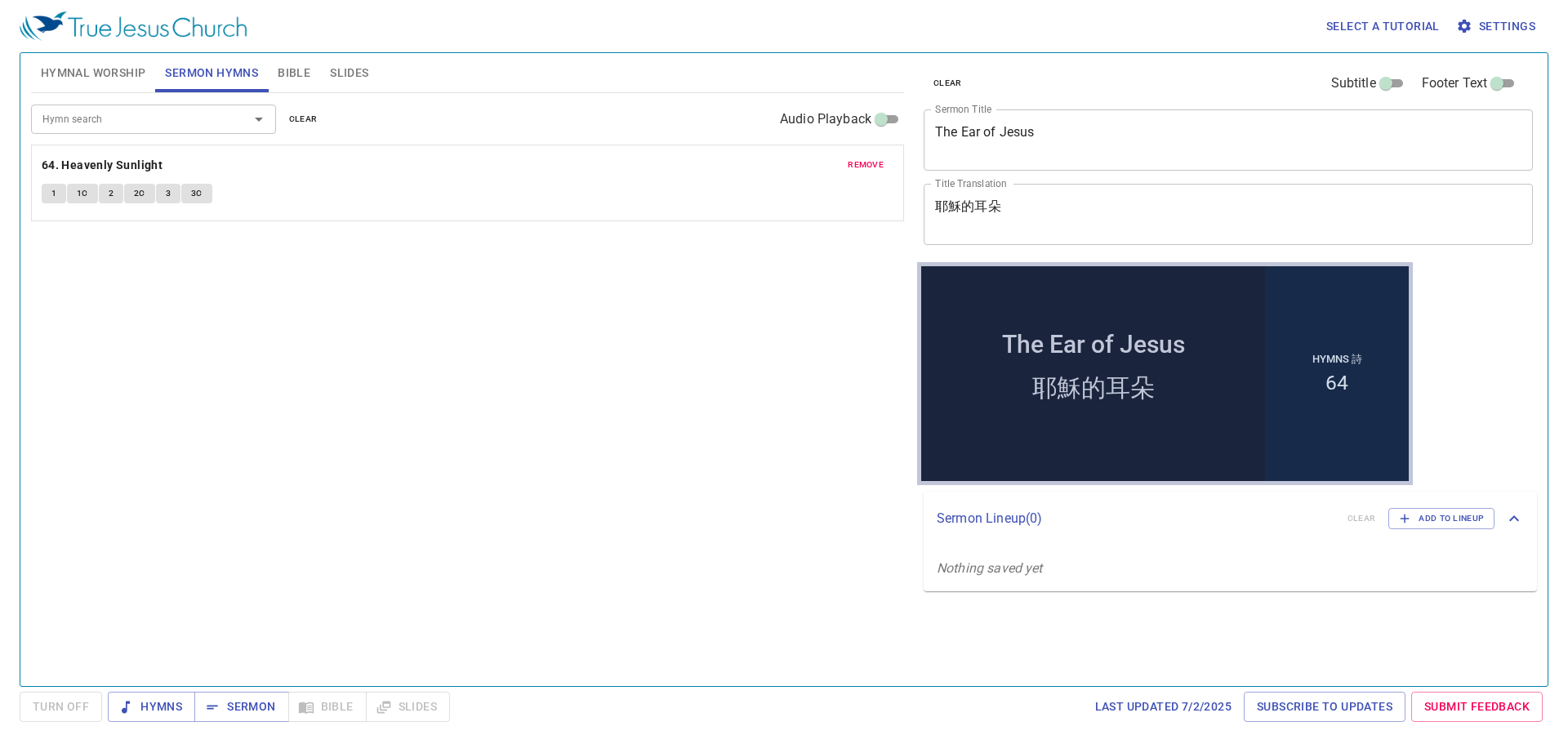click on "clear" at bounding box center [303, 119] 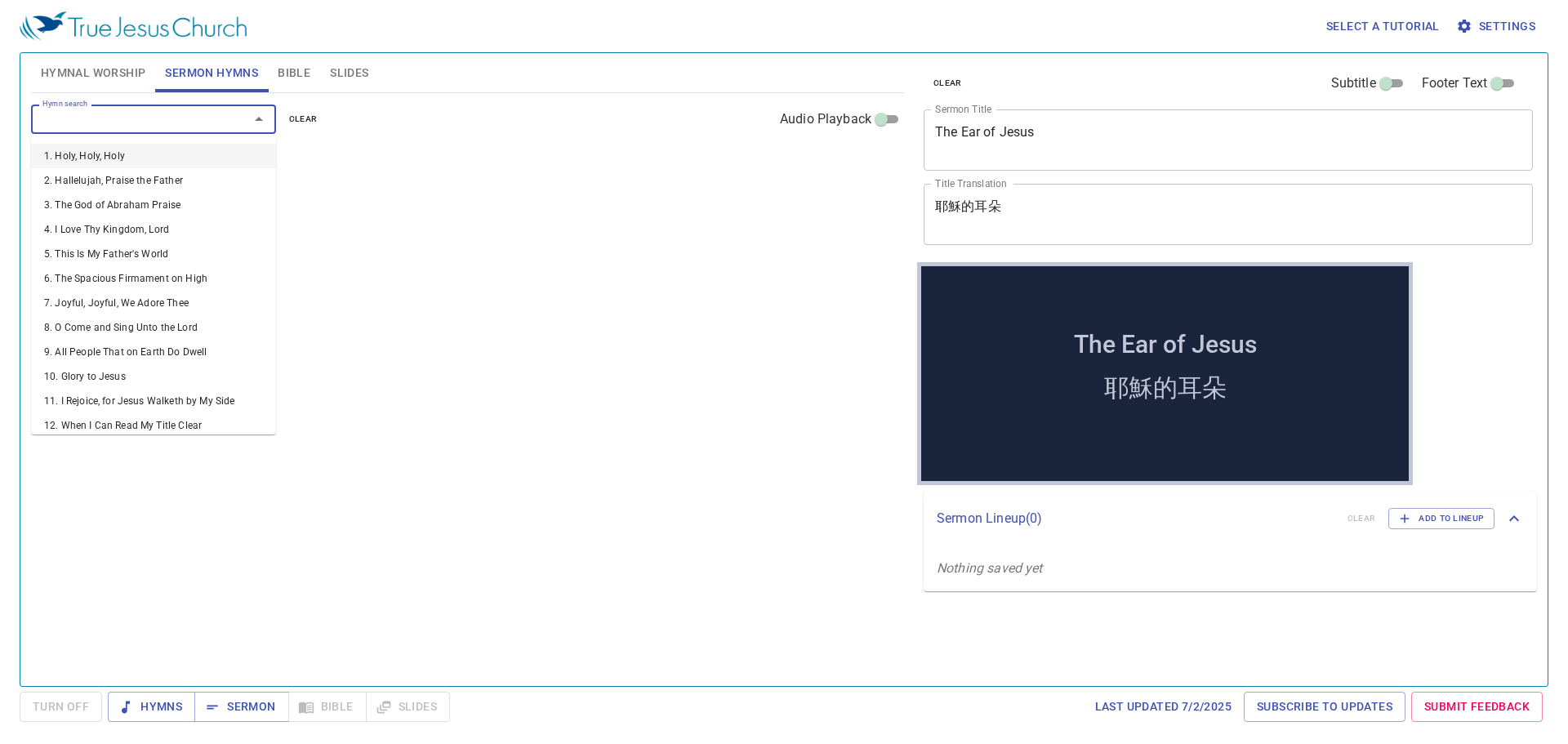drag, startPoint x: 124, startPoint y: 114, endPoint x: 131, endPoint y: 109, distance: 8.602325 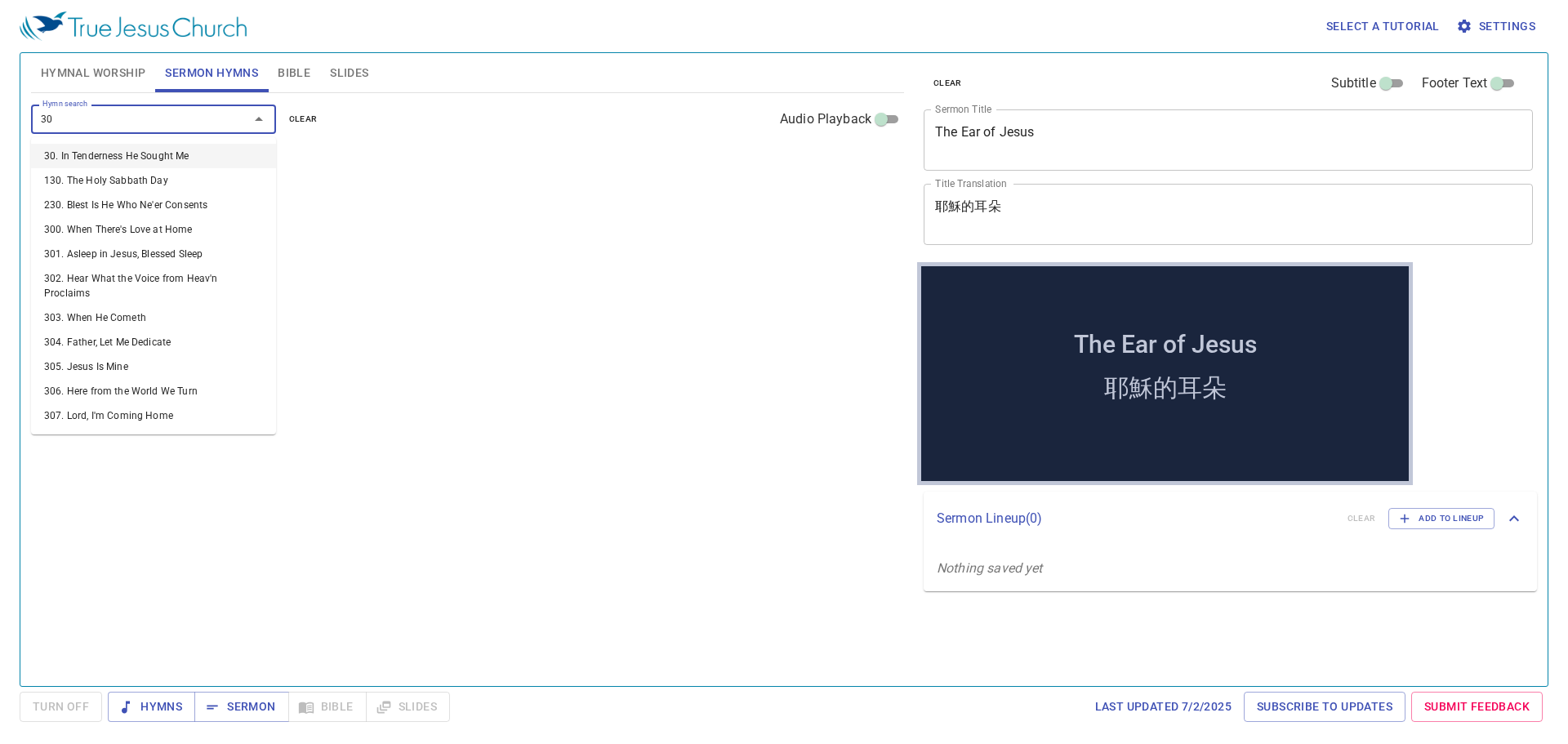 type on "302" 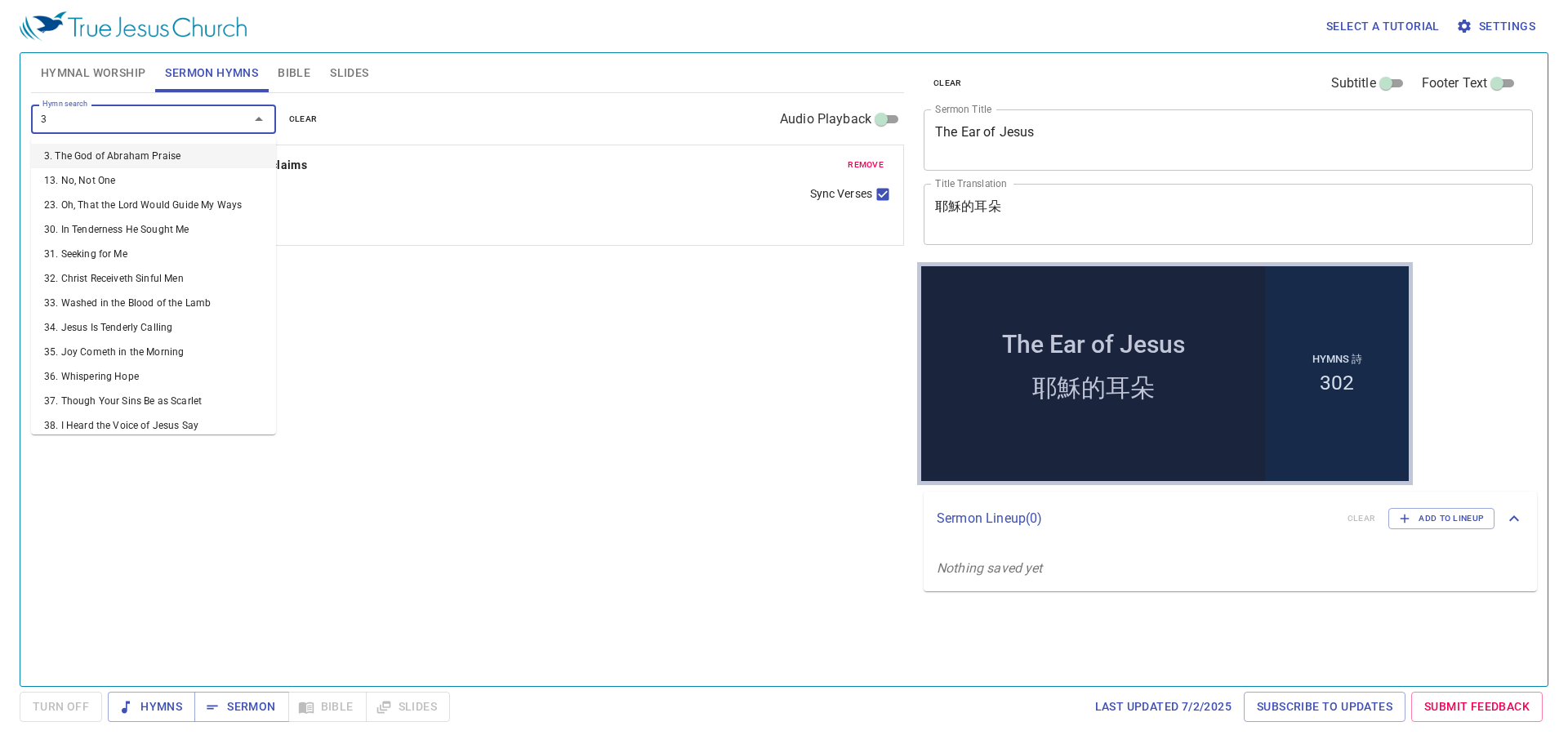 type on "38" 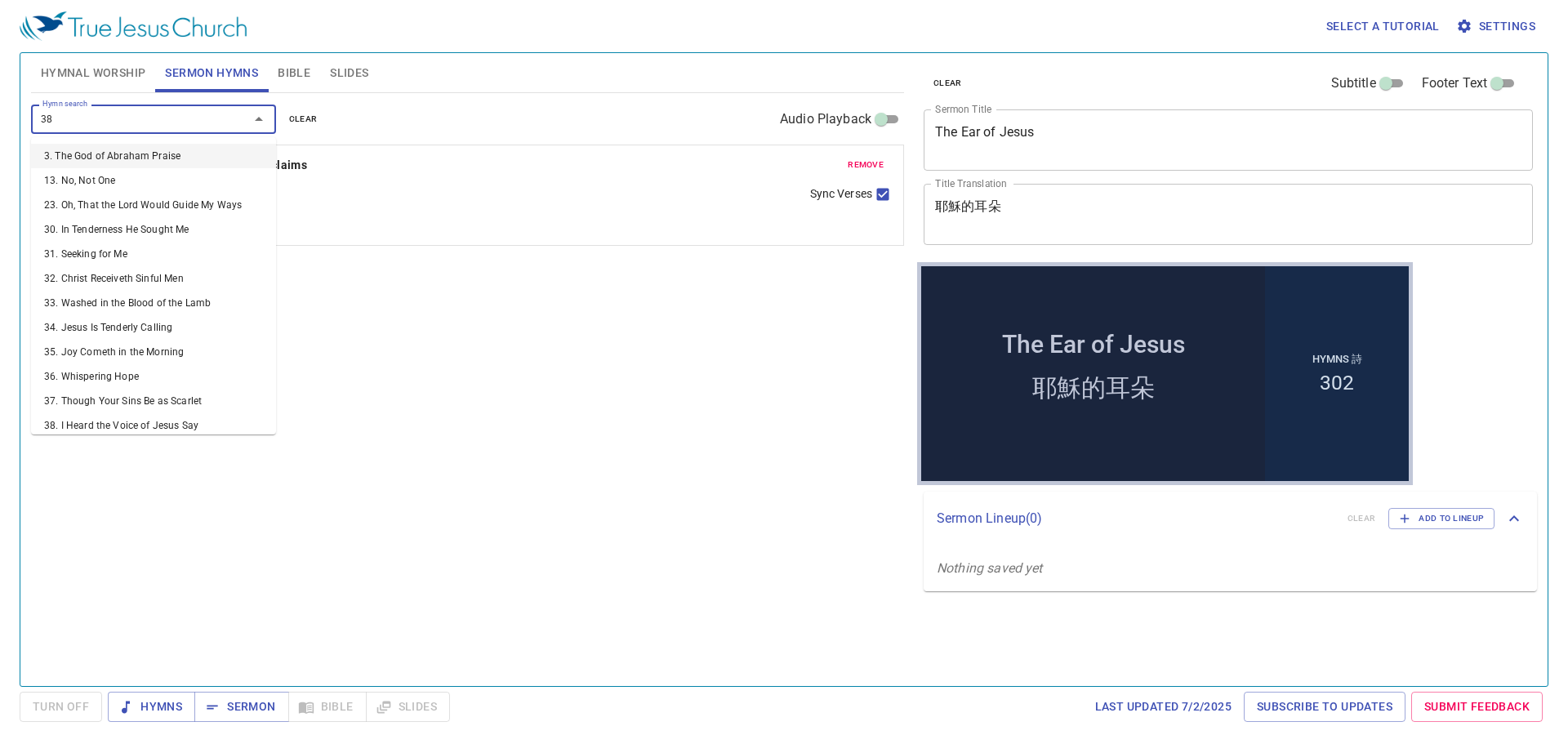 type 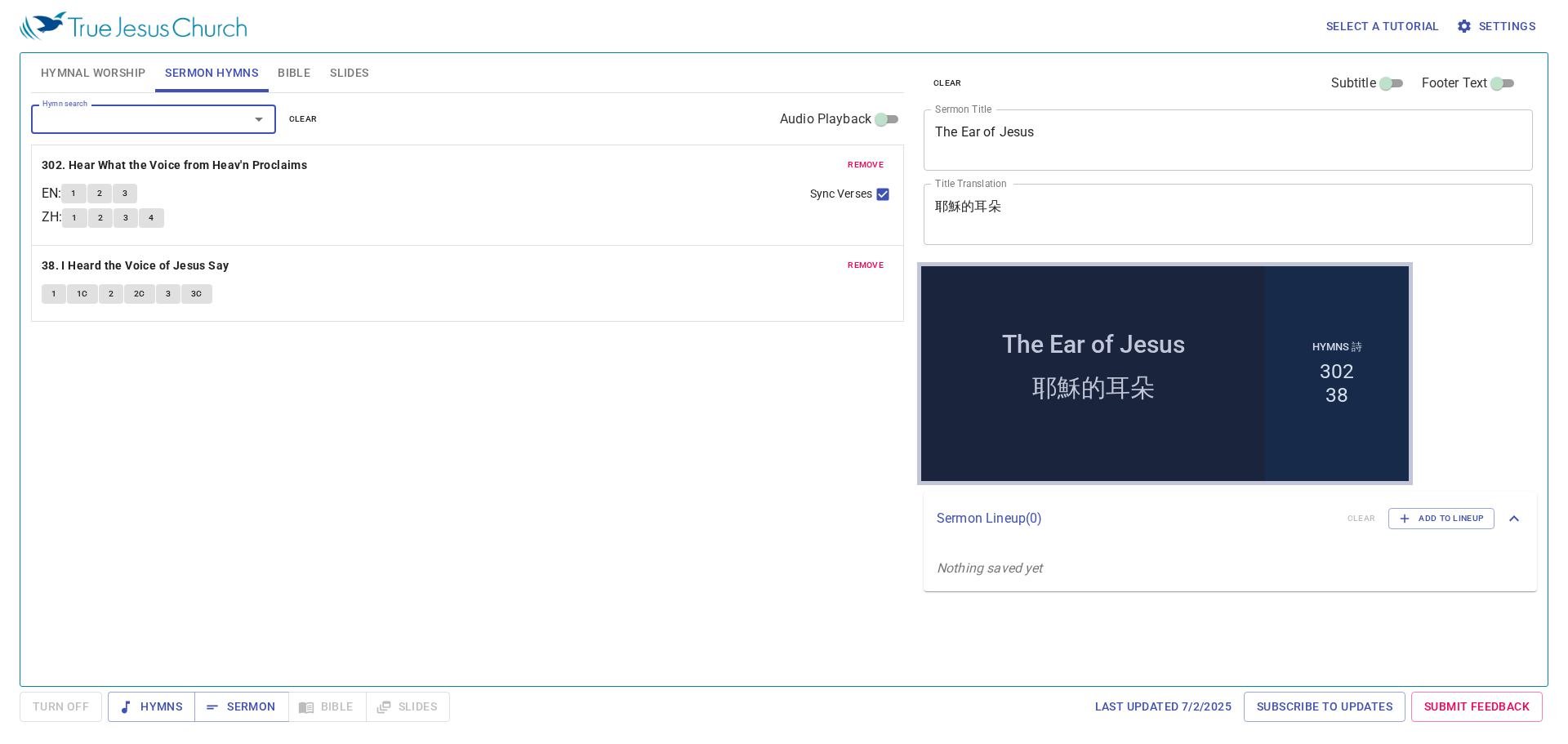 click on "Hymnal Worship" at bounding box center (93, 73) 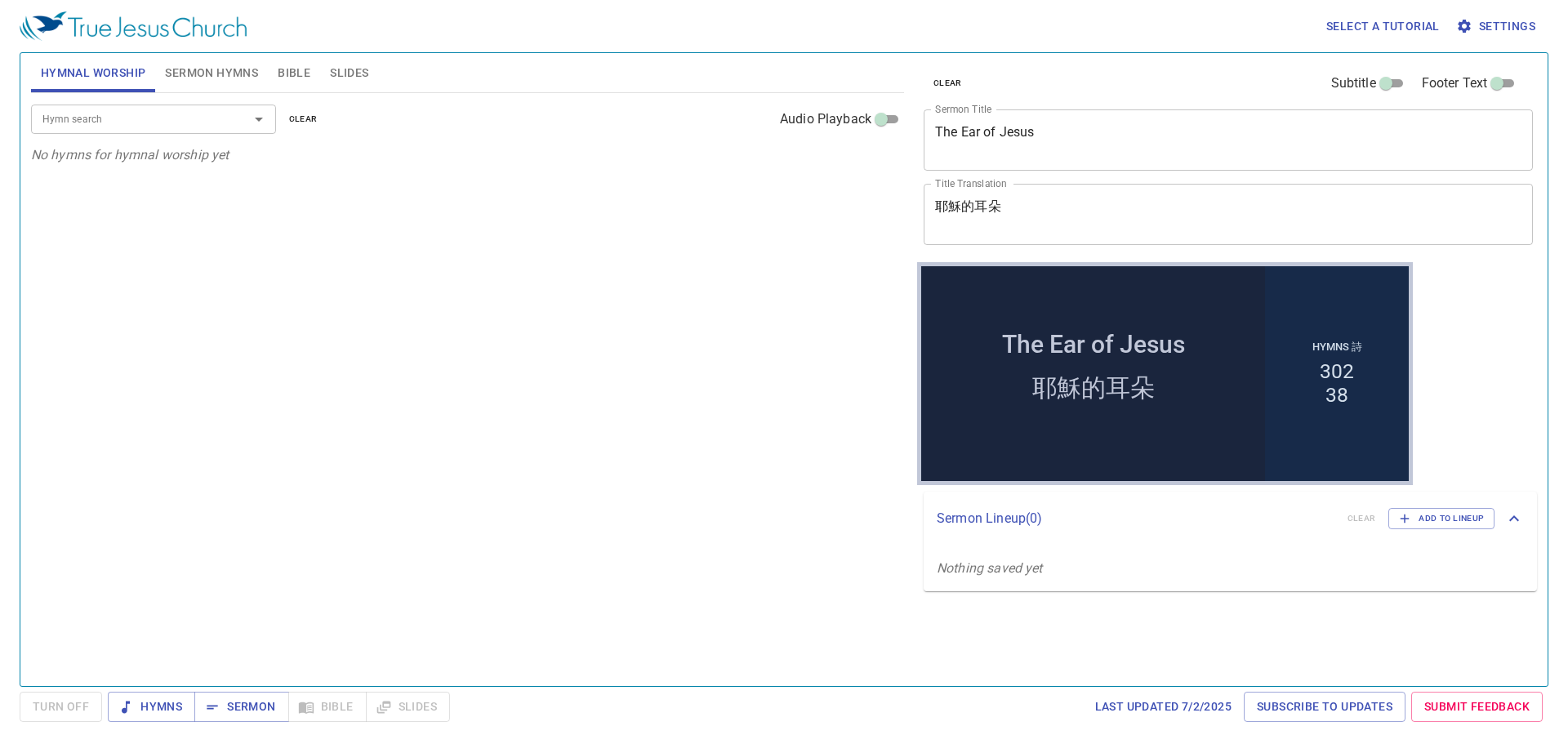 click on "Hymn search" at bounding box center [154, 118] 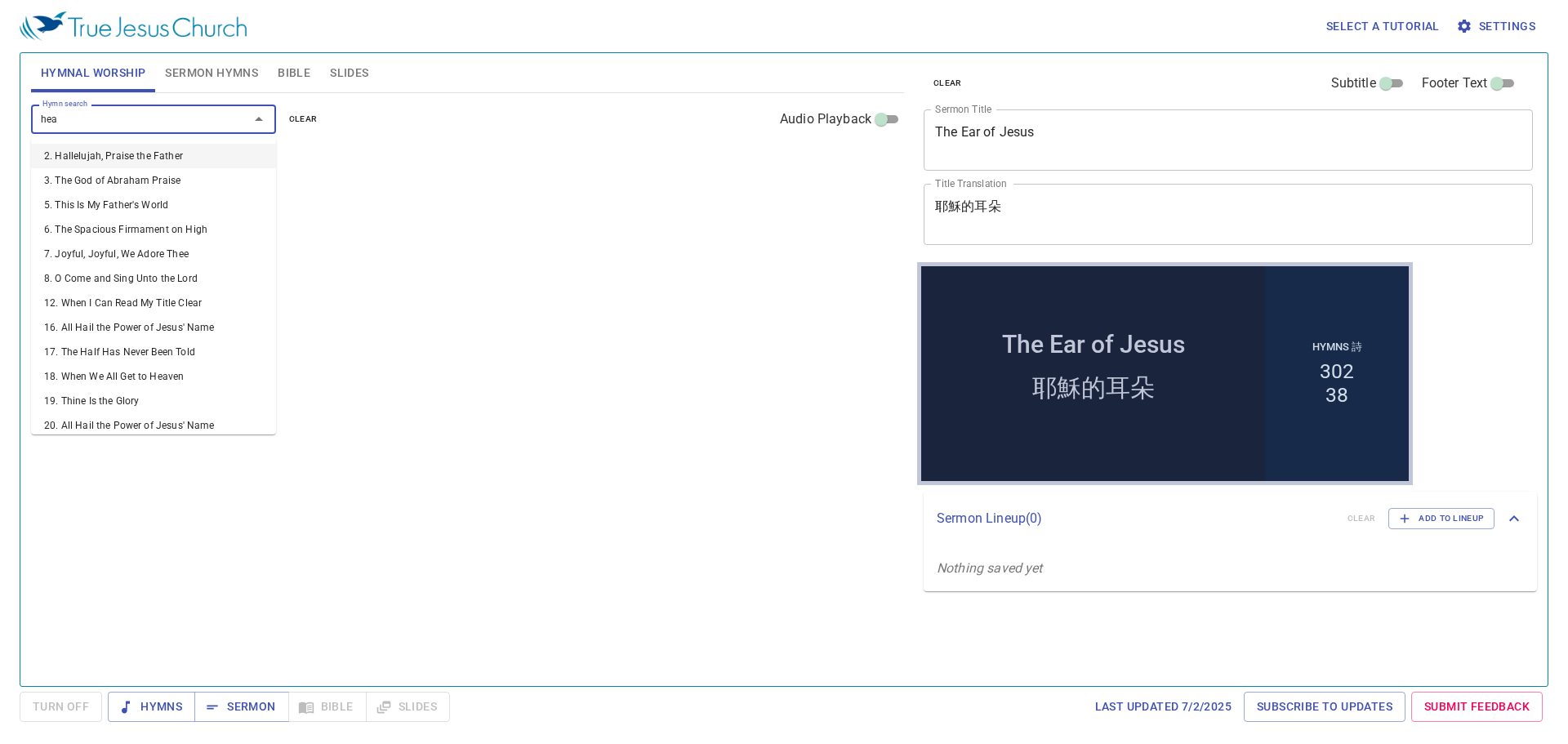 type on "hear" 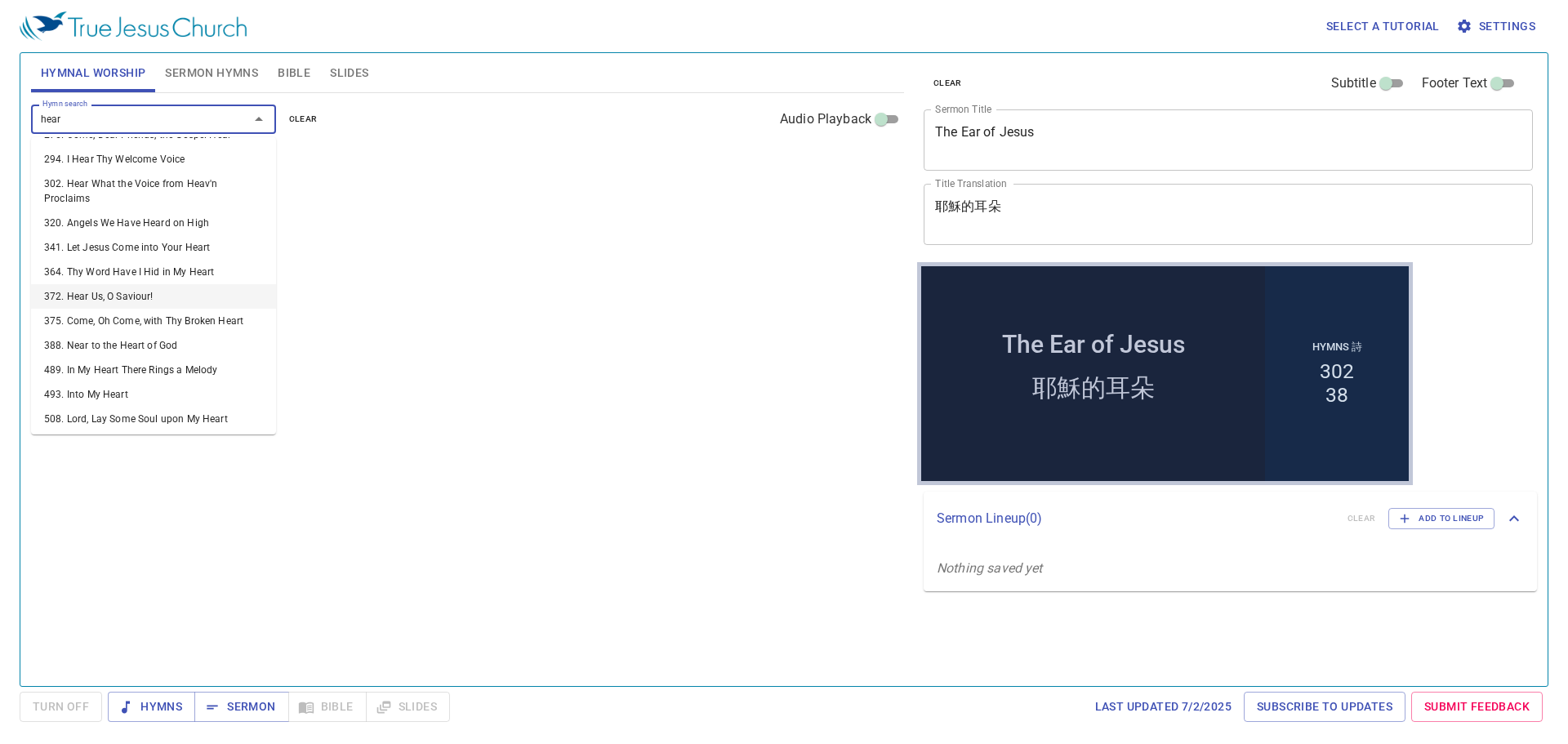 scroll, scrollTop: 123, scrollLeft: 0, axis: vertical 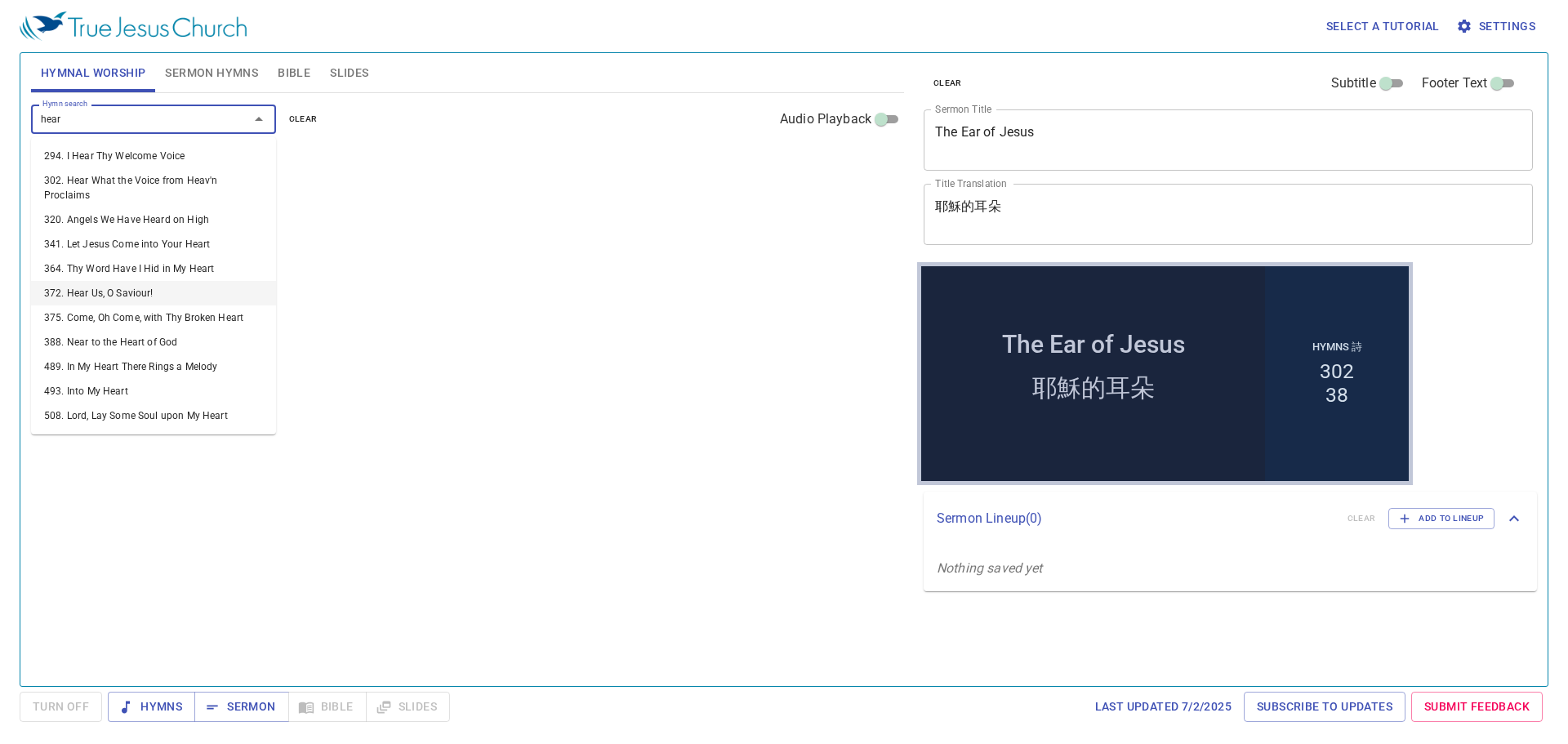 click on "372. Hear Us, O Saviour!" at bounding box center [154, 293] 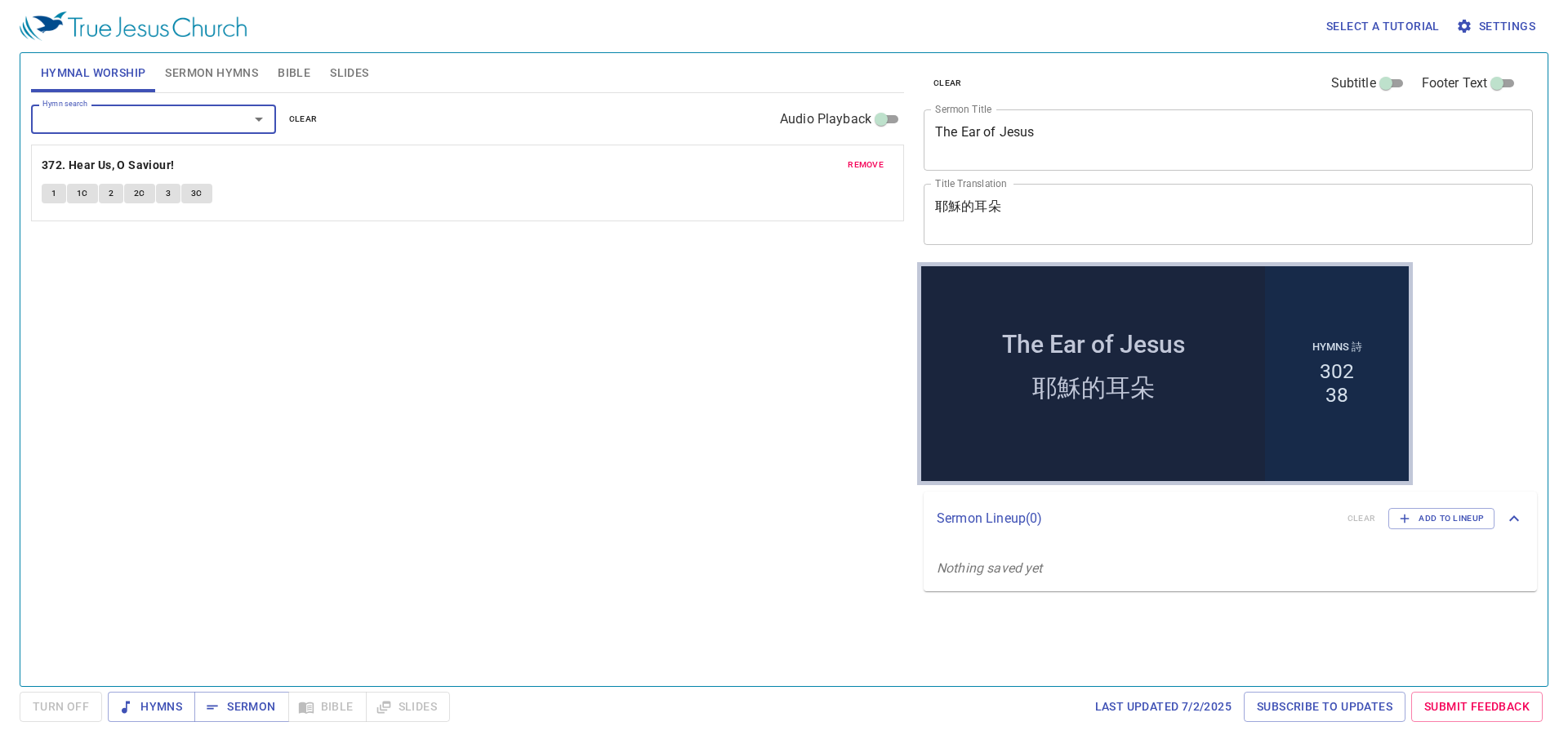 click on "Hymn search" at bounding box center (129, 118) 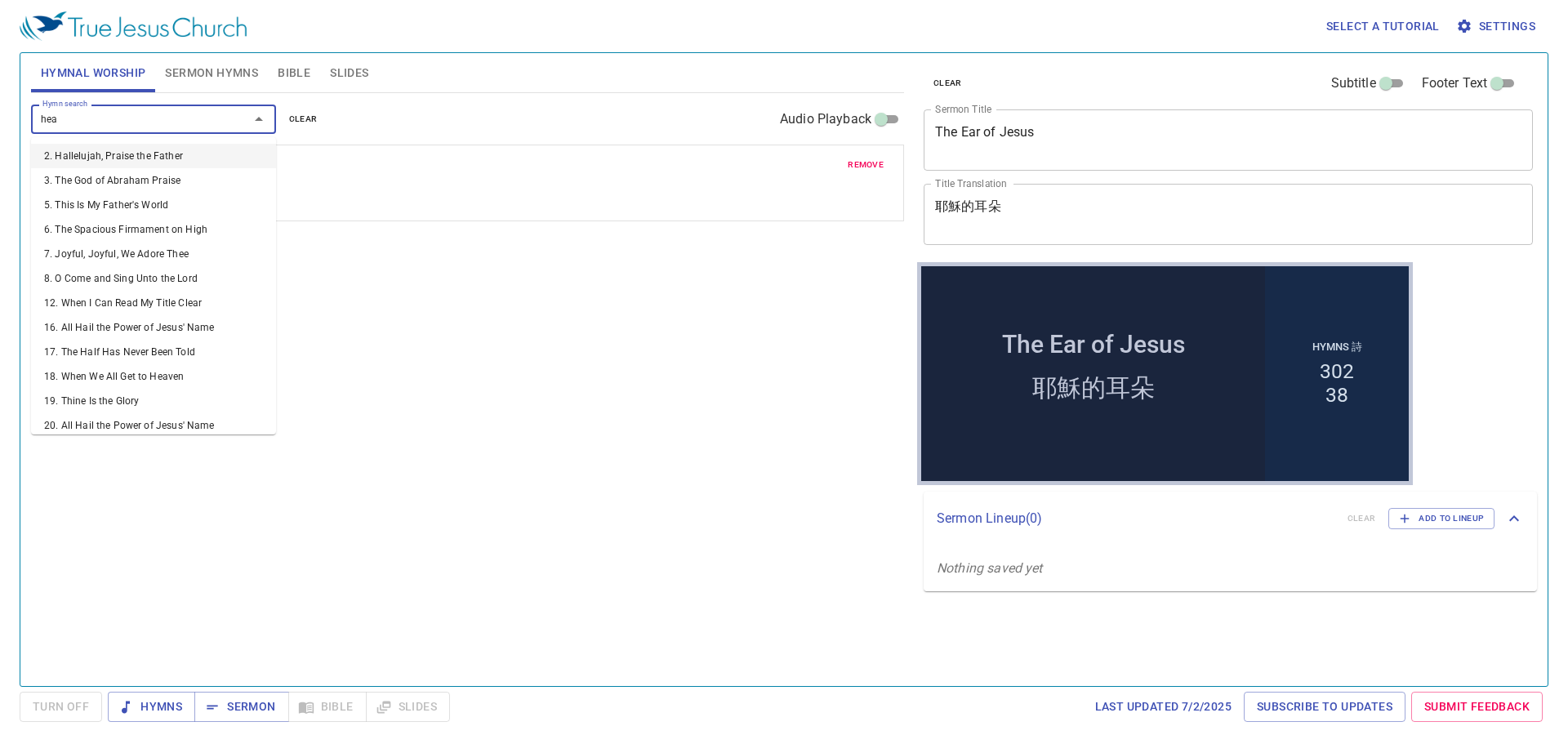 type on "hear" 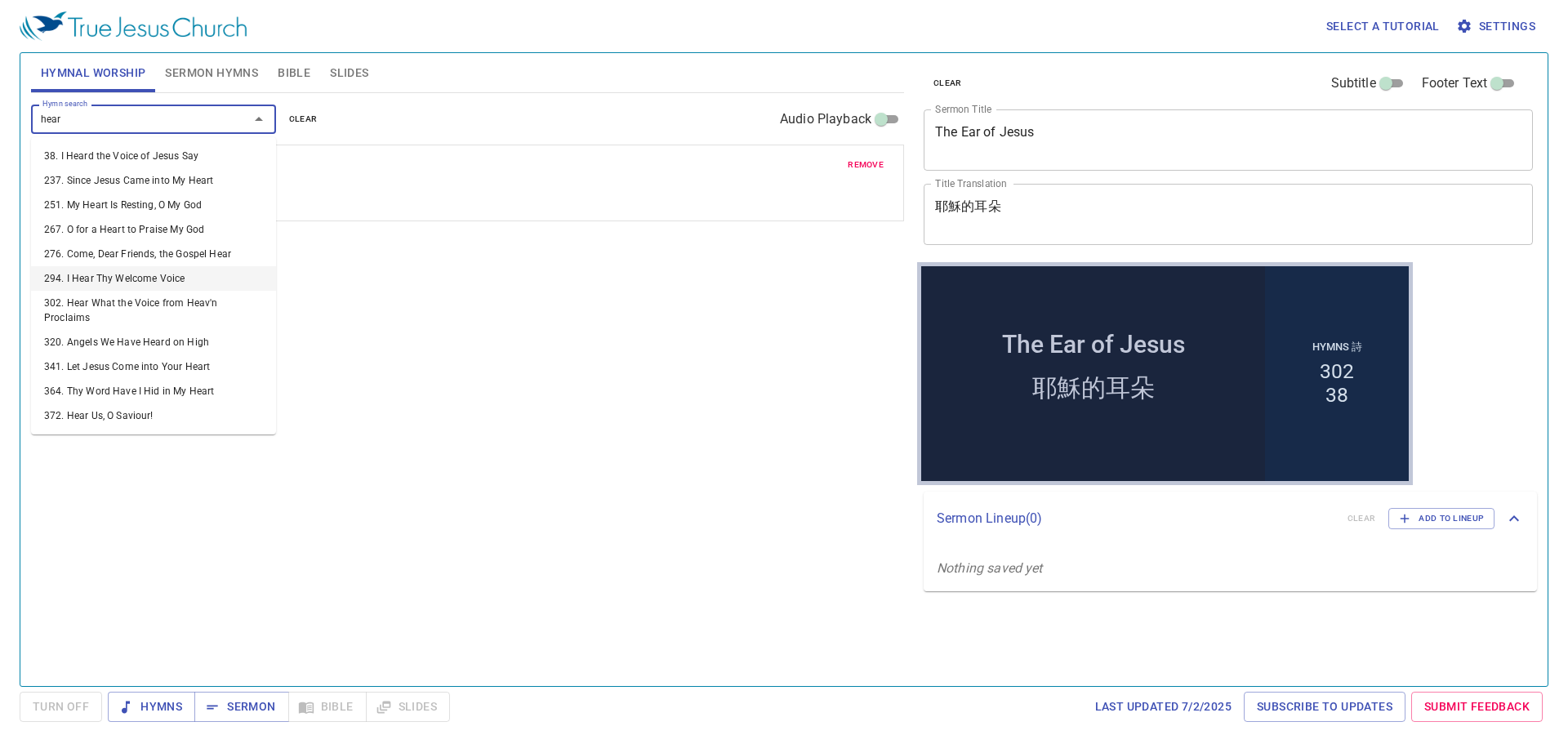 click on "294. I Hear Thy Welcome Voice" at bounding box center [154, 278] 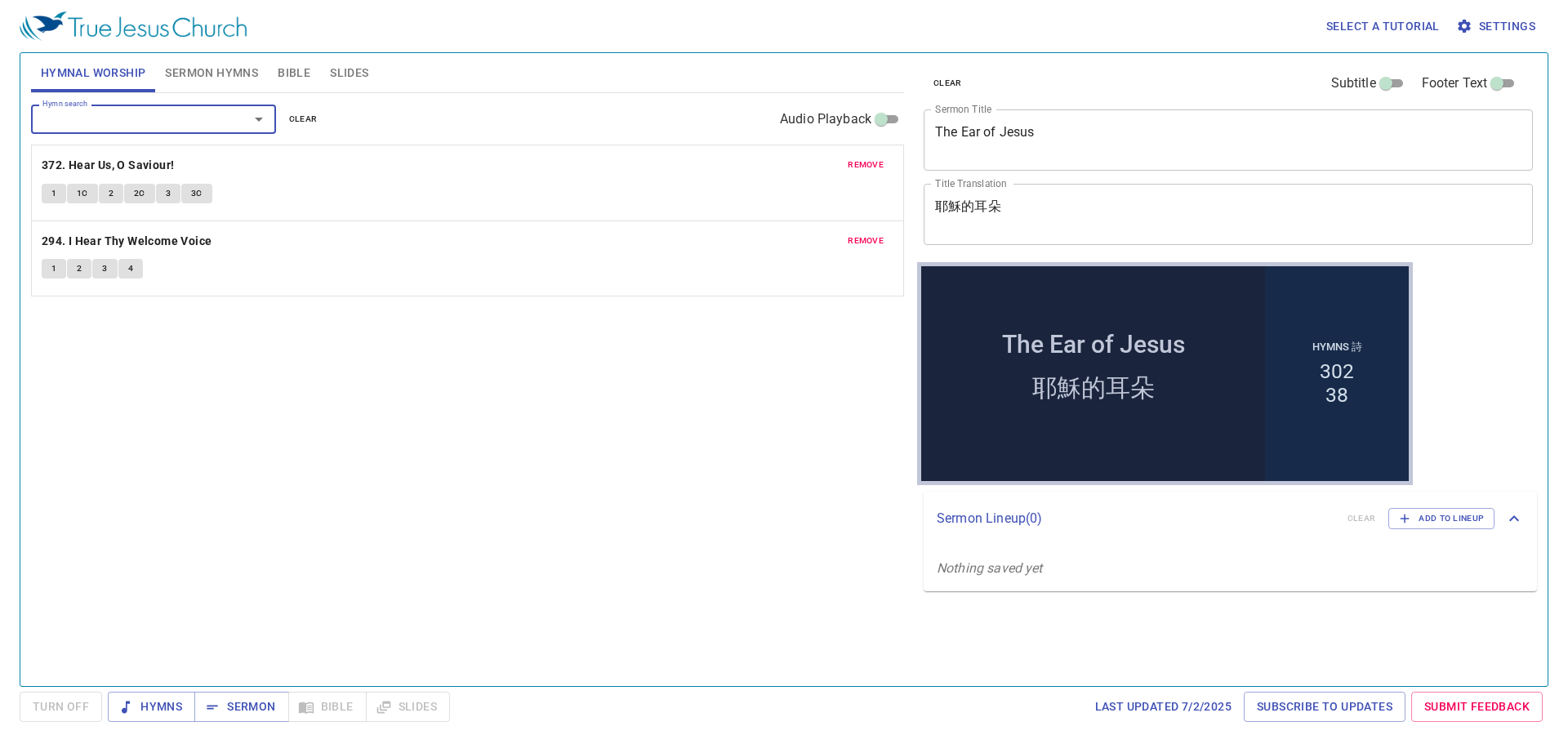 click on "Hymn search" at bounding box center (129, 118) 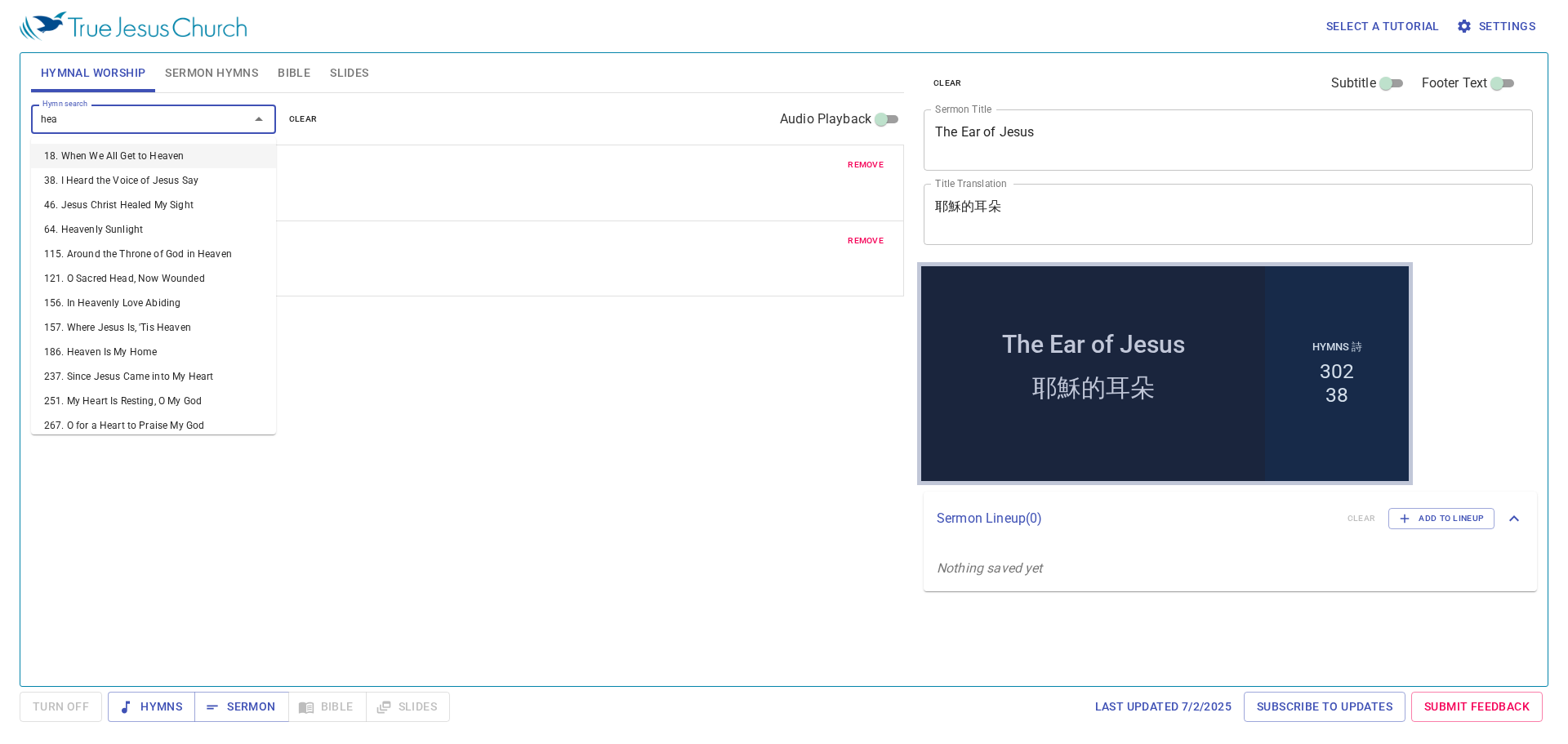 type on "hear" 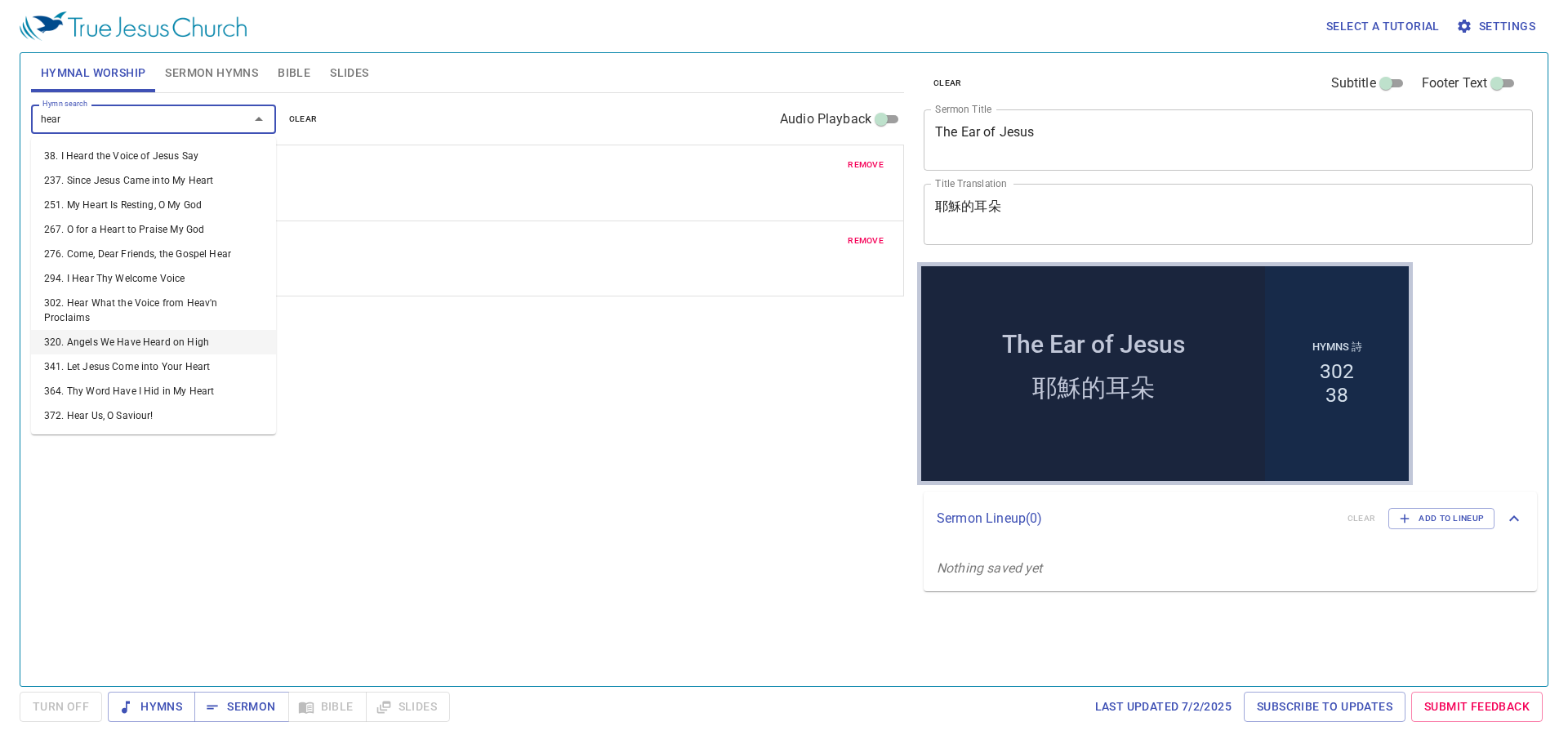 click on "320. Angels We Have Heard on High" at bounding box center [154, 342] 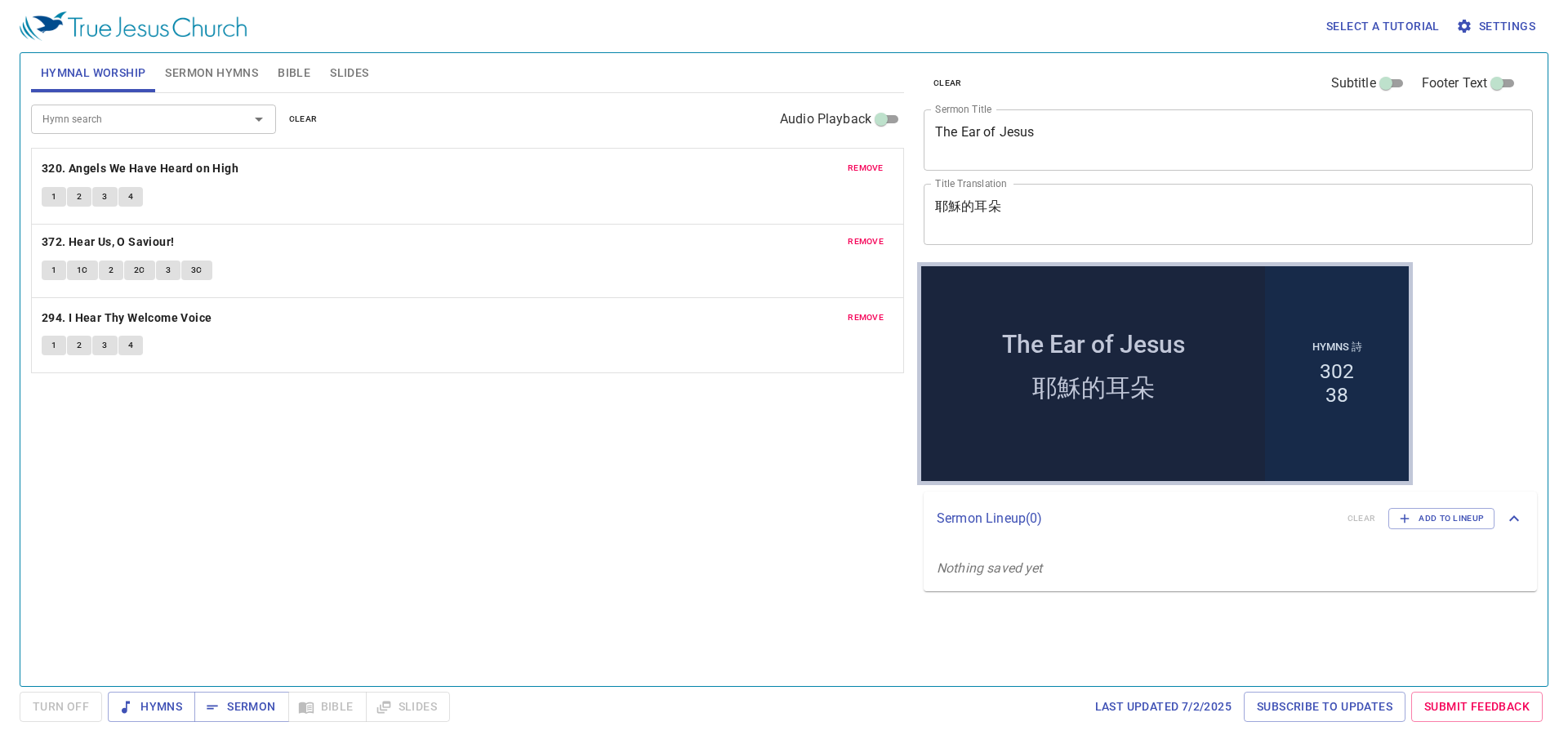 drag, startPoint x: 469, startPoint y: 335, endPoint x: 497, endPoint y: 180, distance: 157.50873 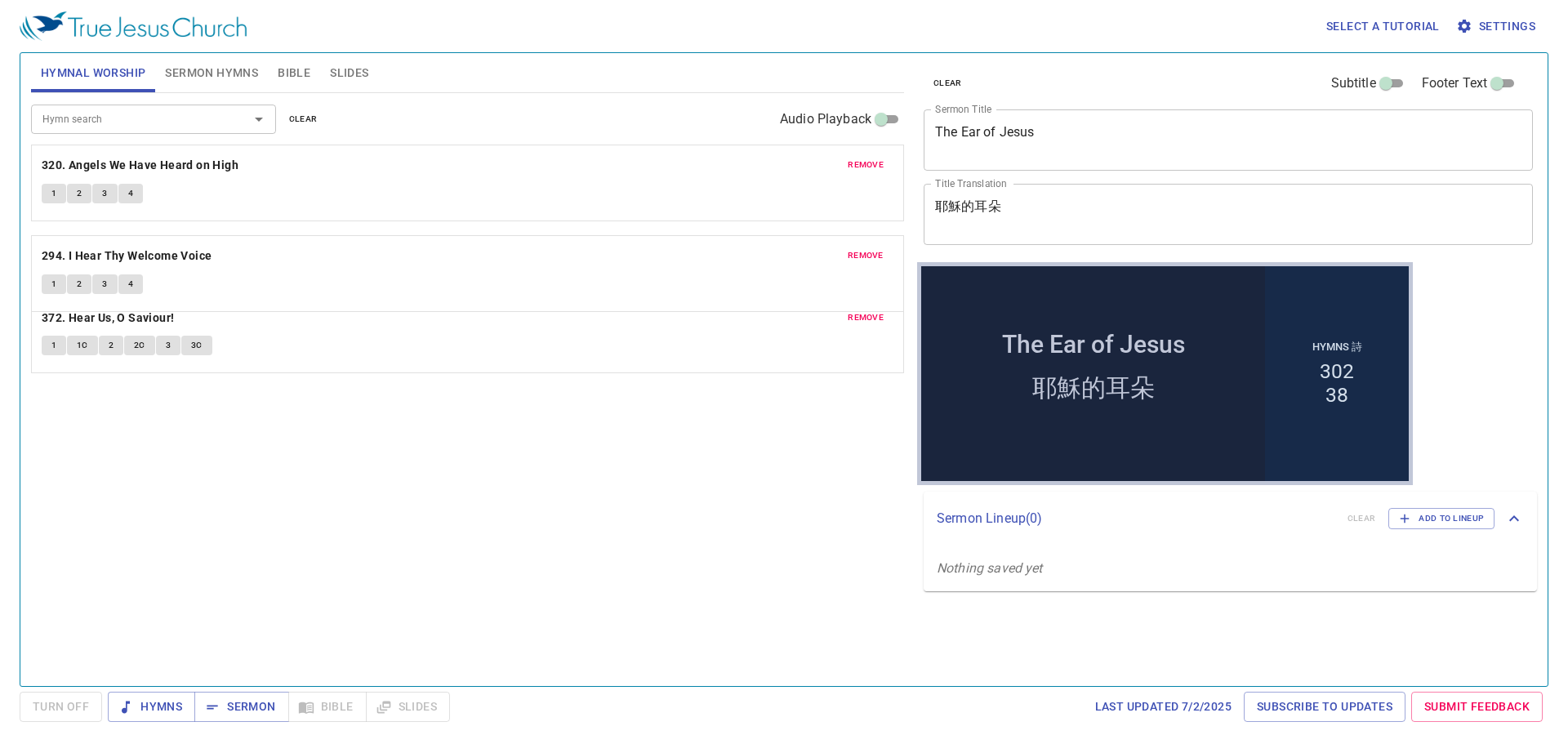 drag, startPoint x: 461, startPoint y: 336, endPoint x: 508, endPoint y: 266, distance: 84.31489 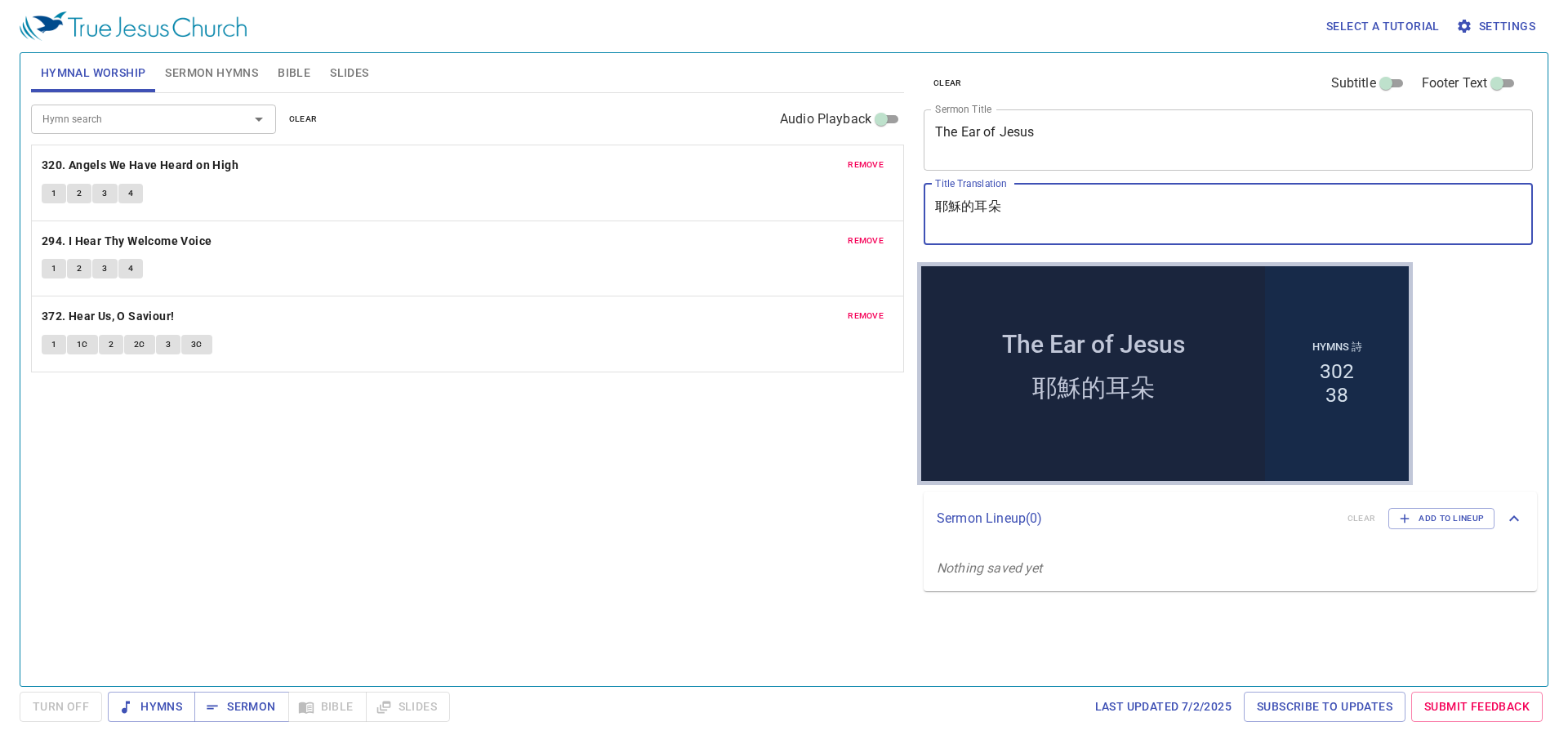 drag, startPoint x: 1007, startPoint y: 230, endPoint x: 823, endPoint y: 234, distance: 184.04347 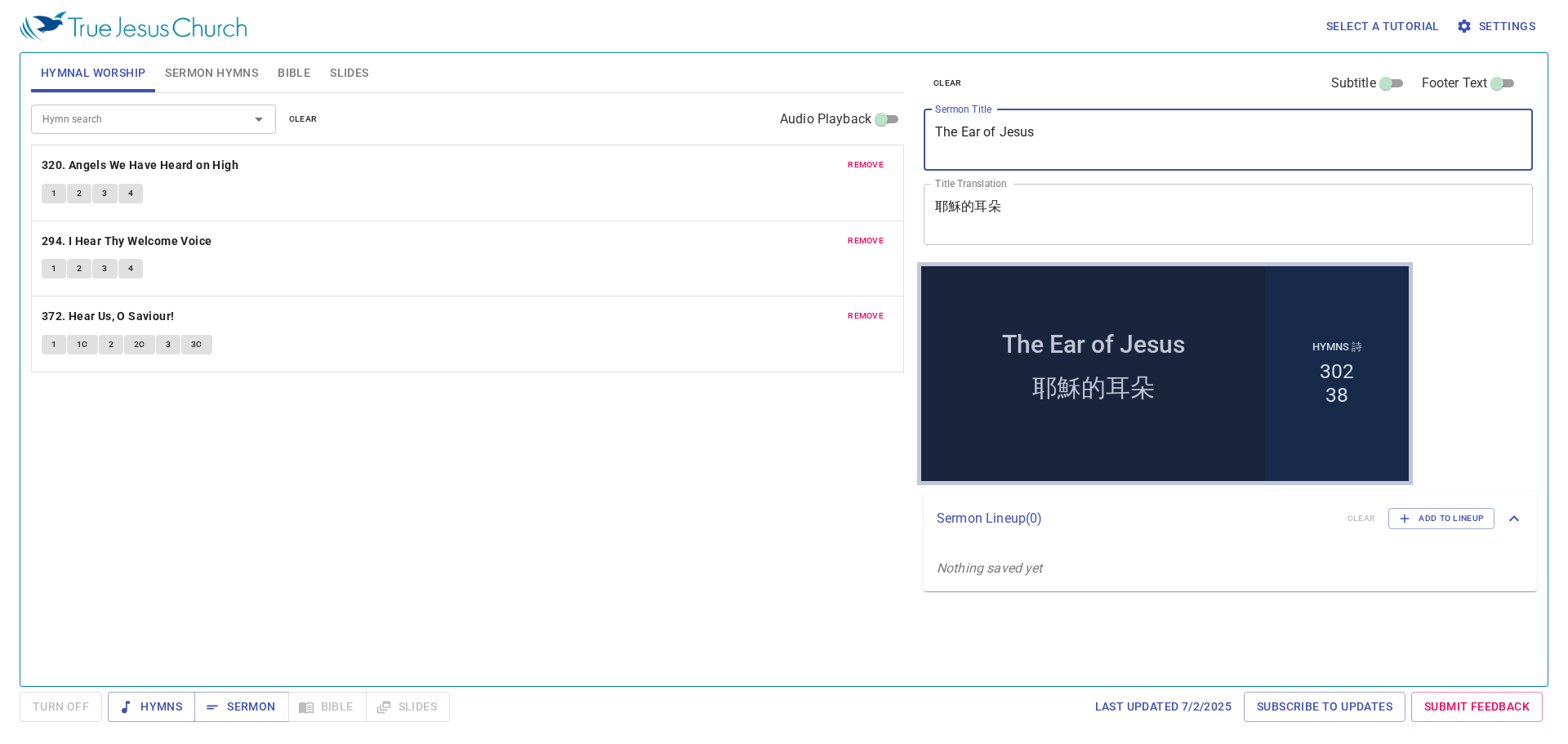 drag, startPoint x: 676, startPoint y: 100, endPoint x: 619, endPoint y: 87, distance: 58.46366 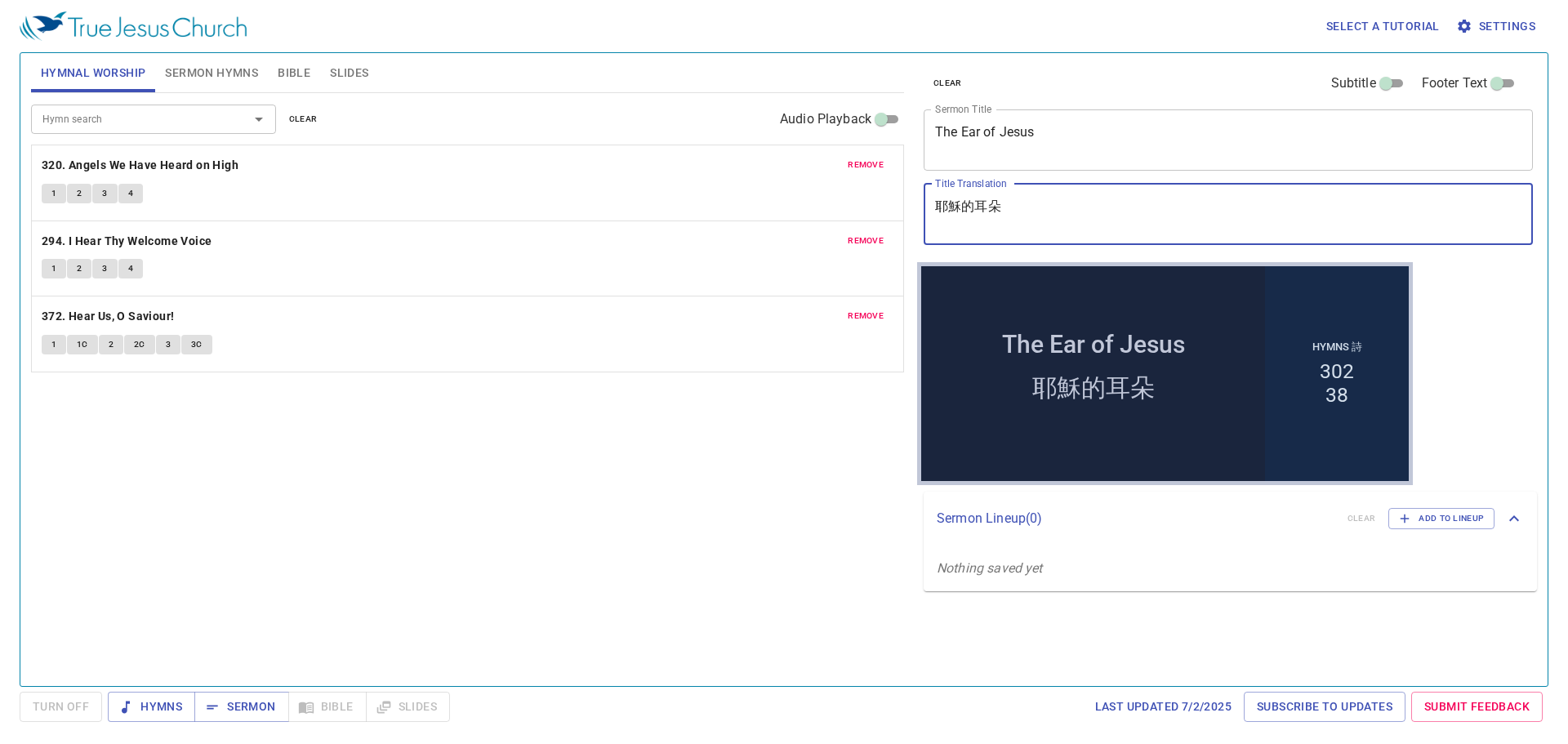 drag, startPoint x: 1114, startPoint y: 217, endPoint x: 730, endPoint y: 156, distance: 388.8149 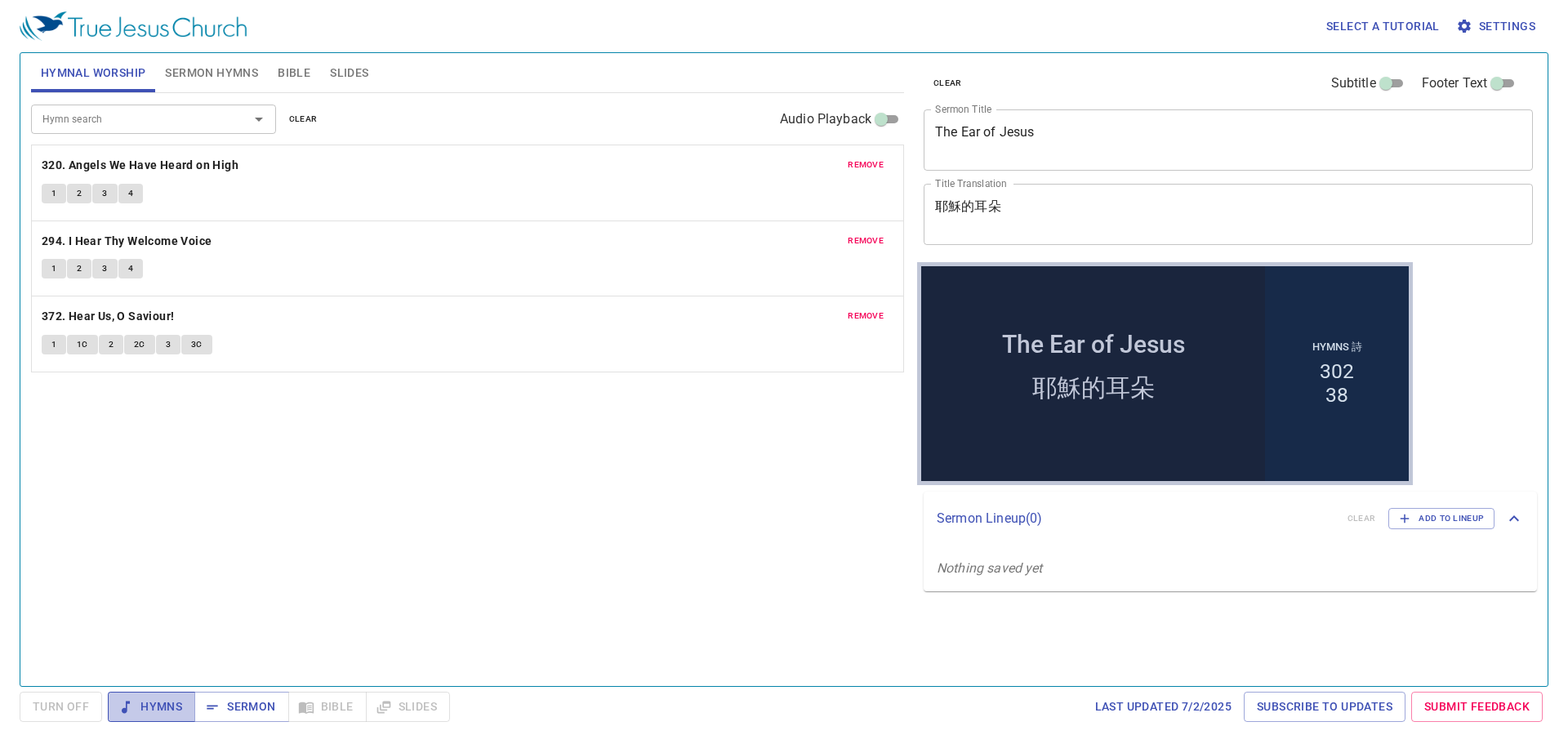 click on "Hymns" at bounding box center [151, 706] 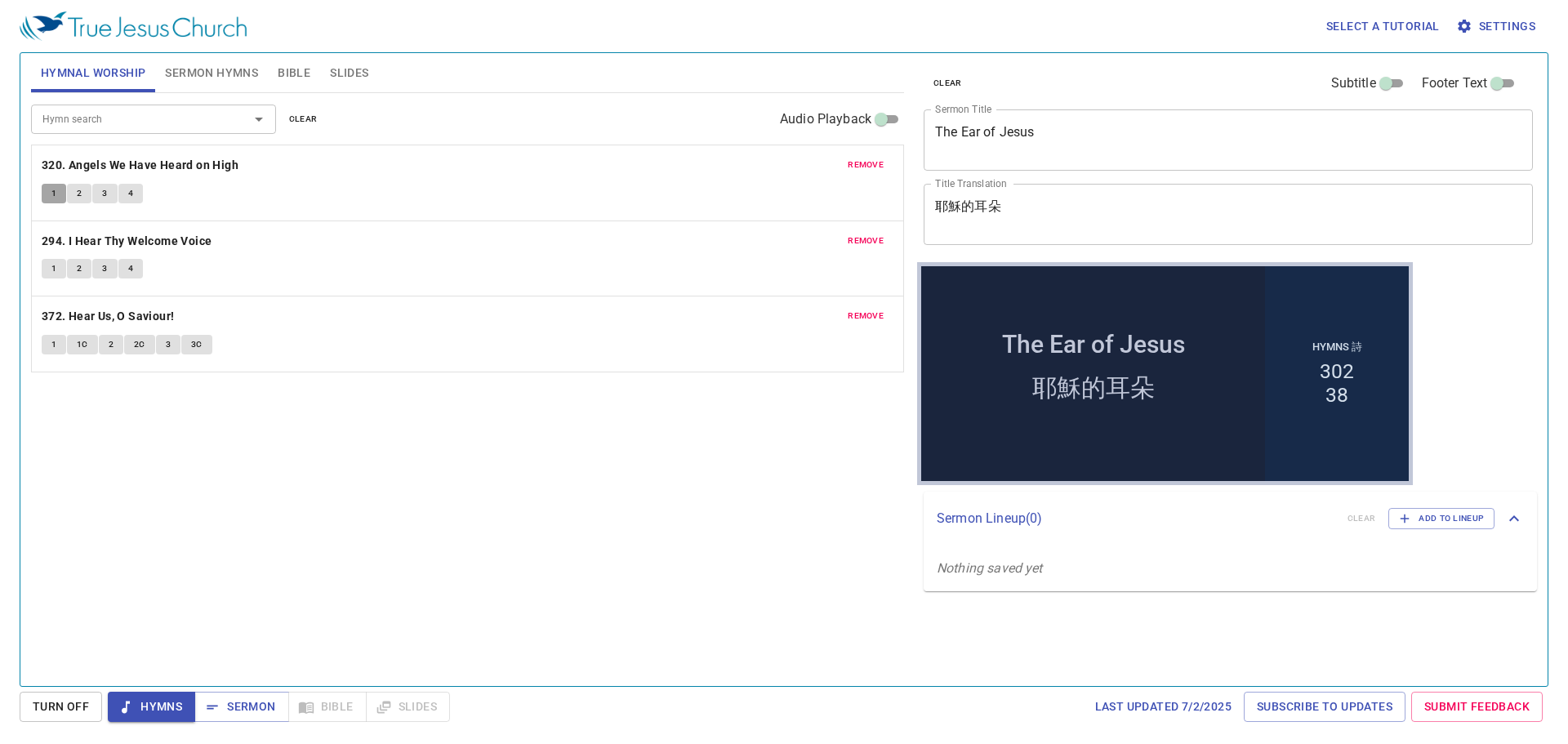 click on "1" at bounding box center [54, 194] 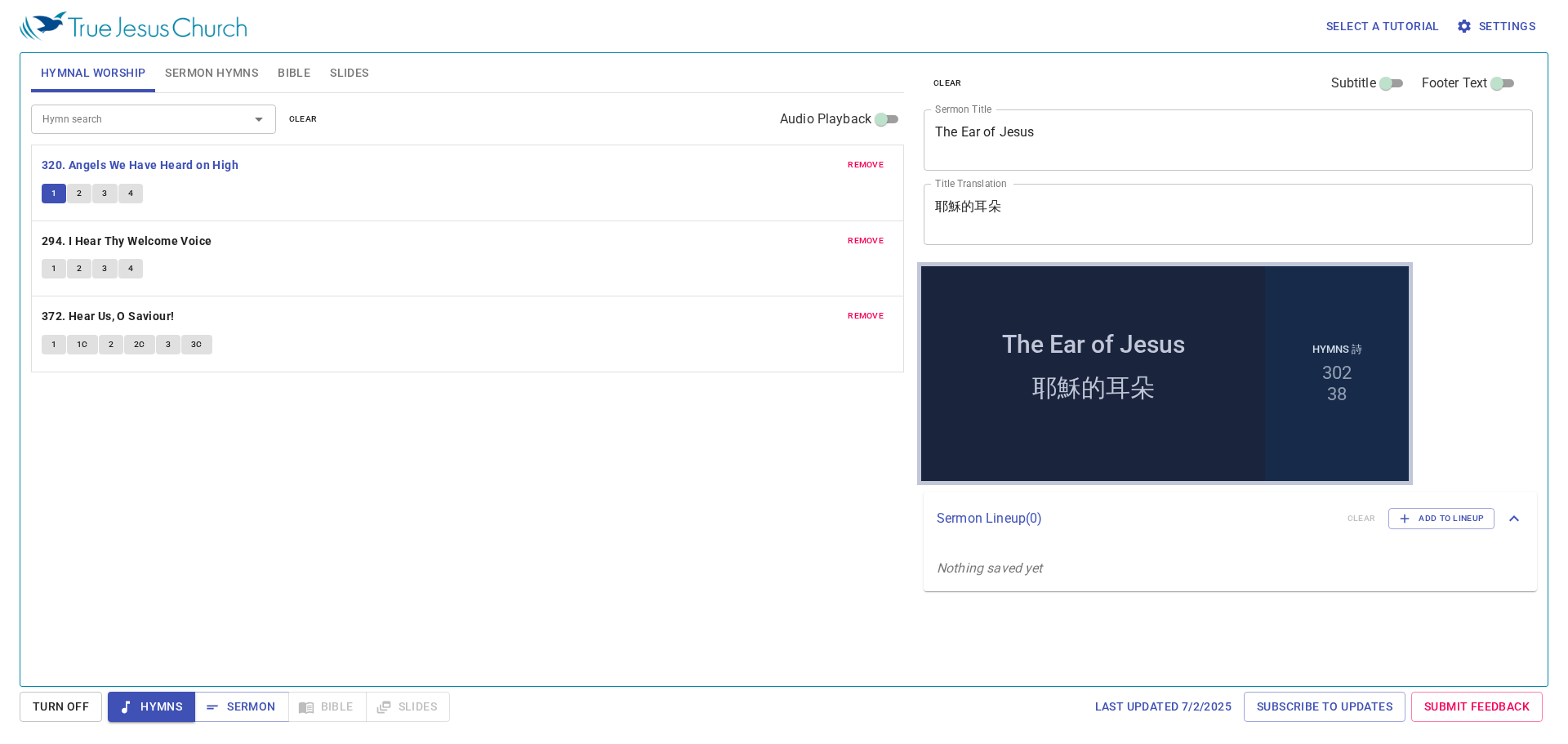 click on "2" at bounding box center (79, 194) 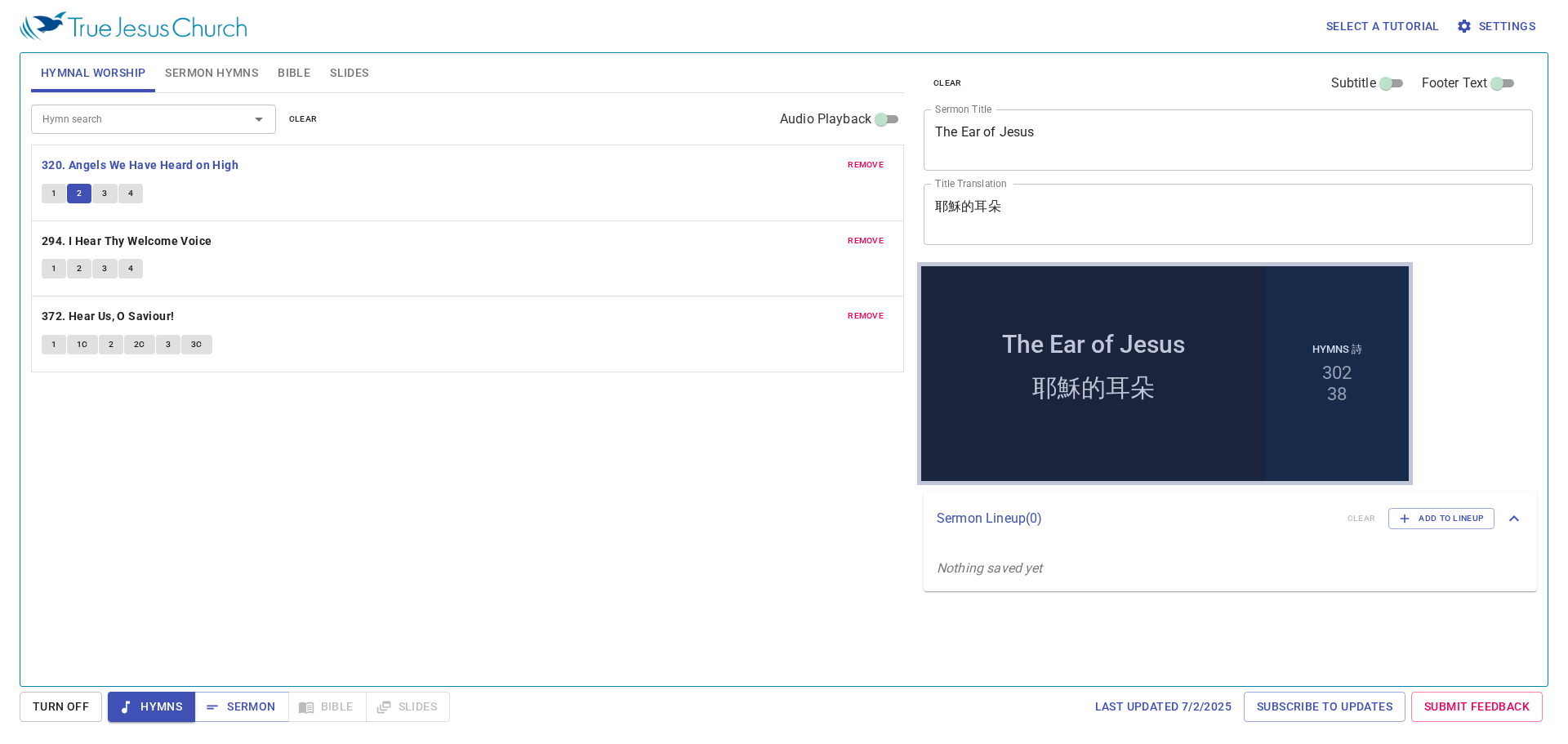 click on "Sermon Hymns" at bounding box center (212, 73) 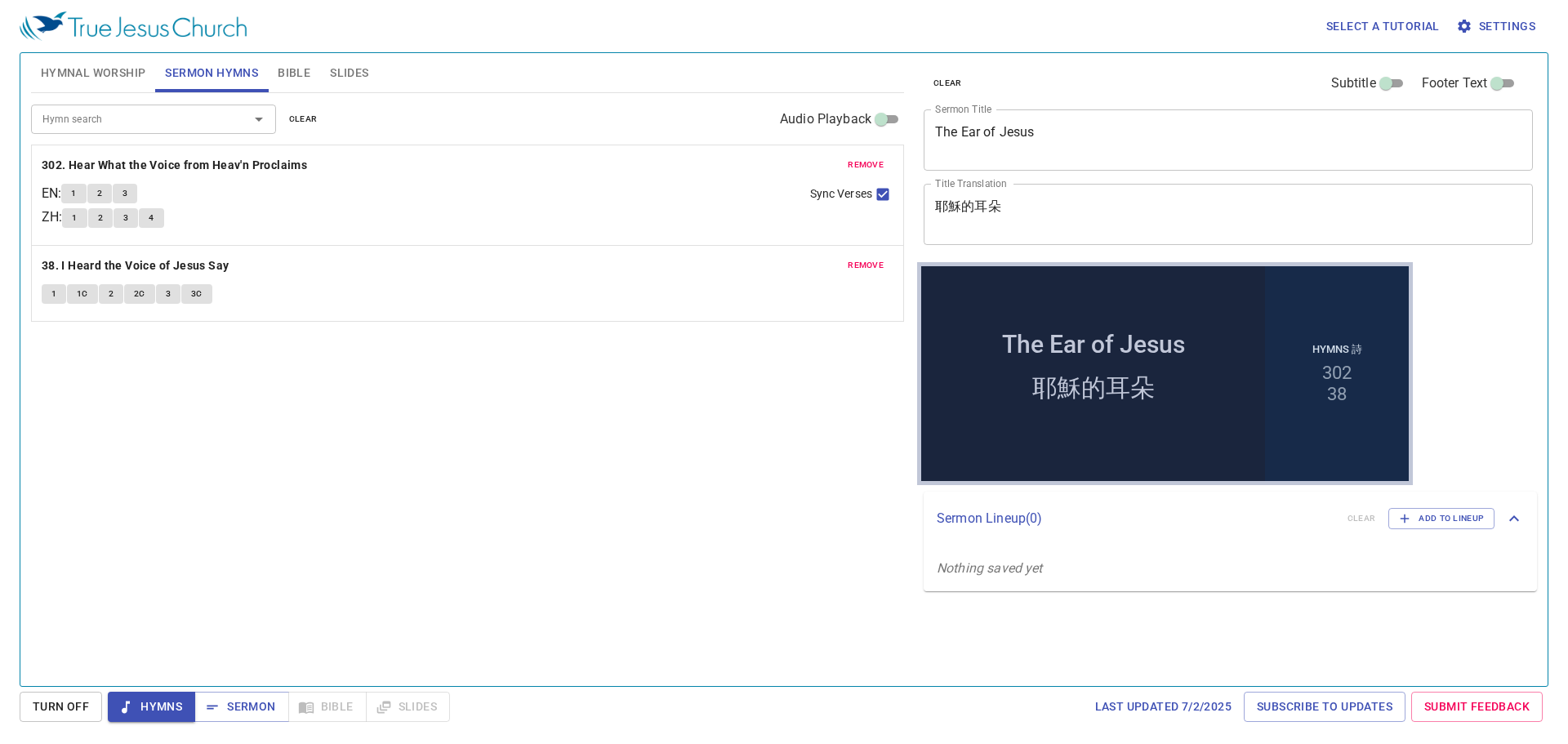 click on "Hymnal Worship" at bounding box center [93, 73] 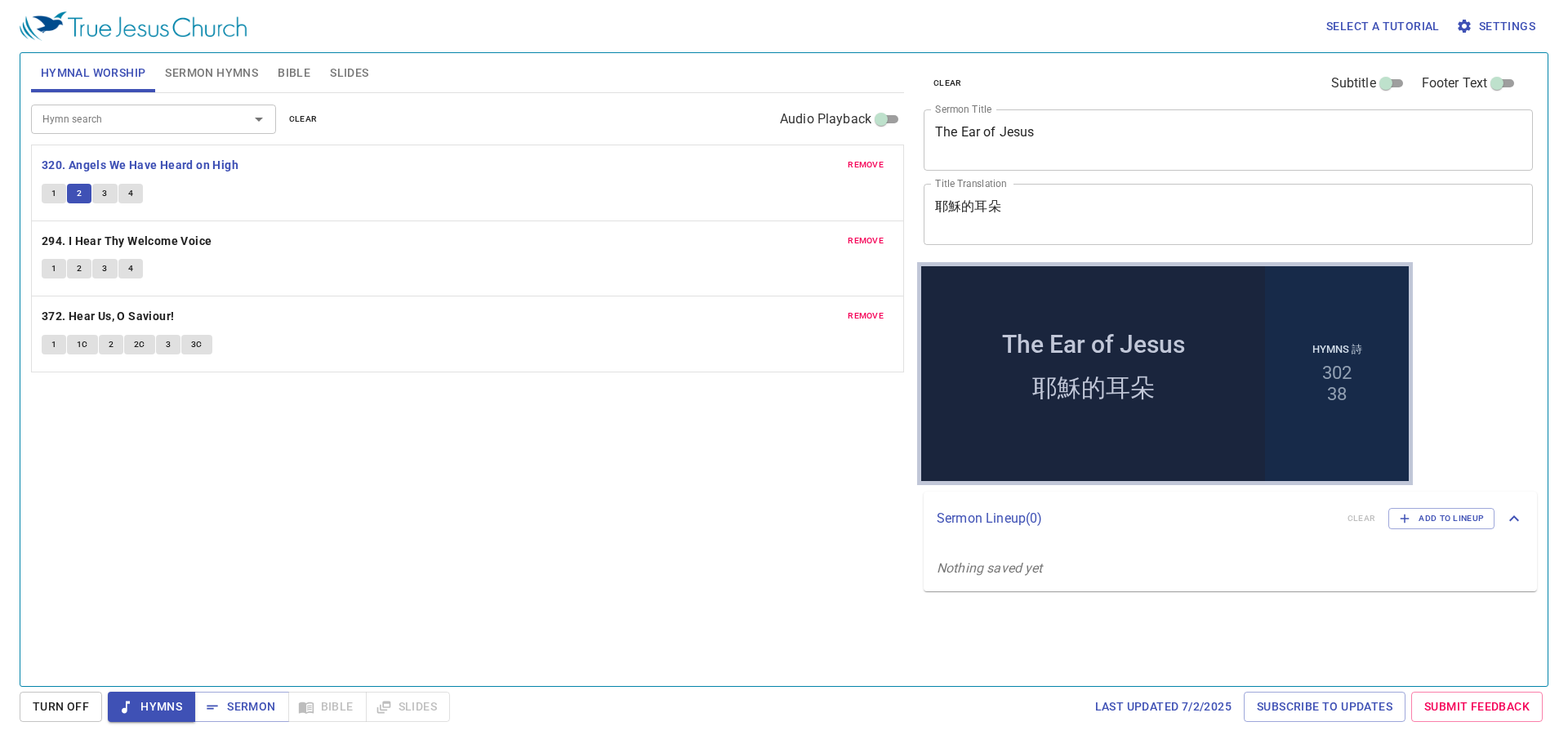 click on "3" at bounding box center (105, 194) 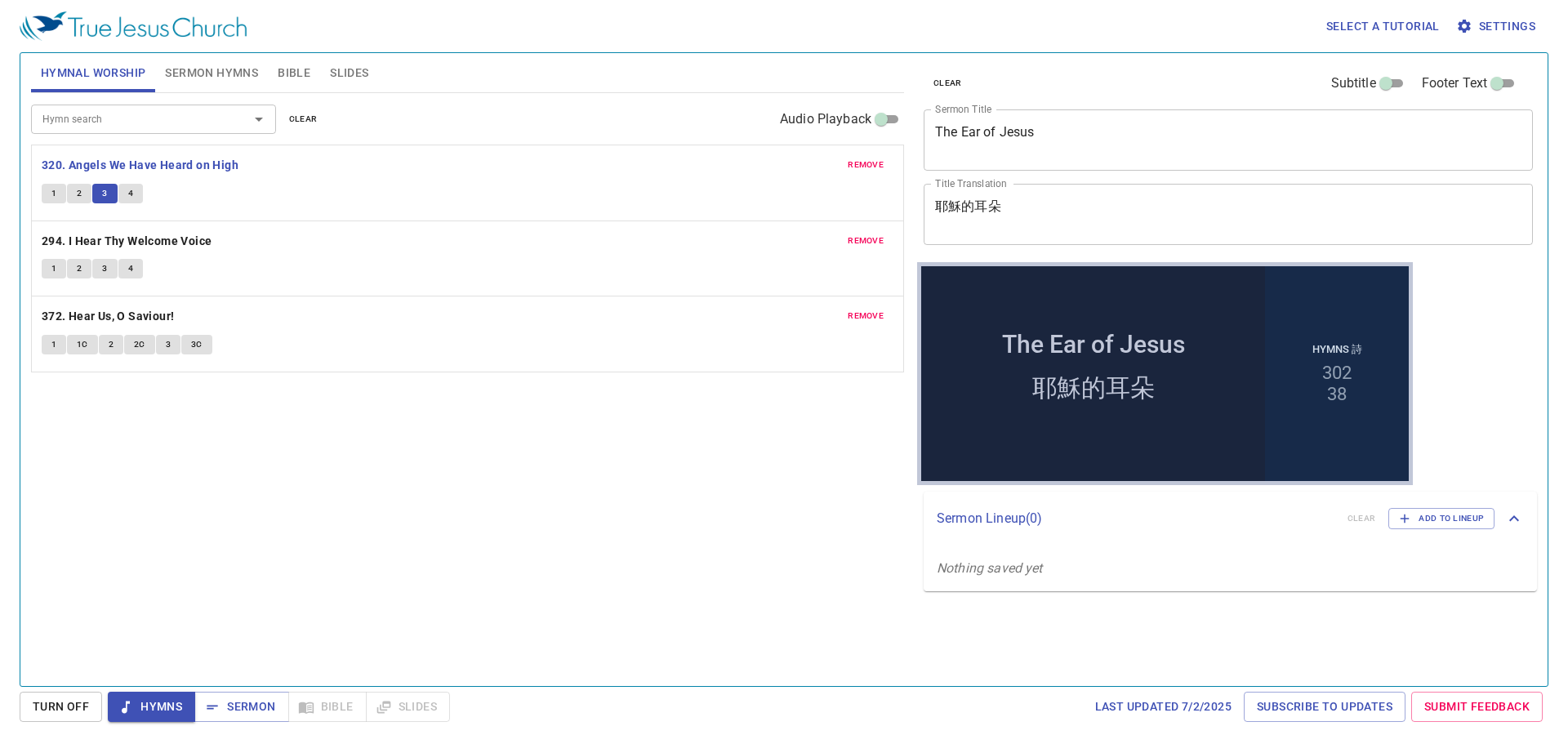 click on "4" at bounding box center (131, 194) 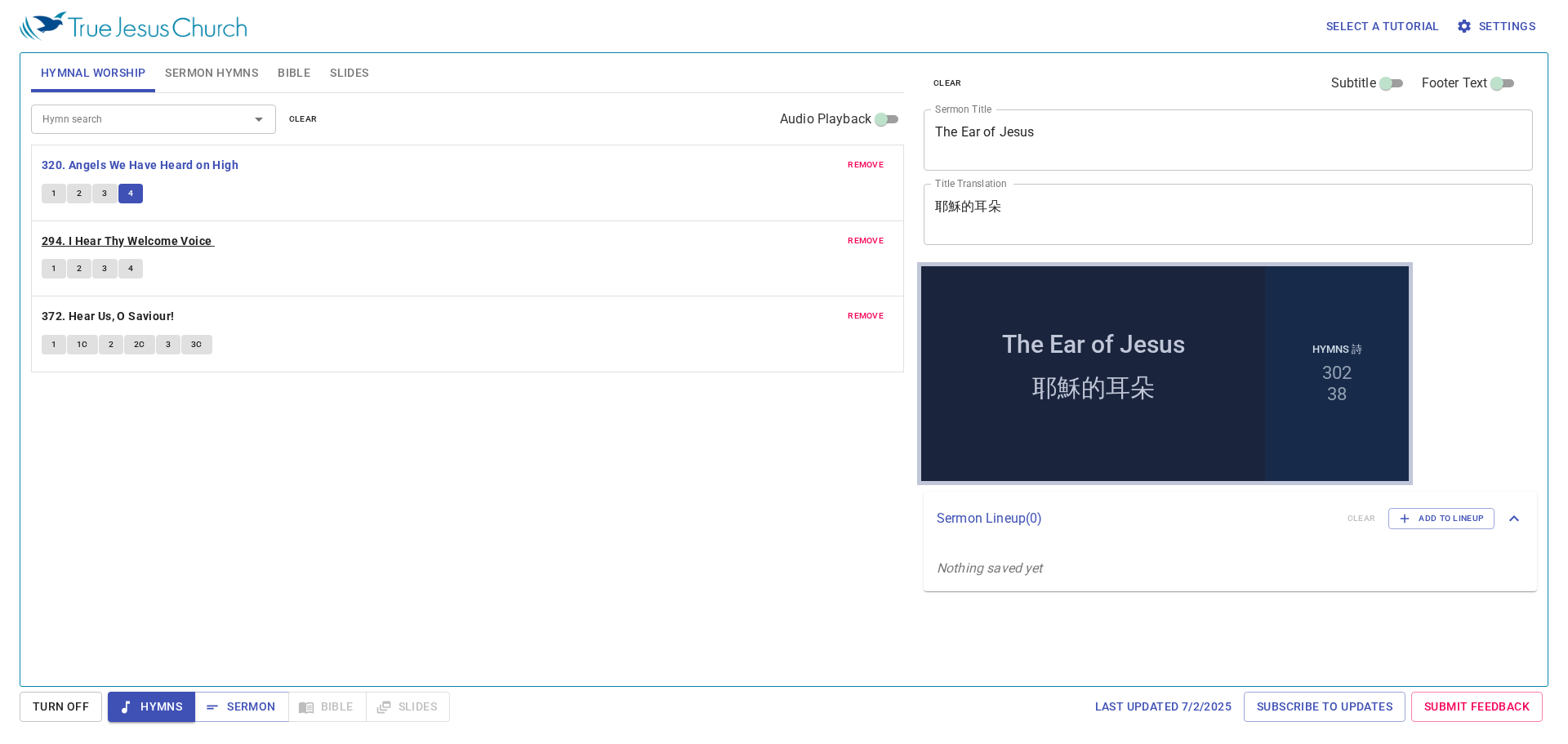 click on "294. I Hear Thy Welcome Voice" at bounding box center (127, 241) 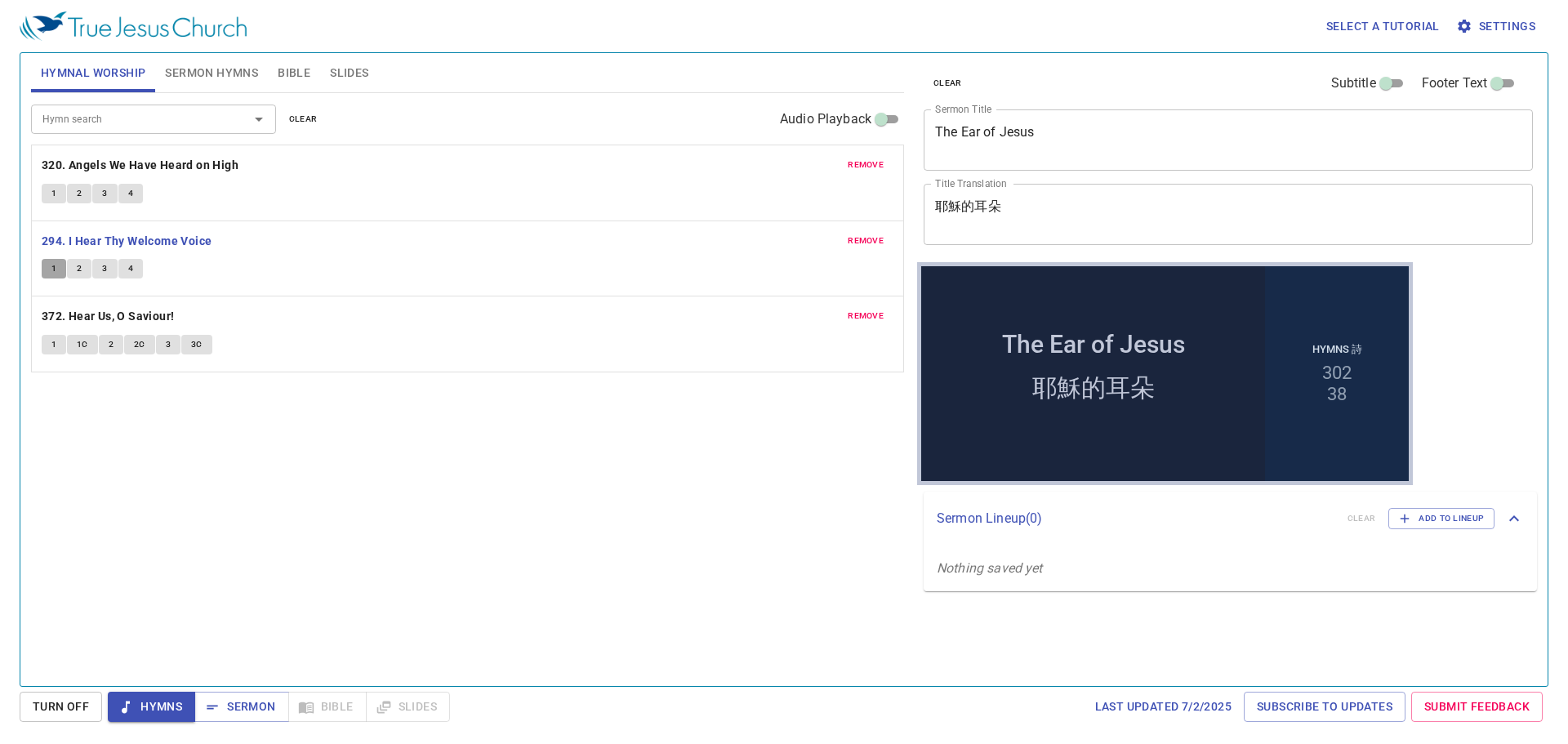click on "1" at bounding box center (54, 269) 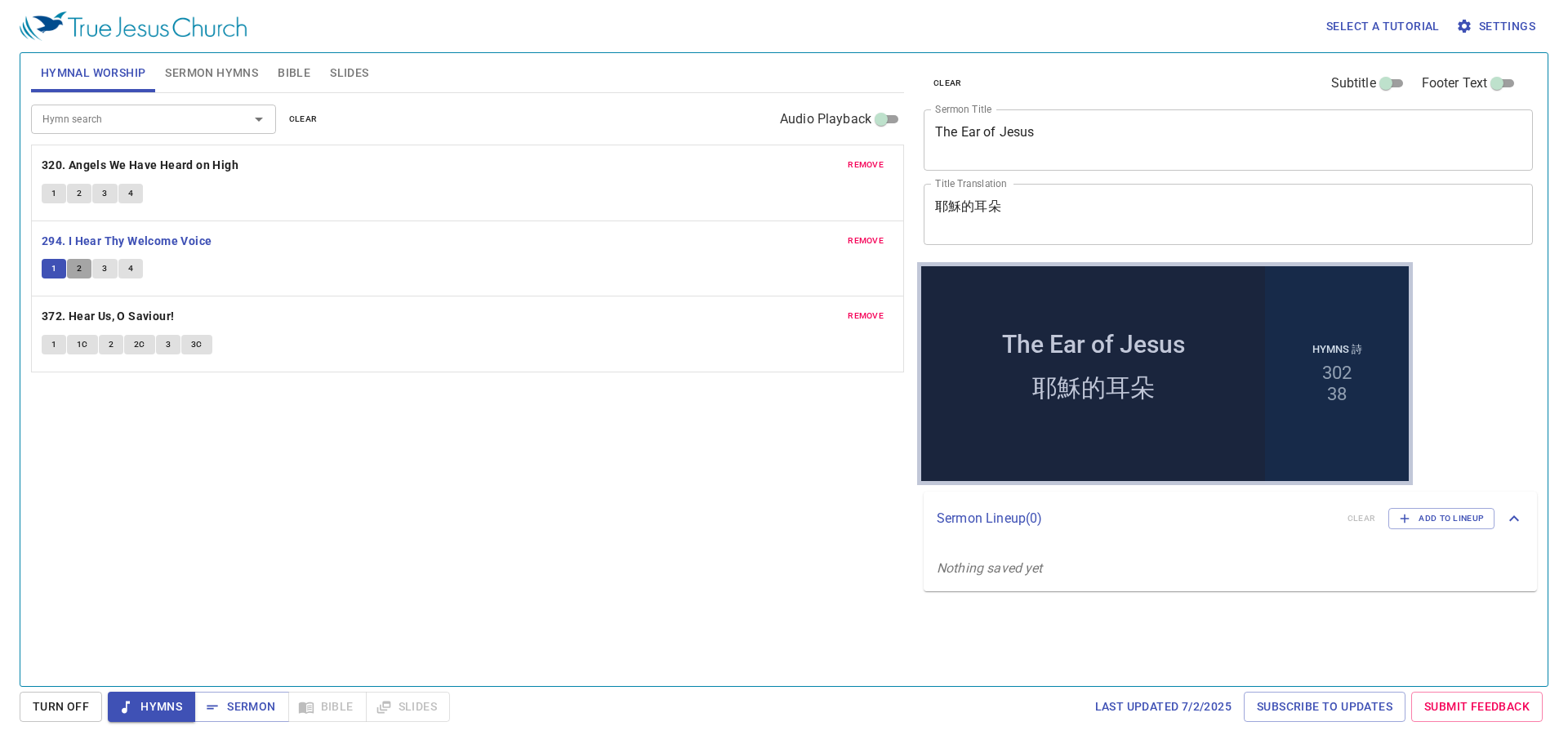 click on "2" at bounding box center (79, 269) 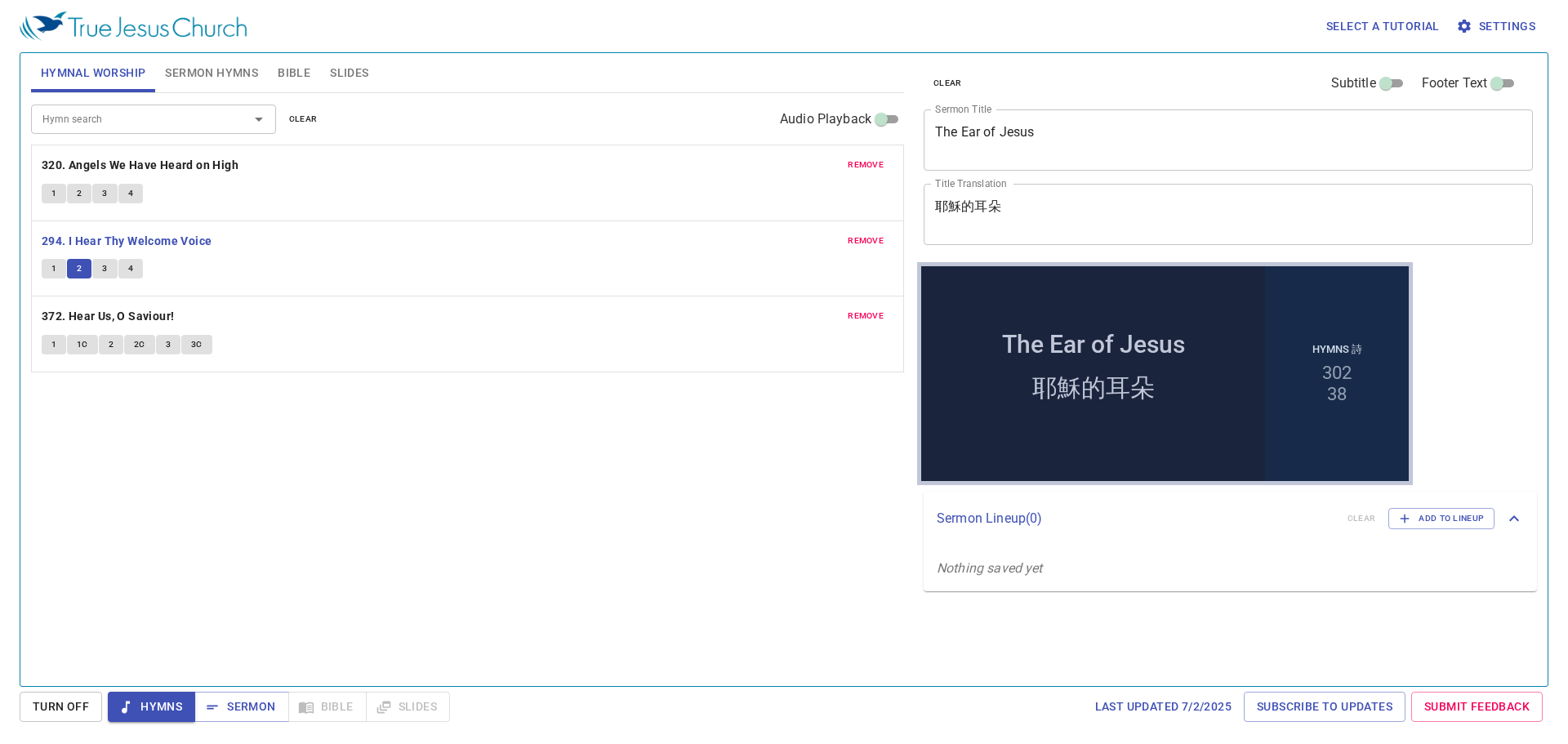 click on "3" at bounding box center [105, 269] 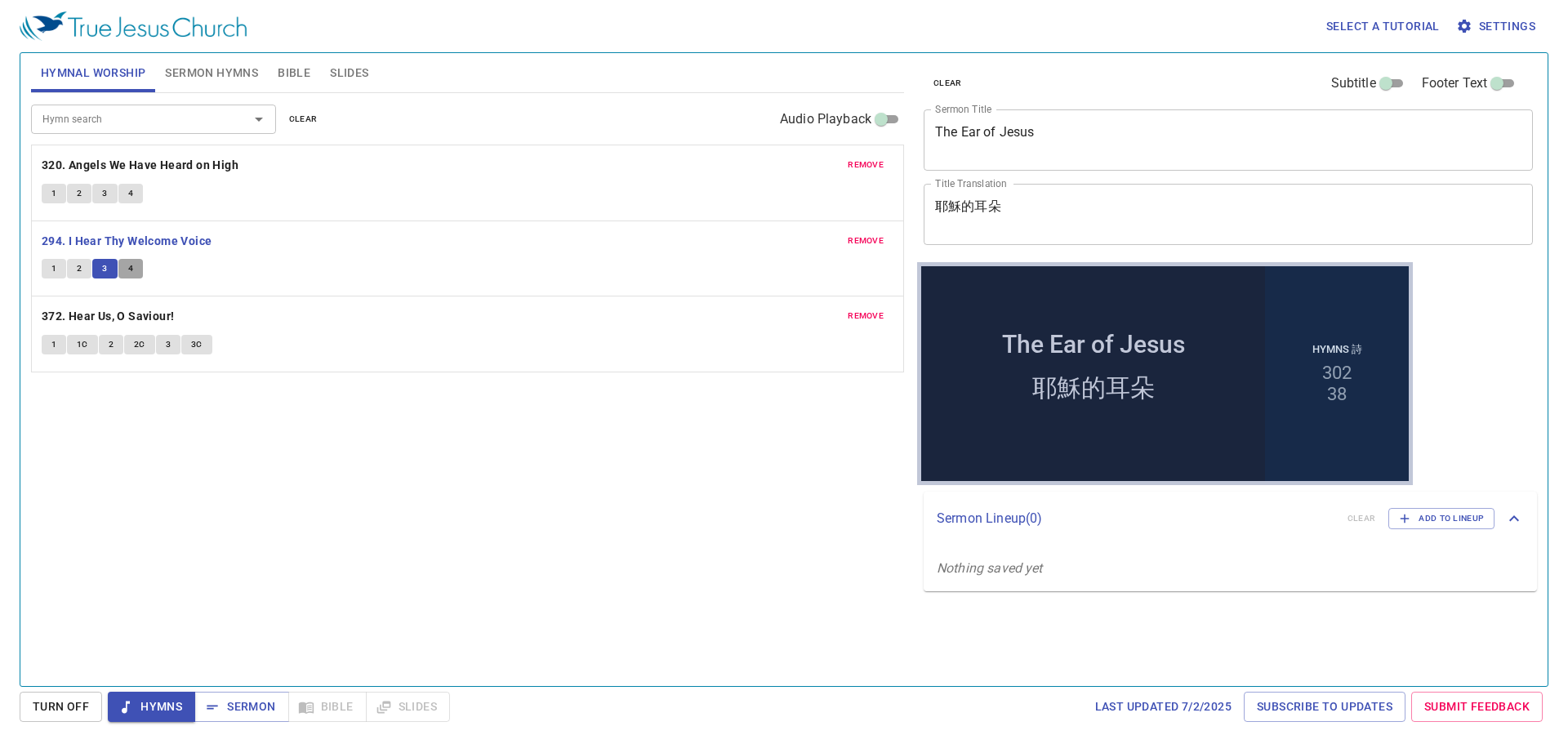 click on "4" at bounding box center (131, 269) 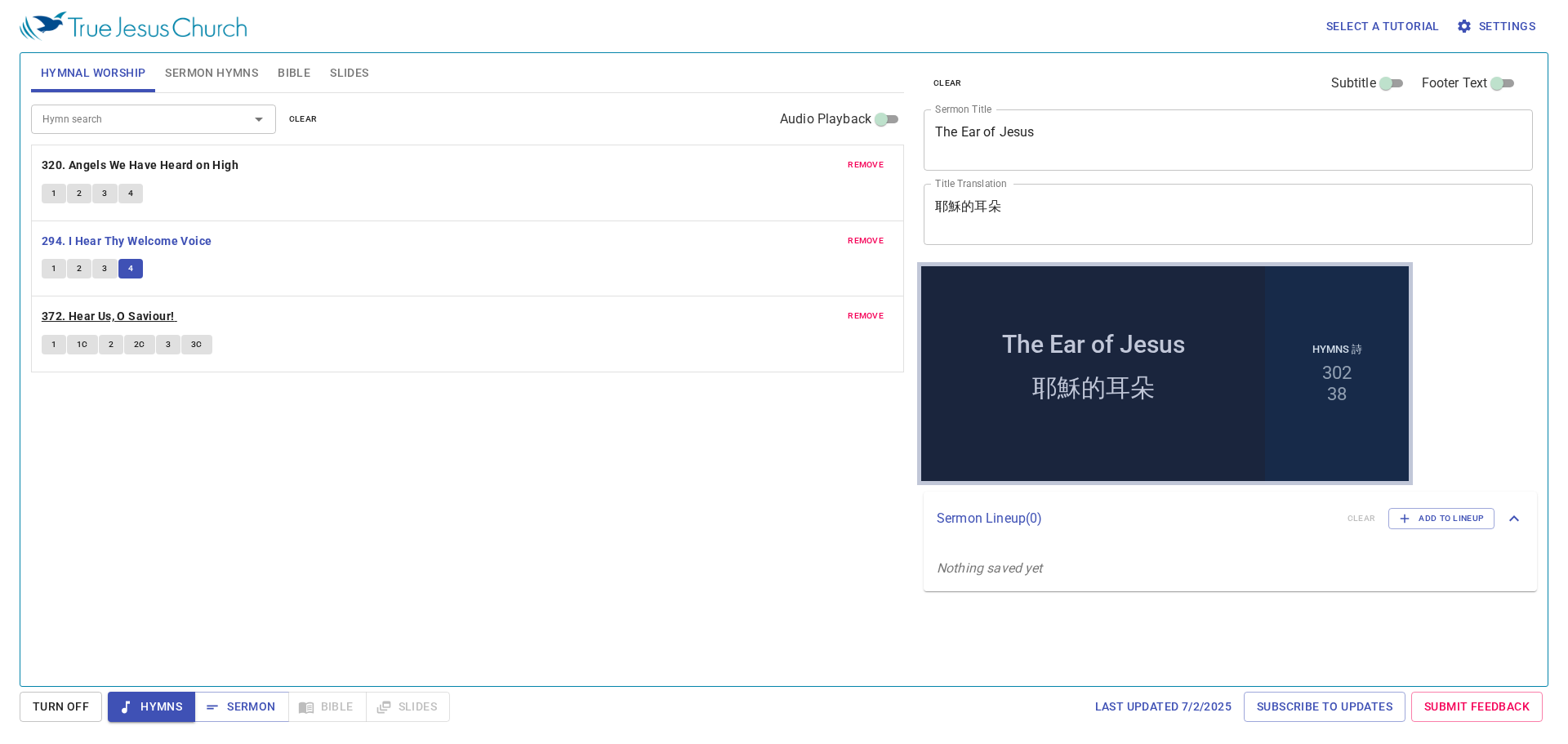 click on "372. Hear Us, O Saviour!" at bounding box center [108, 316] 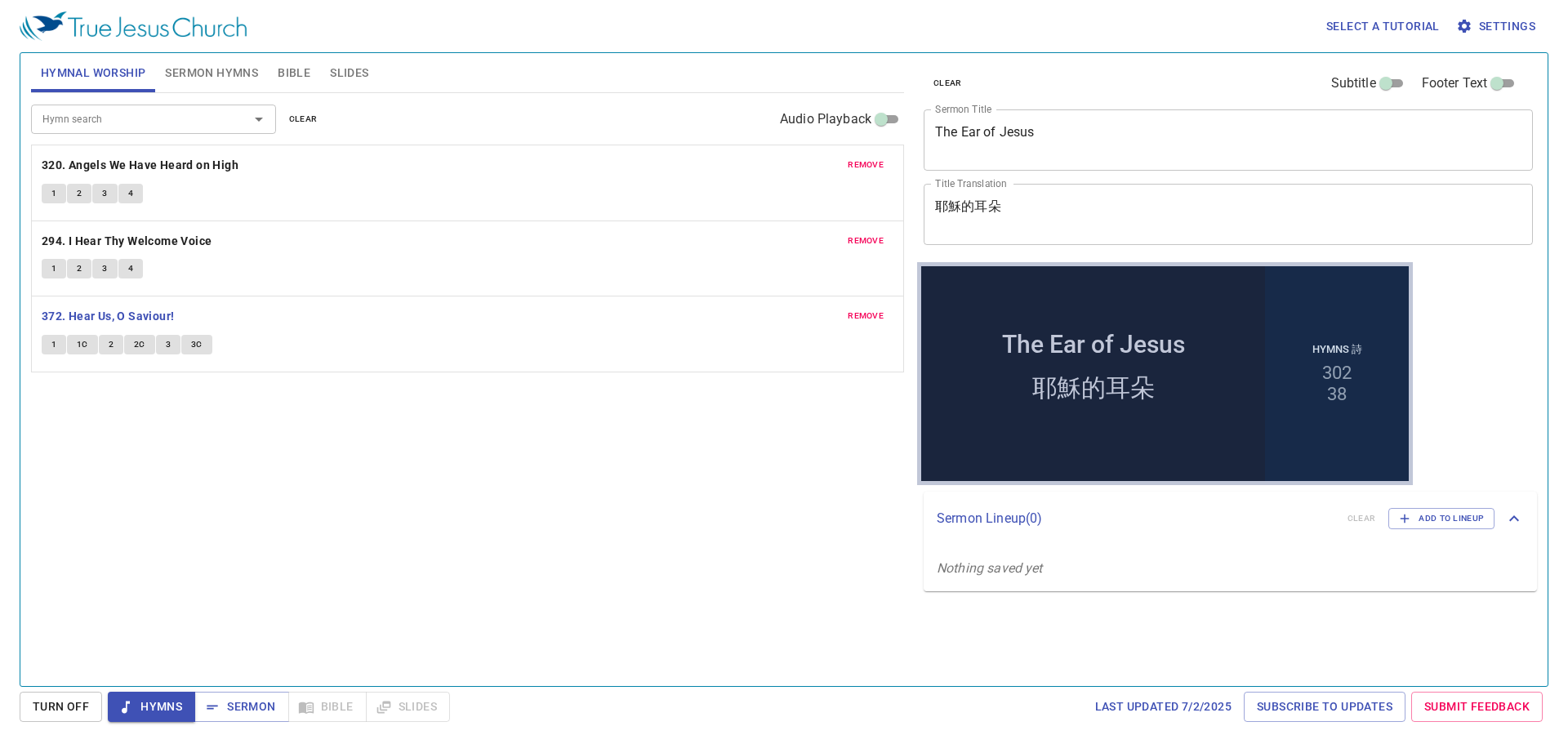 click on "1" at bounding box center (54, 345) 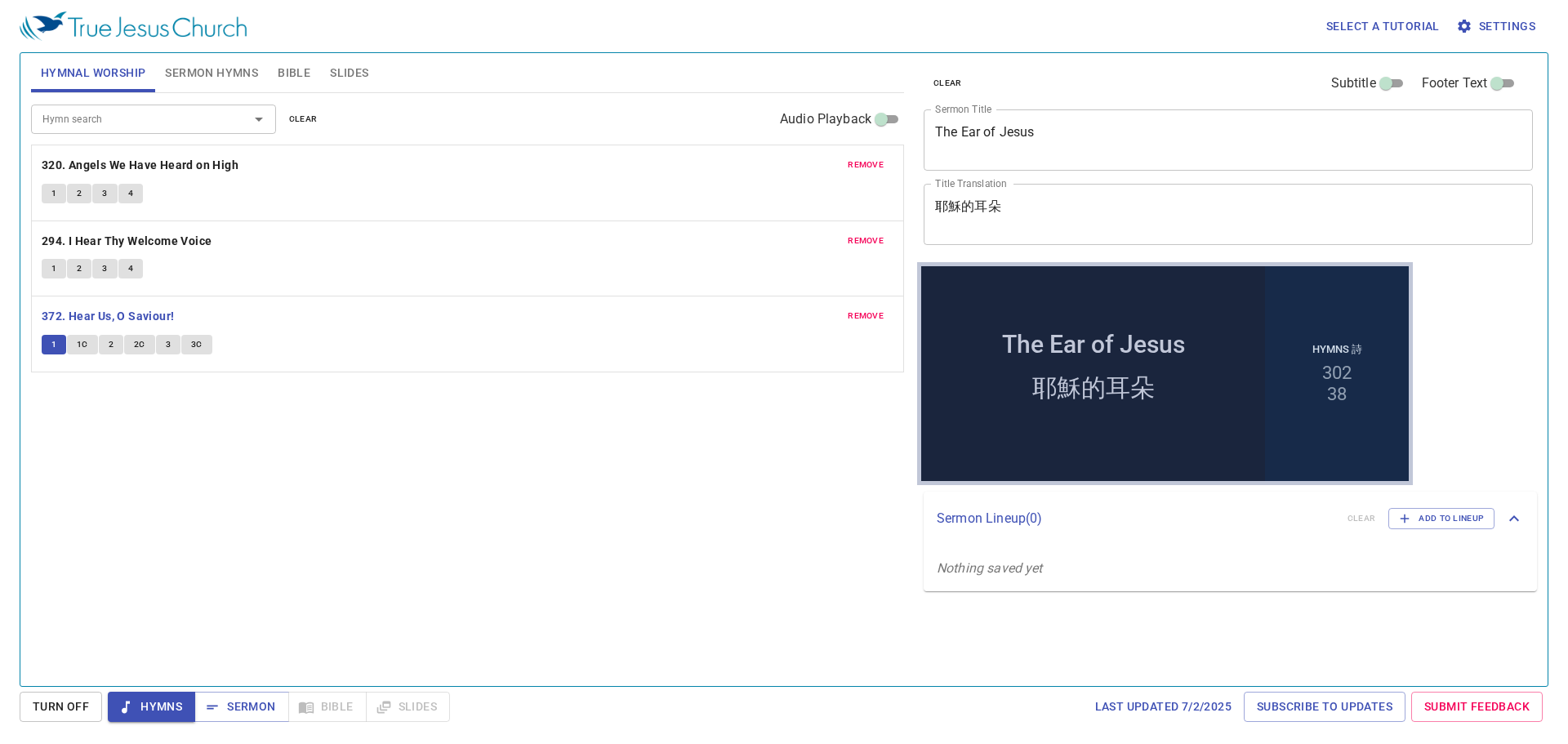 click on "remove 372. Hear Us, O Saviour!   1 1C 2 2C 3 3C" at bounding box center (467, 334) 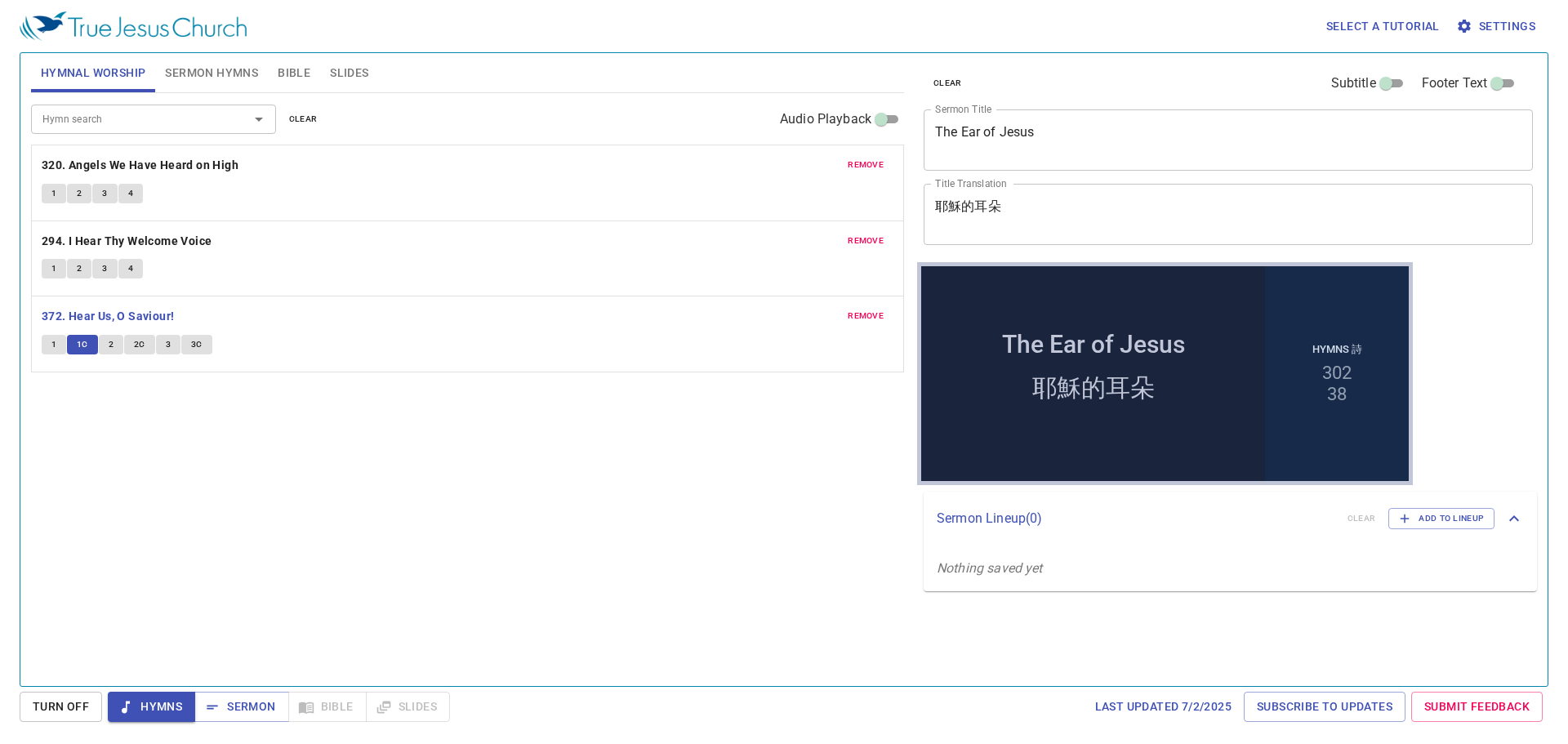 click on "2" at bounding box center (111, 345) 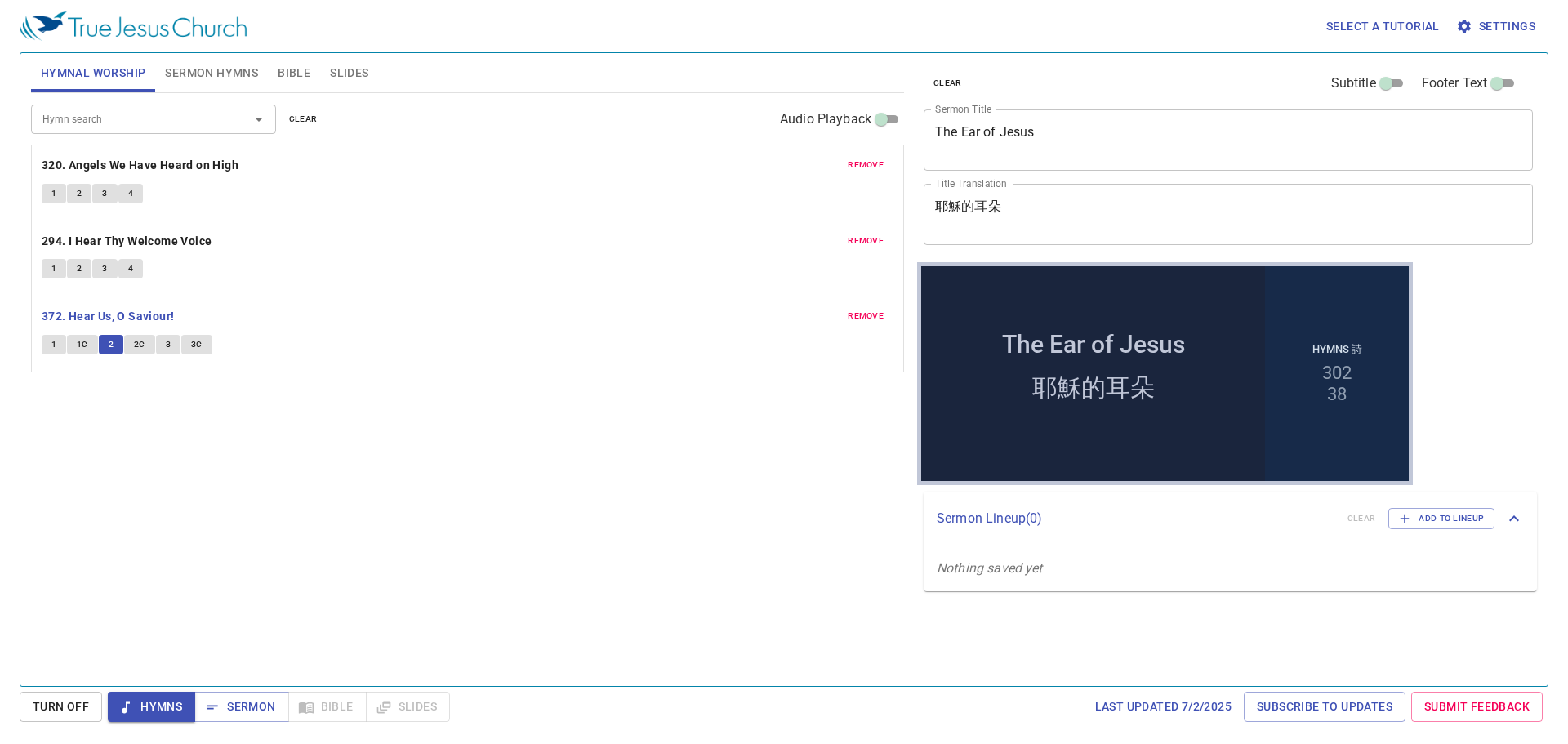 click on "2C" at bounding box center [140, 345] 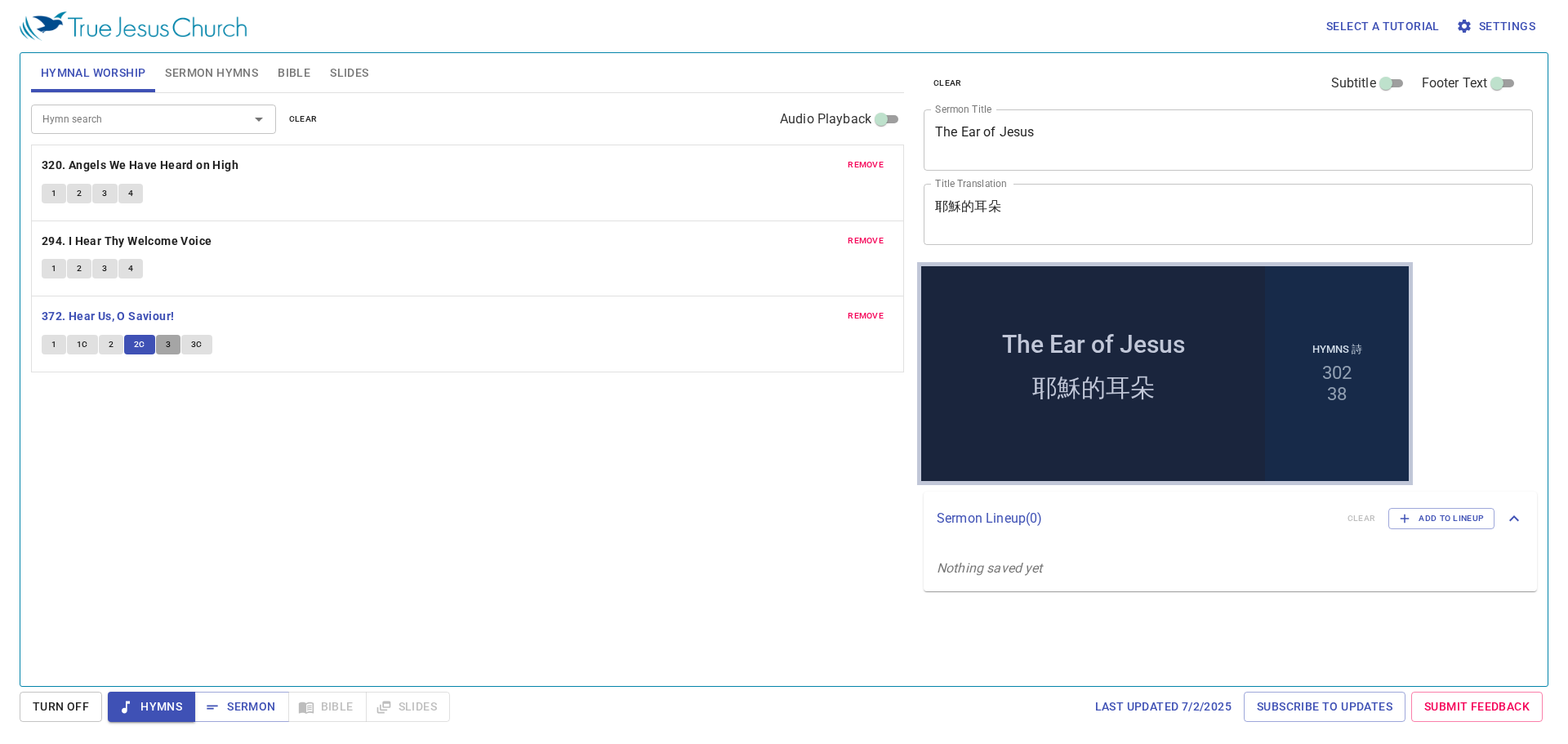 click on "3" at bounding box center [168, 345] 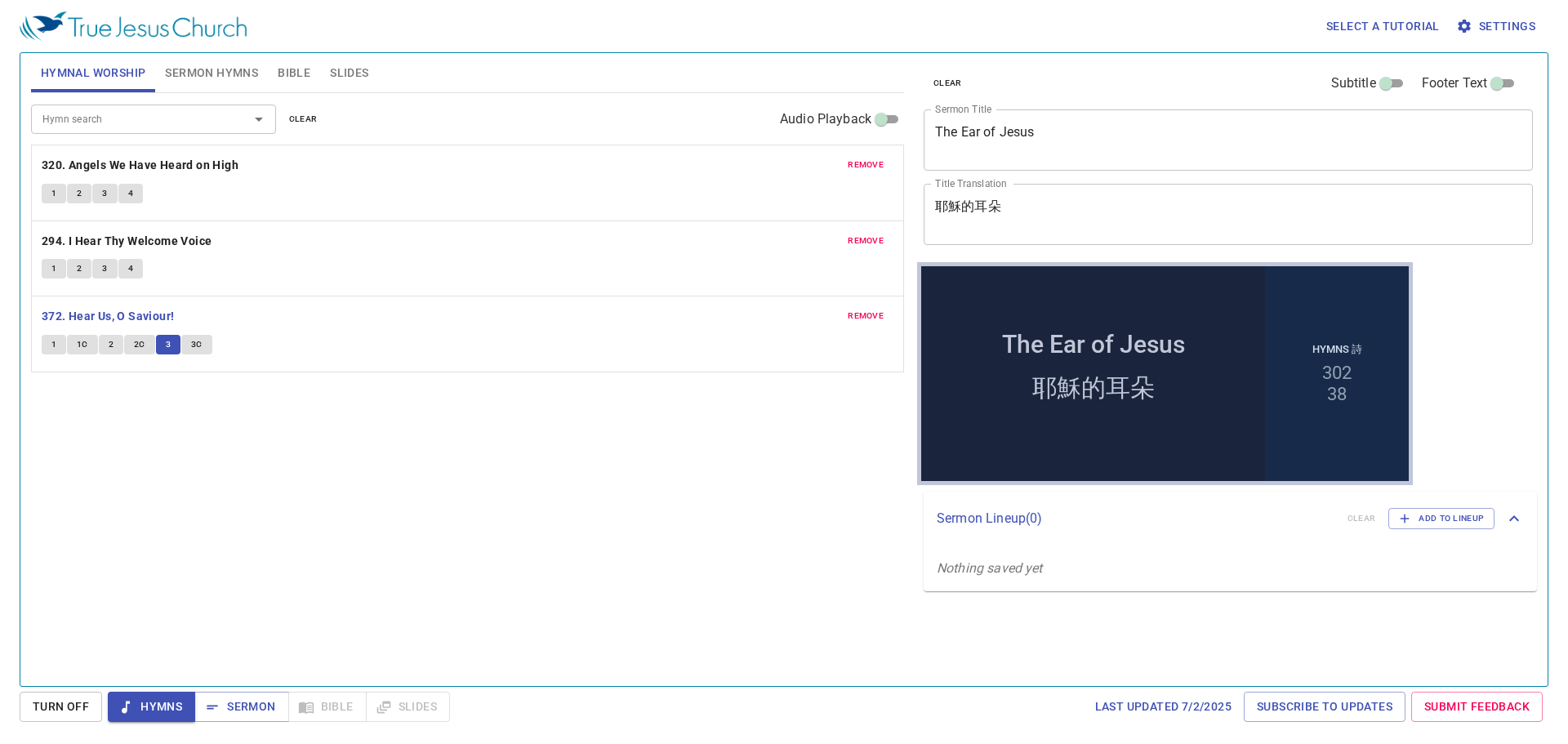 click on "3C" at bounding box center [197, 345] 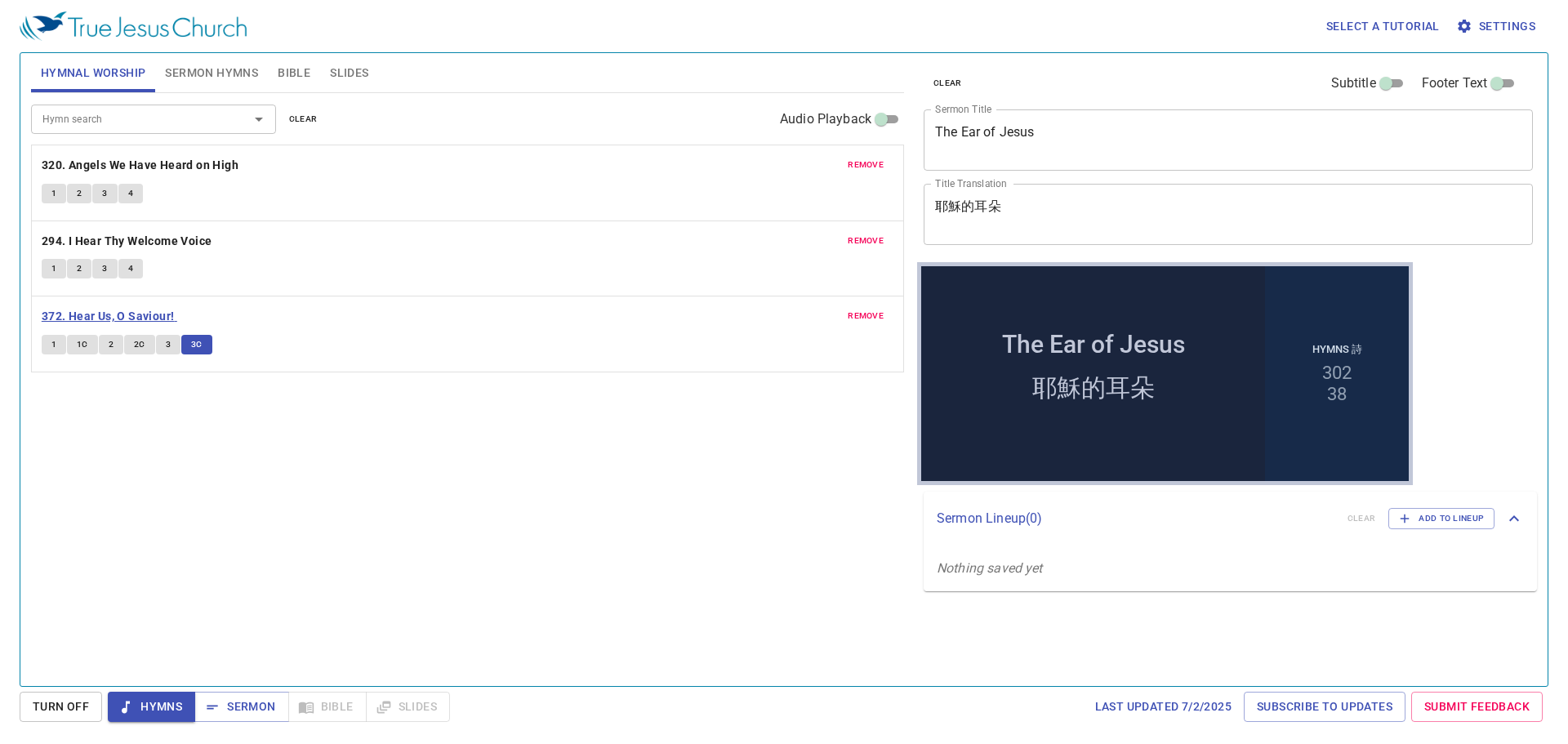 click on "372. Hear Us, O Saviour!" at bounding box center [108, 316] 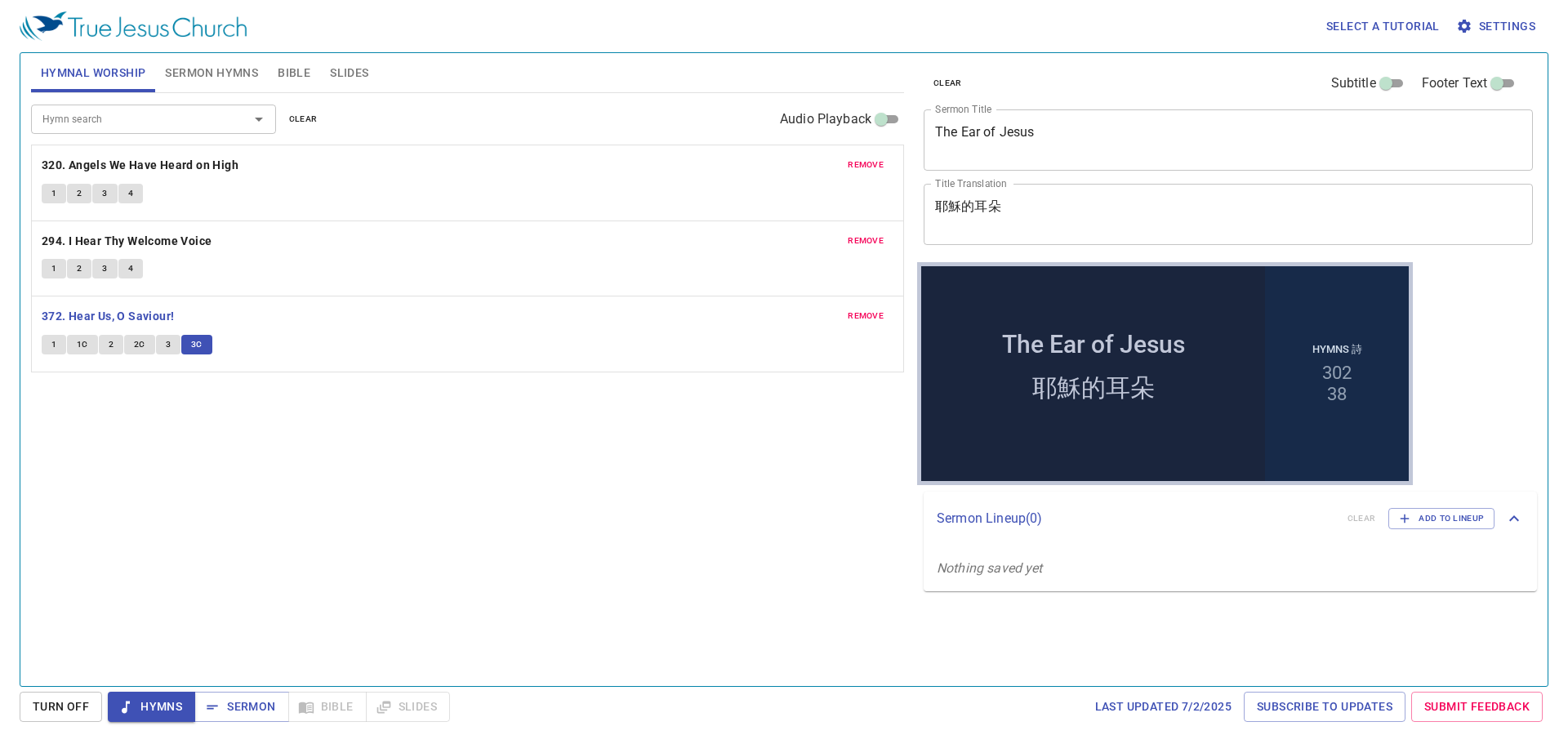 click on "Sermon Hymns" at bounding box center (212, 73) 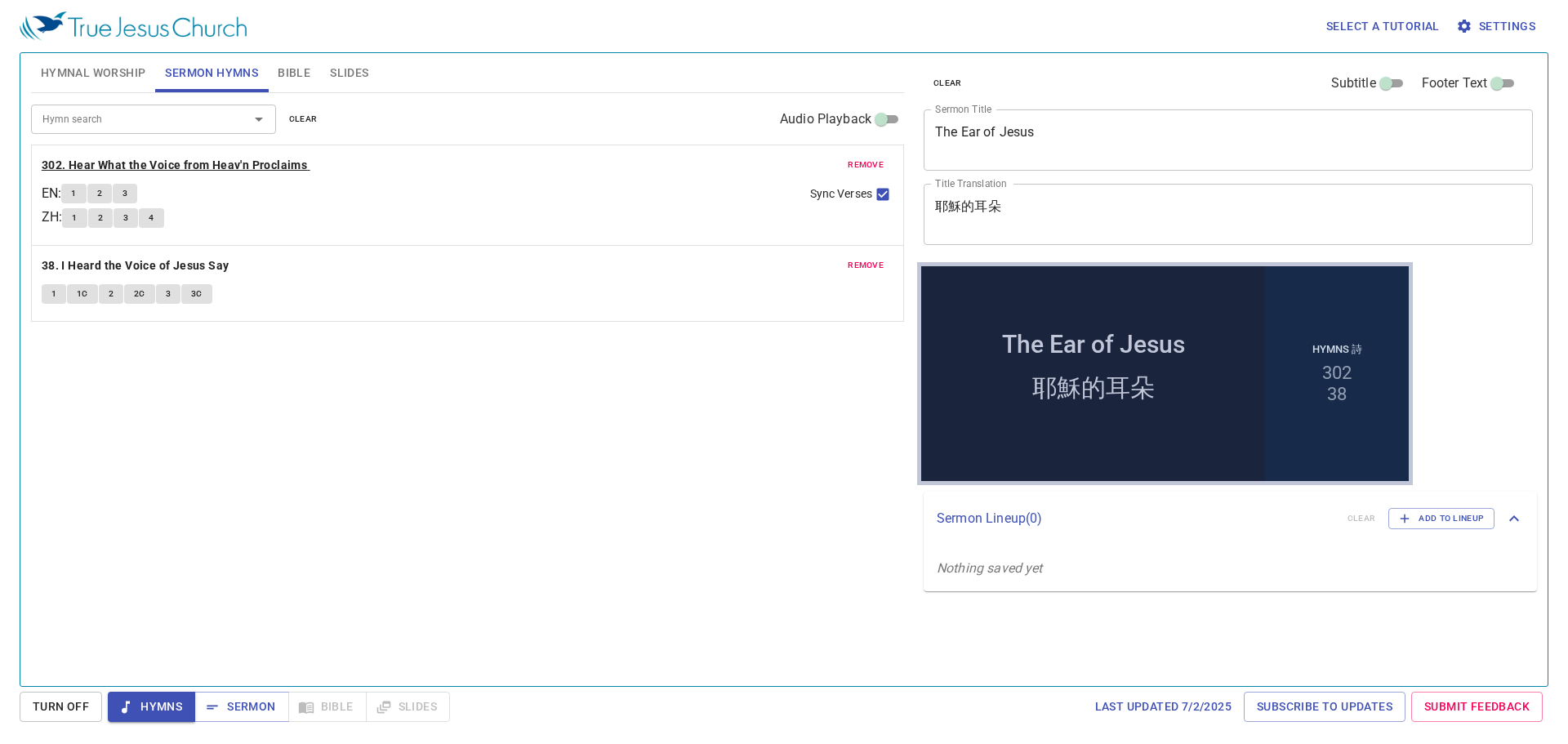 click on "302. Hear What the Voice from Heav'n Proclaims" at bounding box center (174, 165) 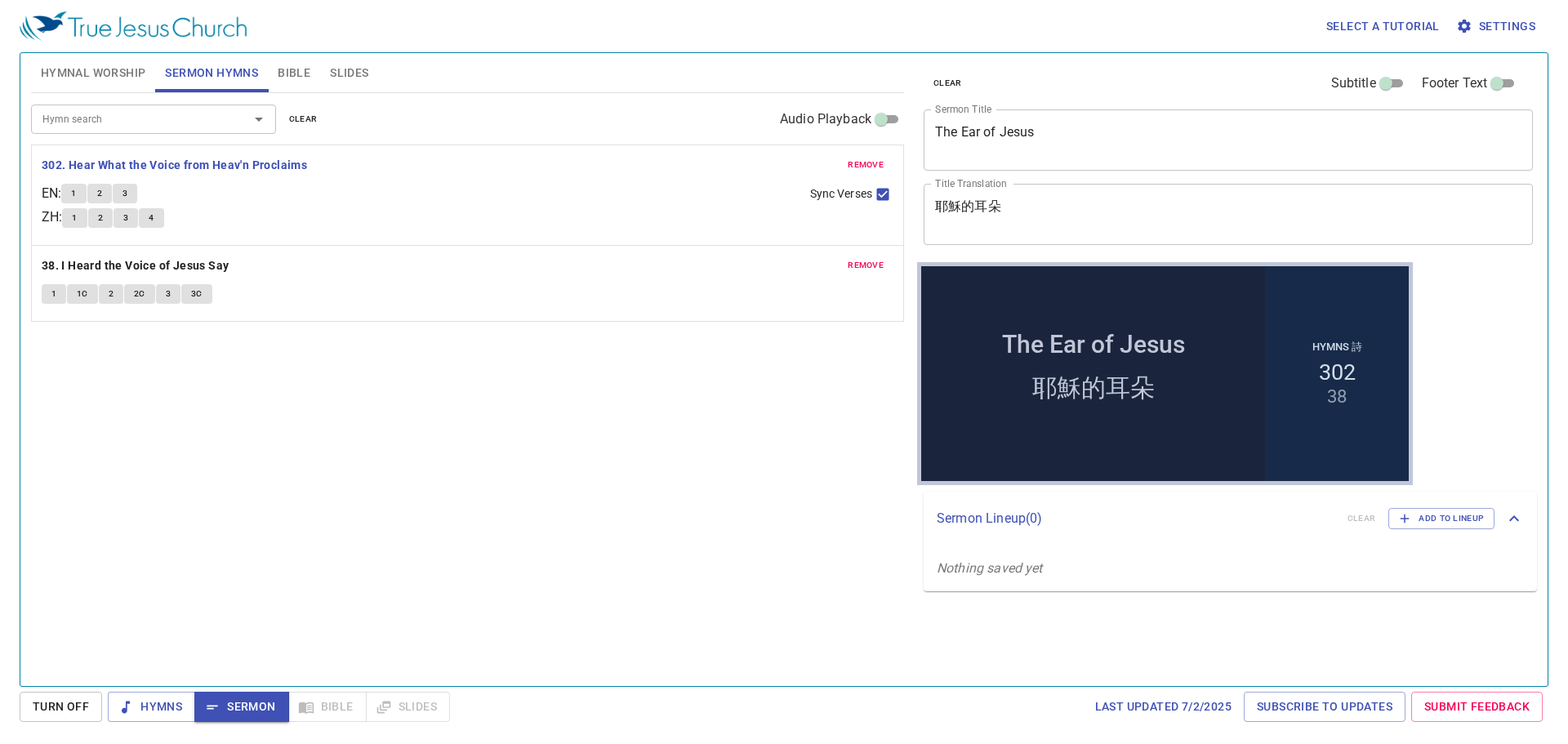 click on "1" at bounding box center [74, 194] 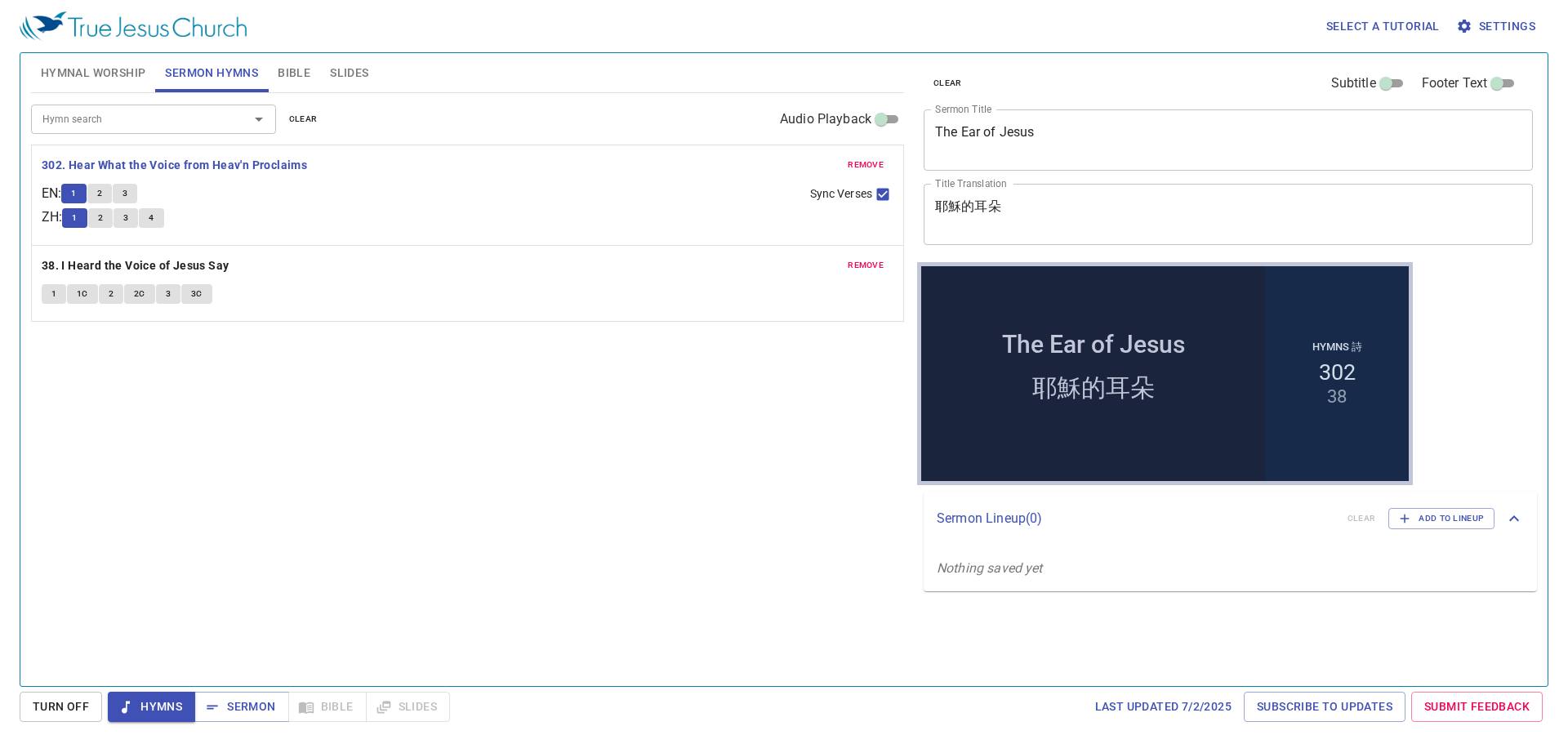 click on "2" at bounding box center (100, 194) 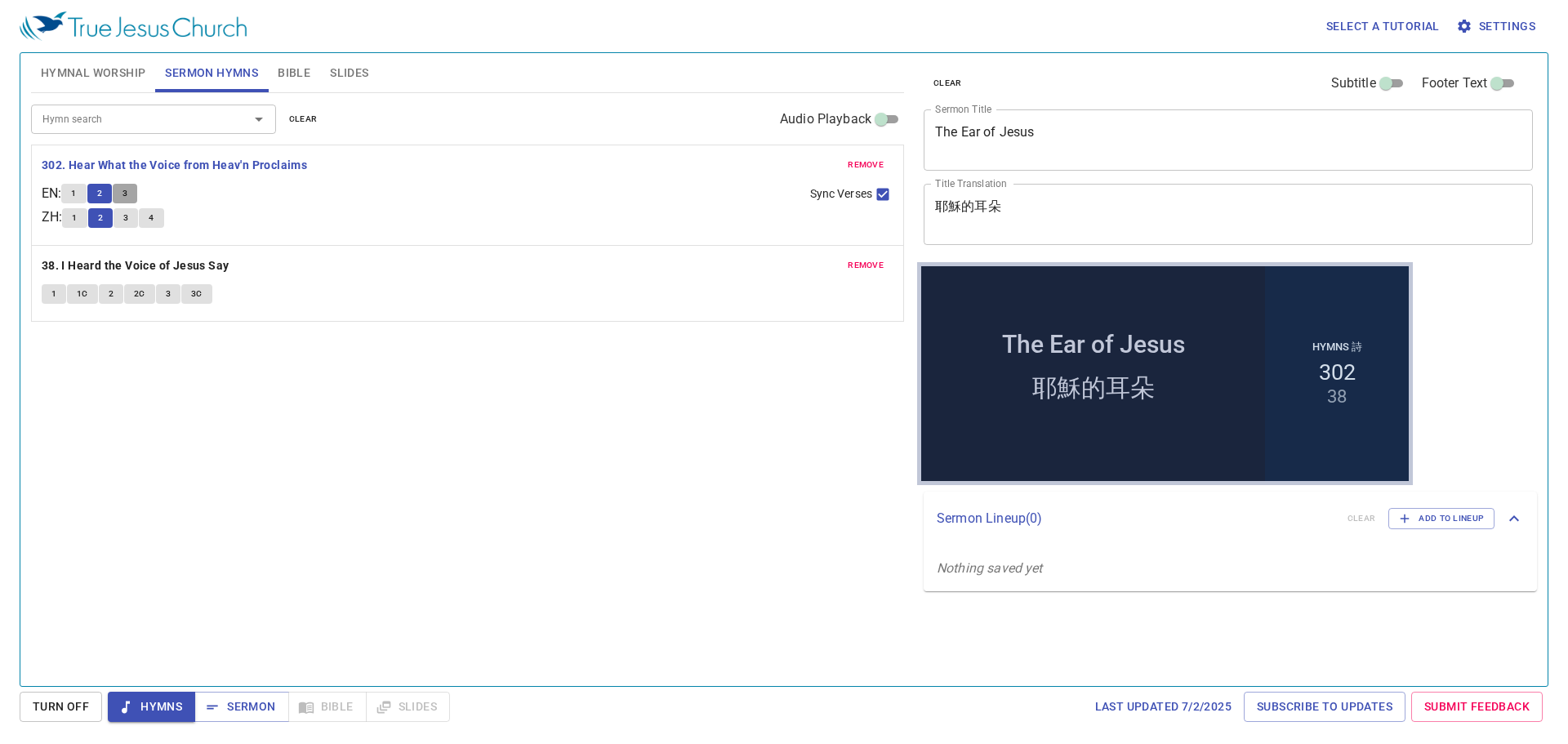 click on "3" at bounding box center [125, 194] 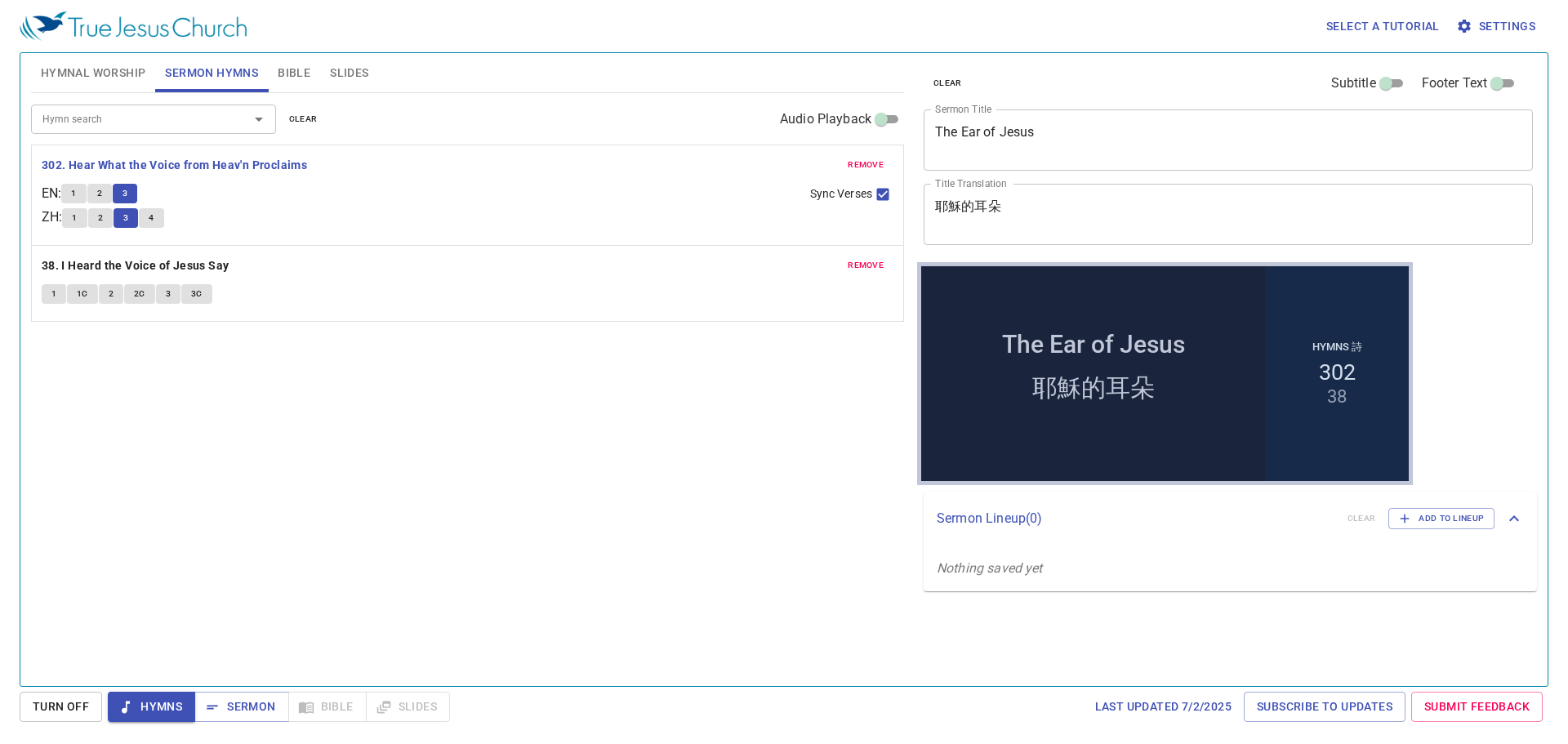 click on "4" at bounding box center (151, 218) 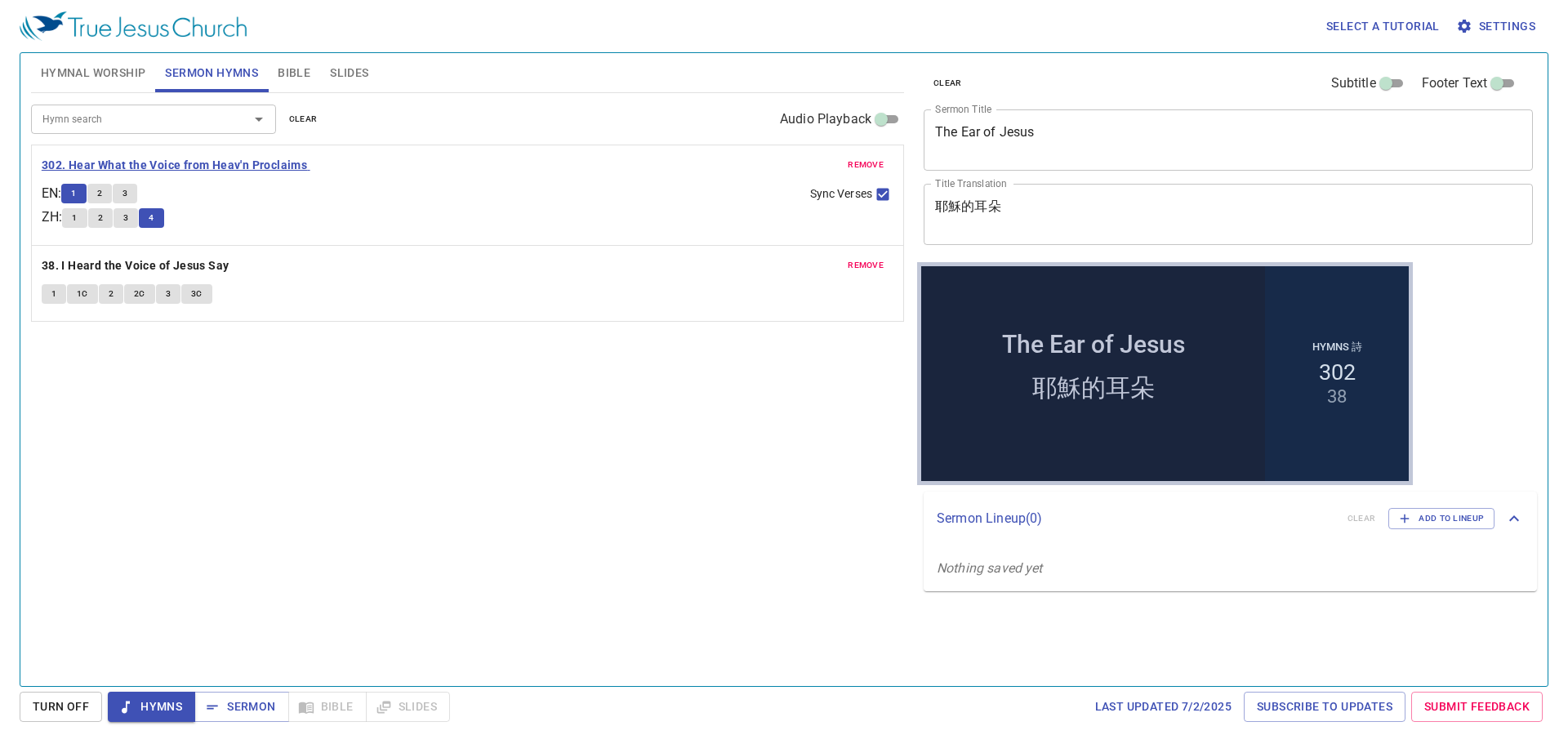 click on "302. Hear What the Voice from Heav'n Proclaims" at bounding box center (174, 165) 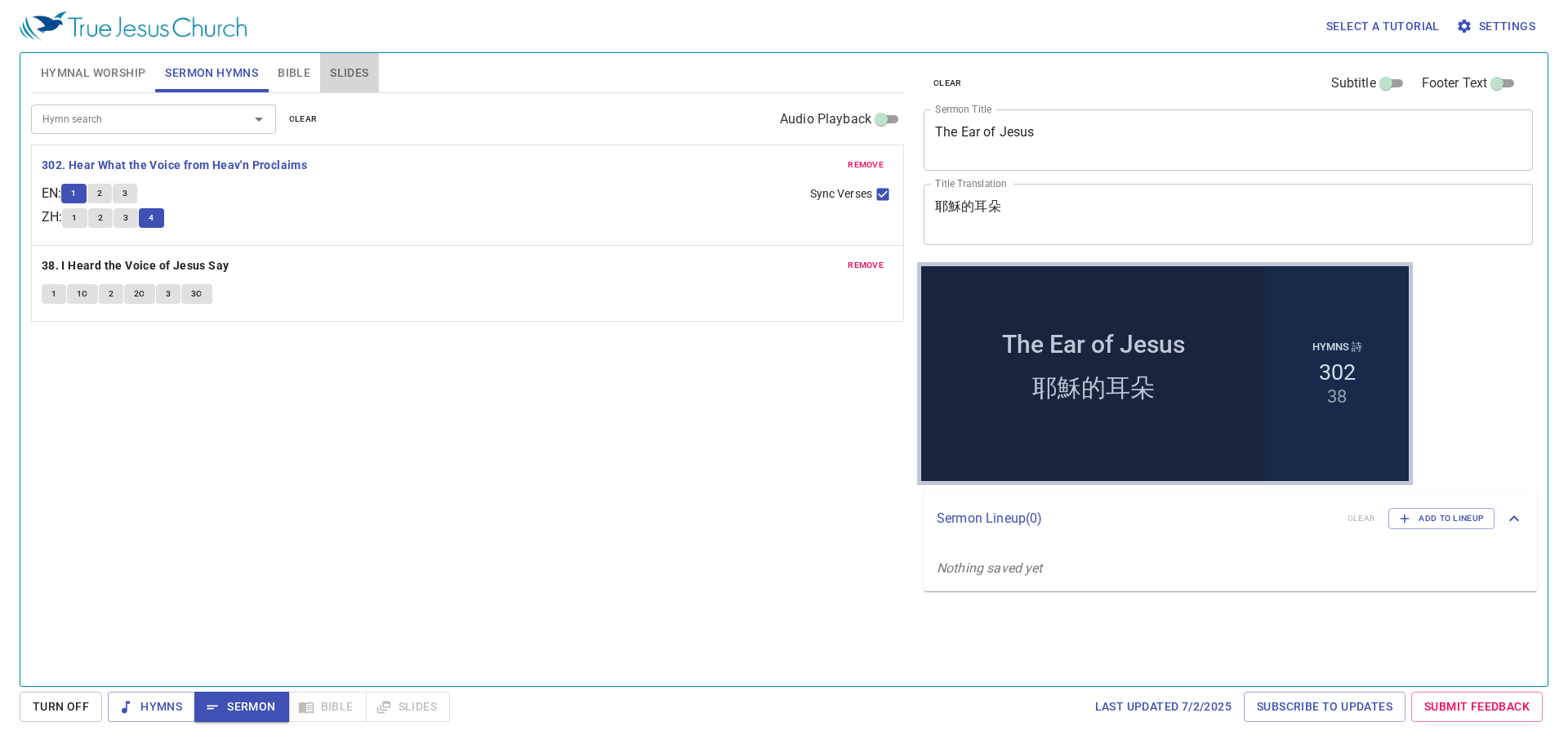 click on "Slides" at bounding box center [349, 73] 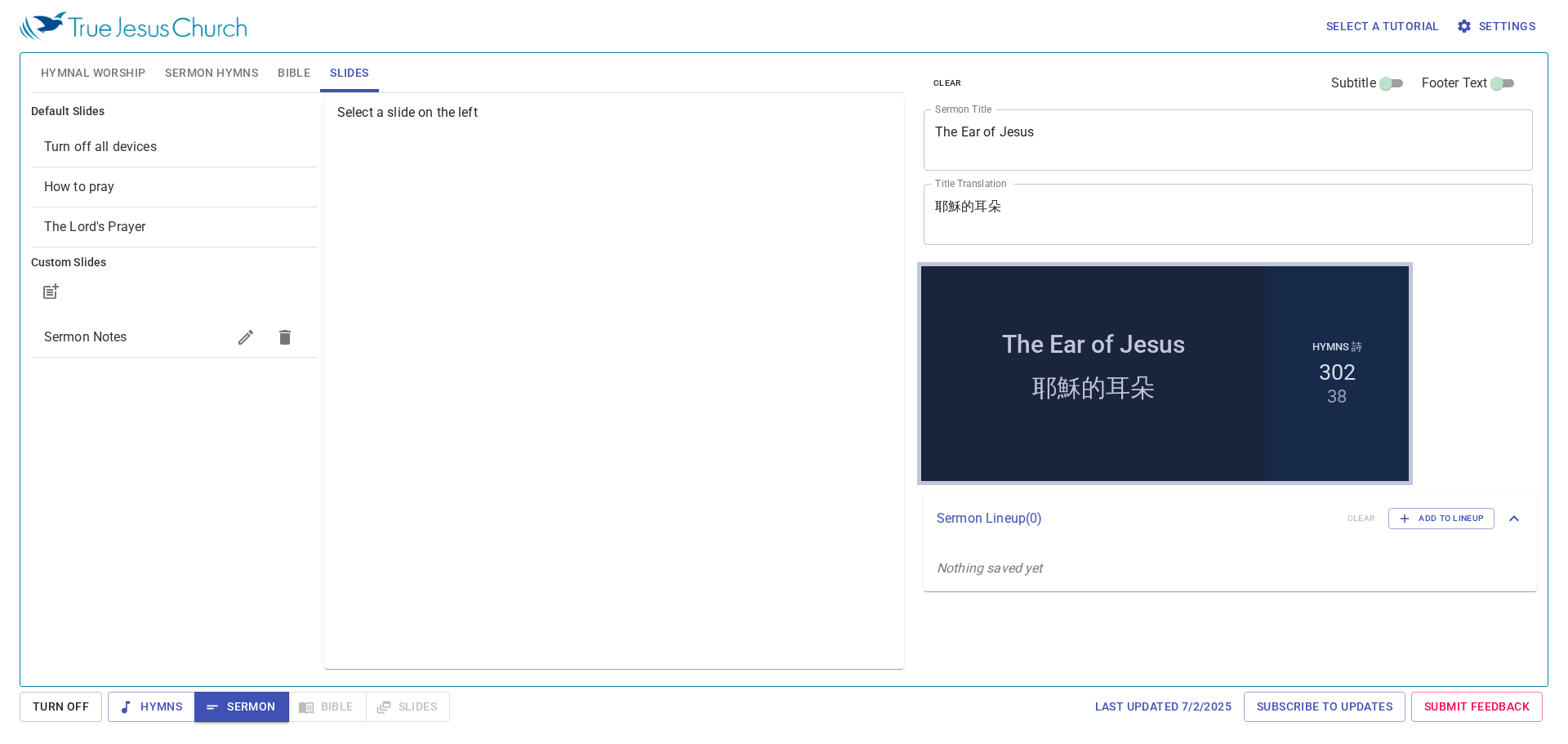 drag, startPoint x: 216, startPoint y: 176, endPoint x: 259, endPoint y: 185, distance: 43.931765 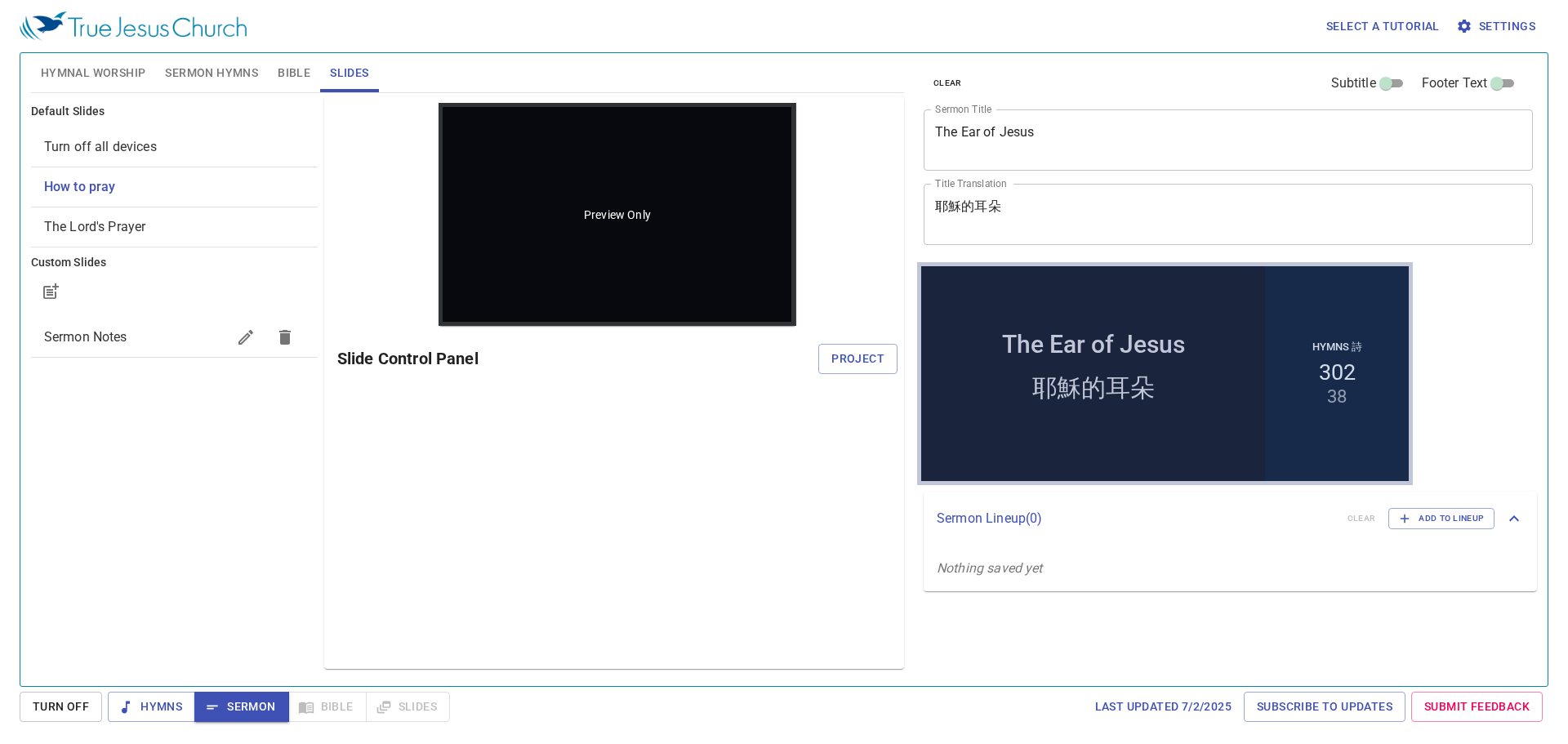 scroll, scrollTop: 0, scrollLeft: 0, axis: both 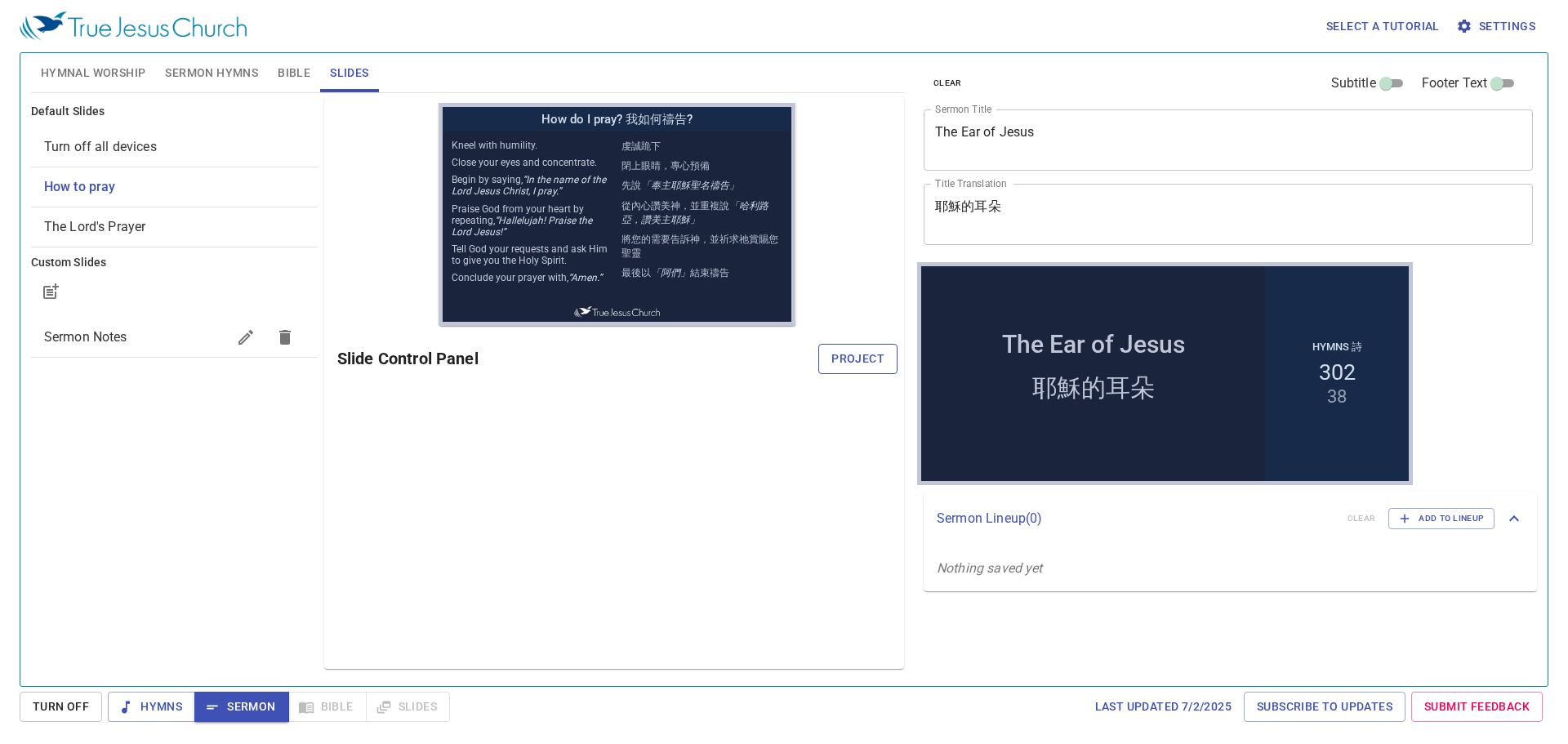 click on "Project" at bounding box center (858, 359) 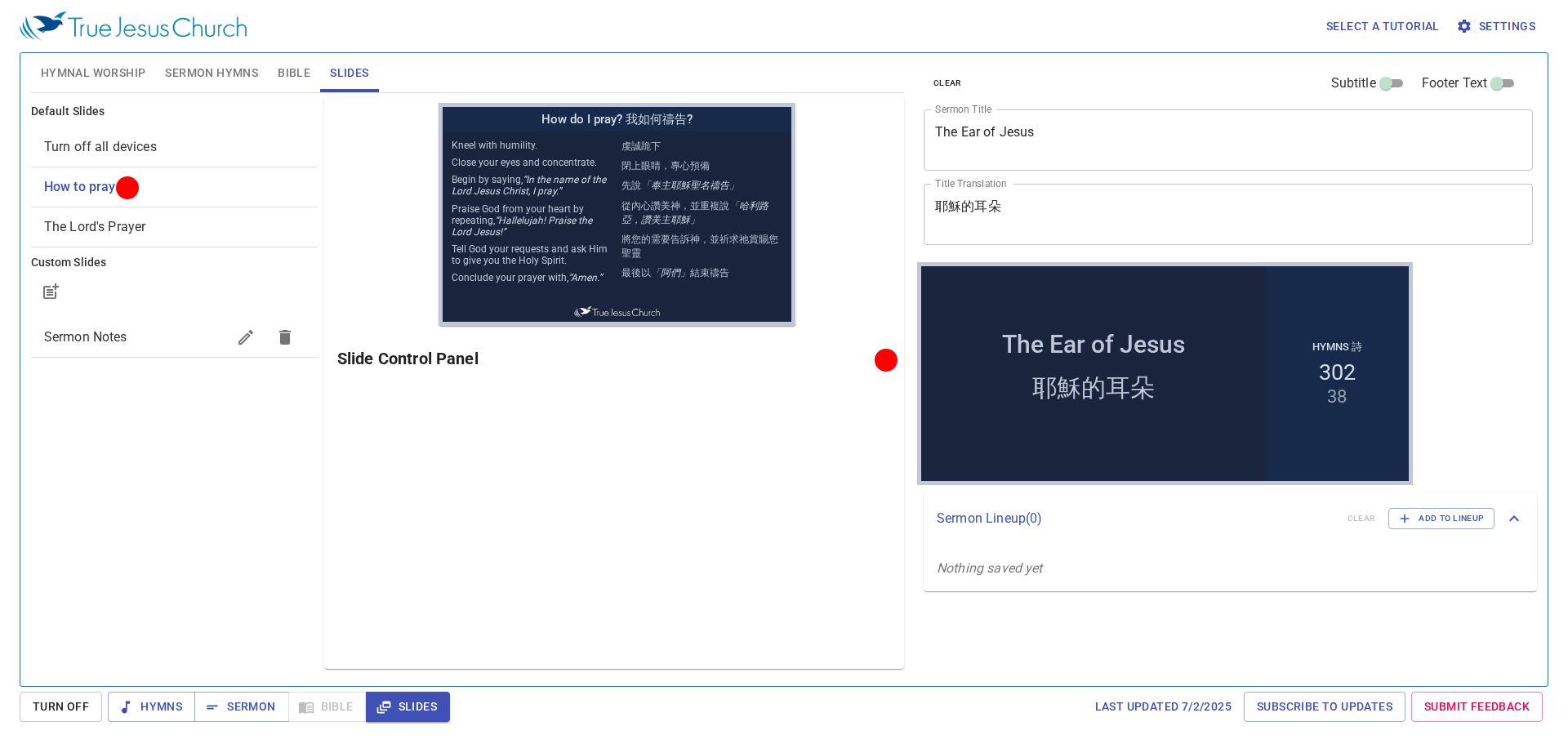 click on "Sermon Hymns" at bounding box center (212, 73) 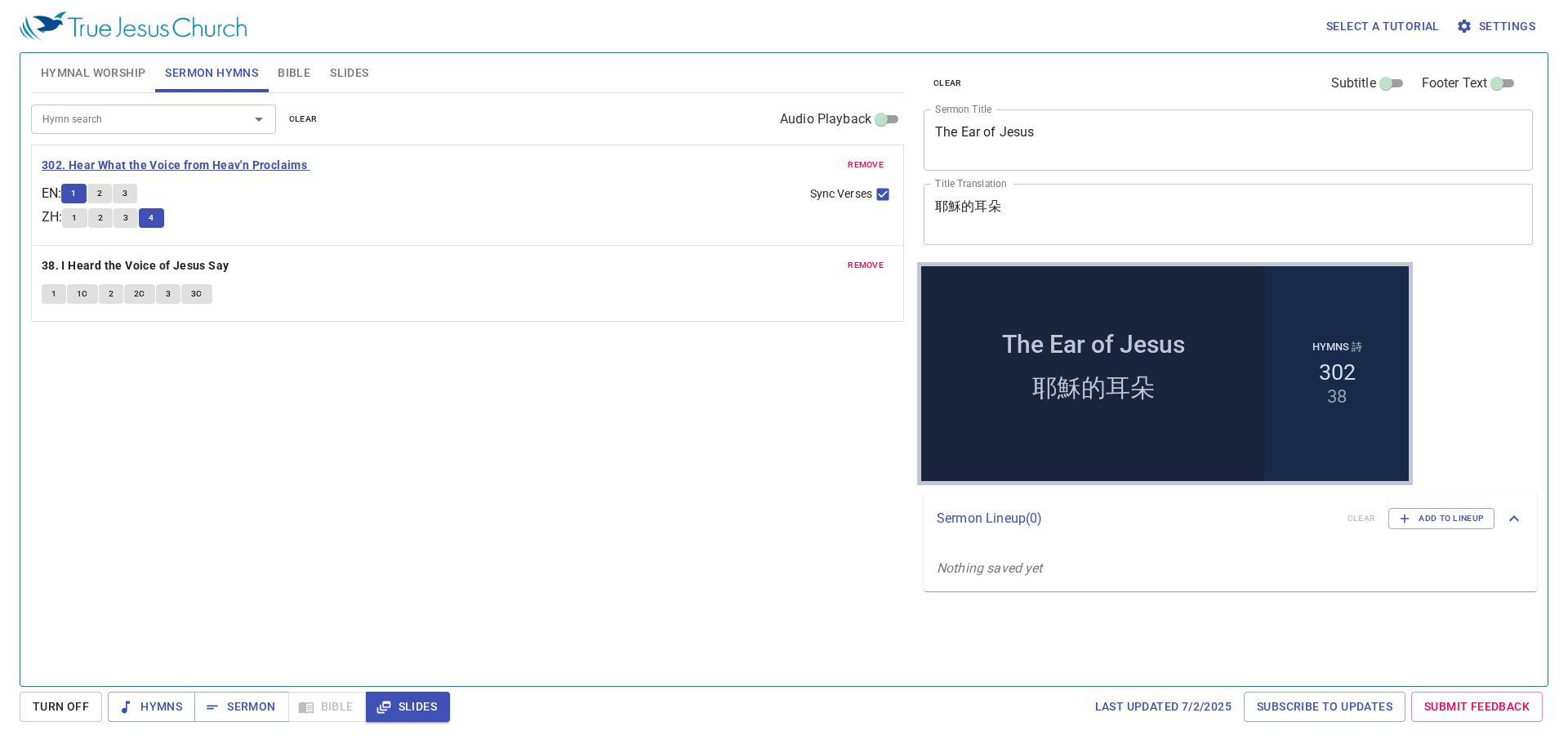 click on "302. Hear What the Voice from Heav'n Proclaims" at bounding box center [174, 165] 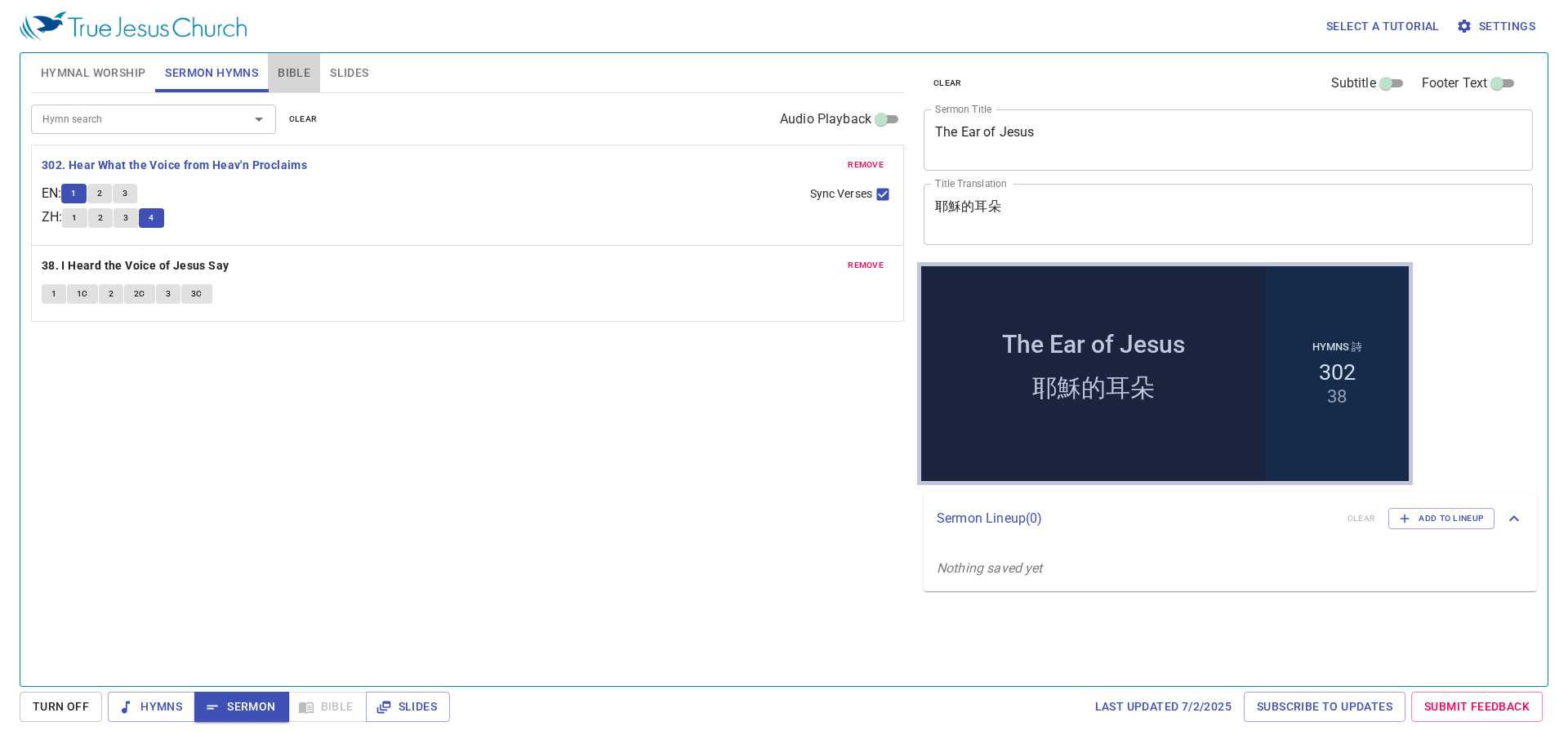 click on "Bible" at bounding box center (294, 73) 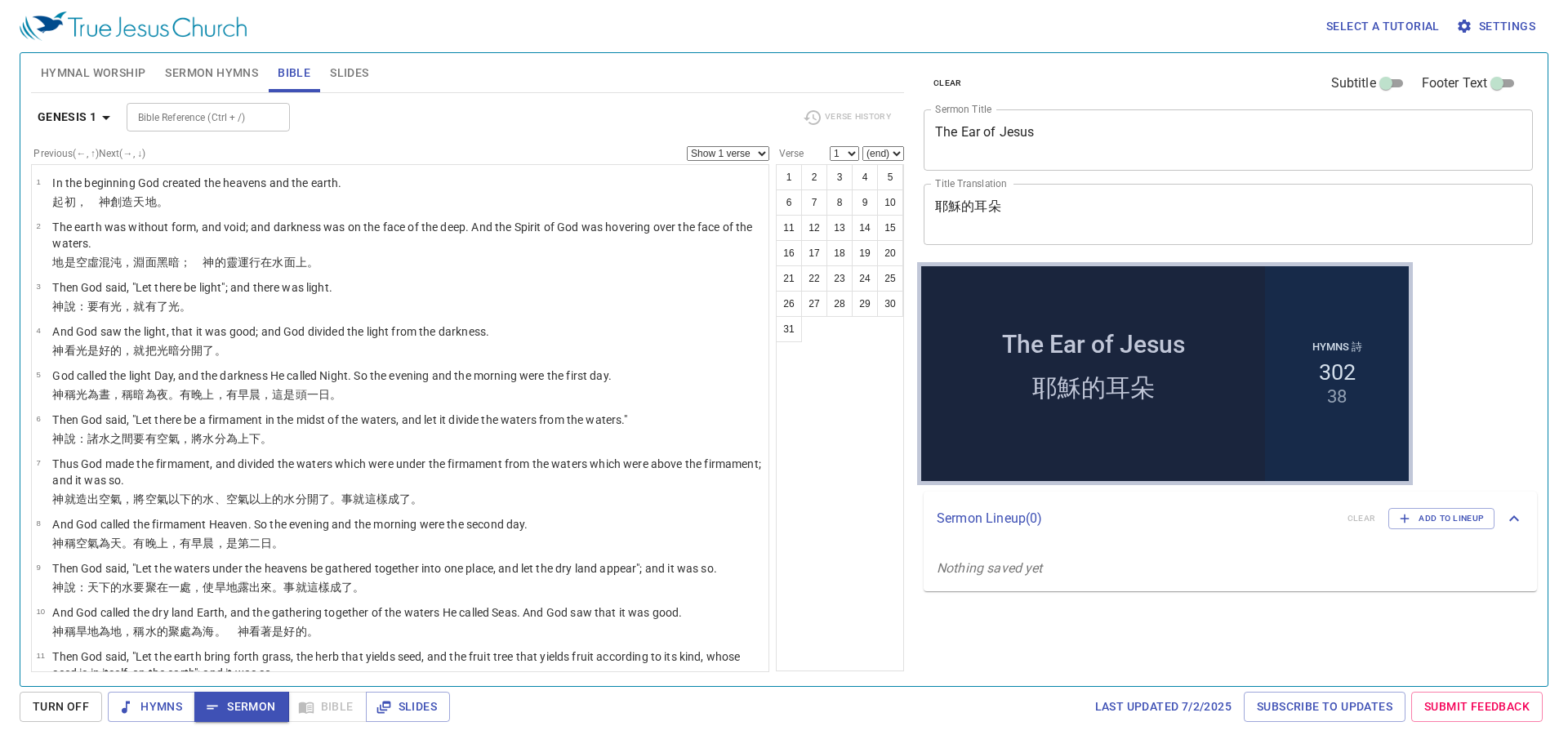 click on "1 2 3 4 5 6 7 8 9 10 11 12 13 14 15 16 17 18 19 20 21 22 23 24 25 26 27 28 29 30 31" at bounding box center [840, 417] 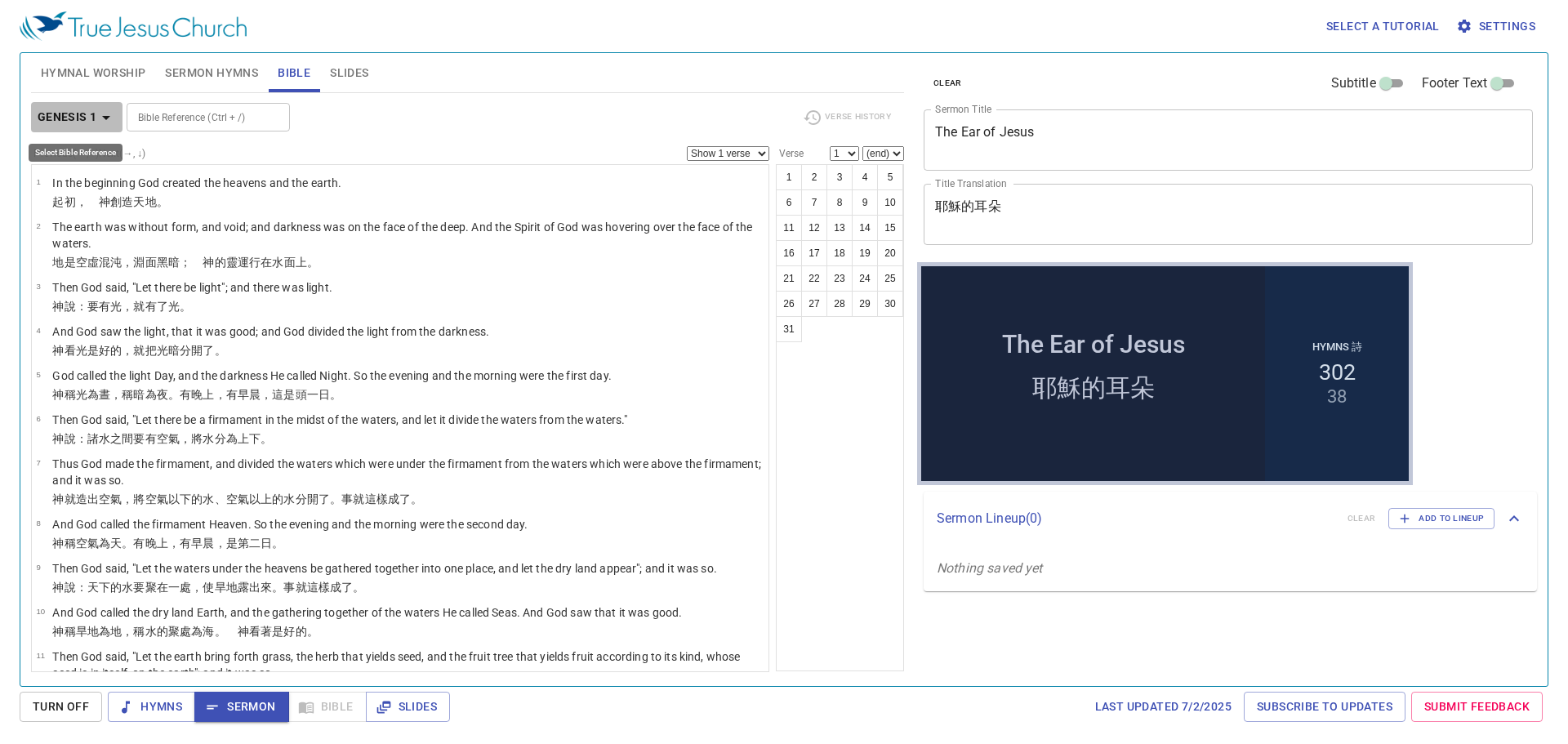 click 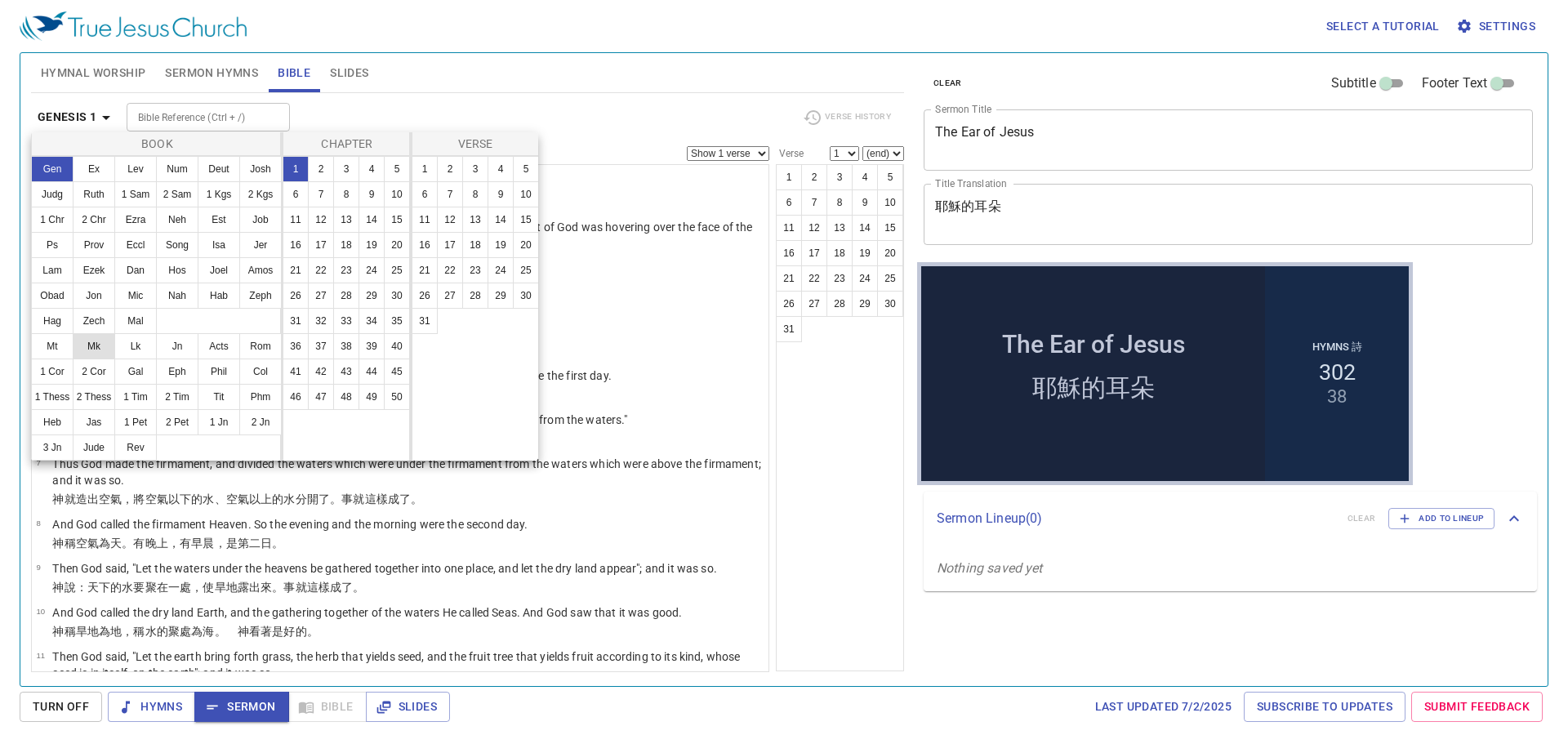 click on "Mk" at bounding box center (94, 346) 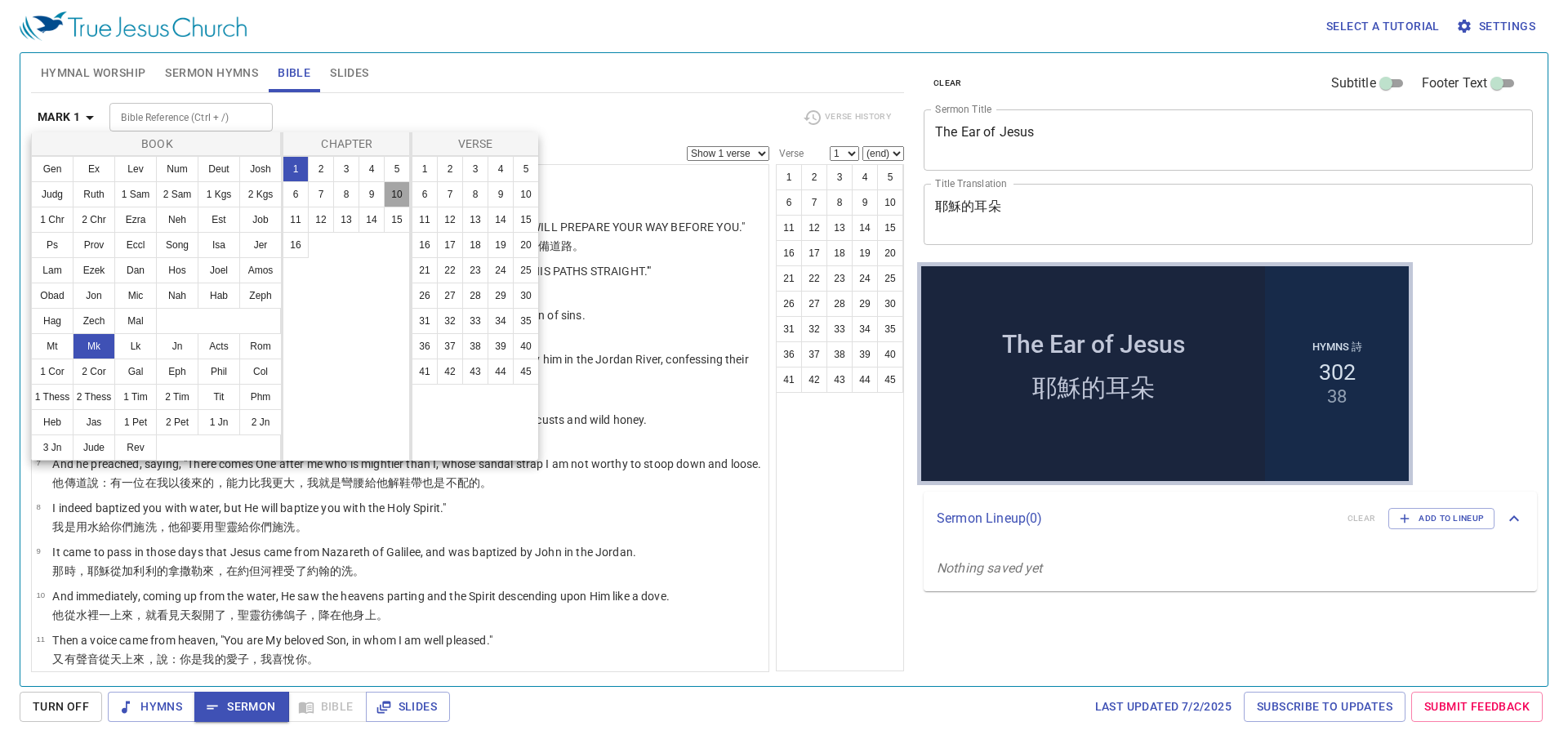 click on "10" at bounding box center [397, 194] 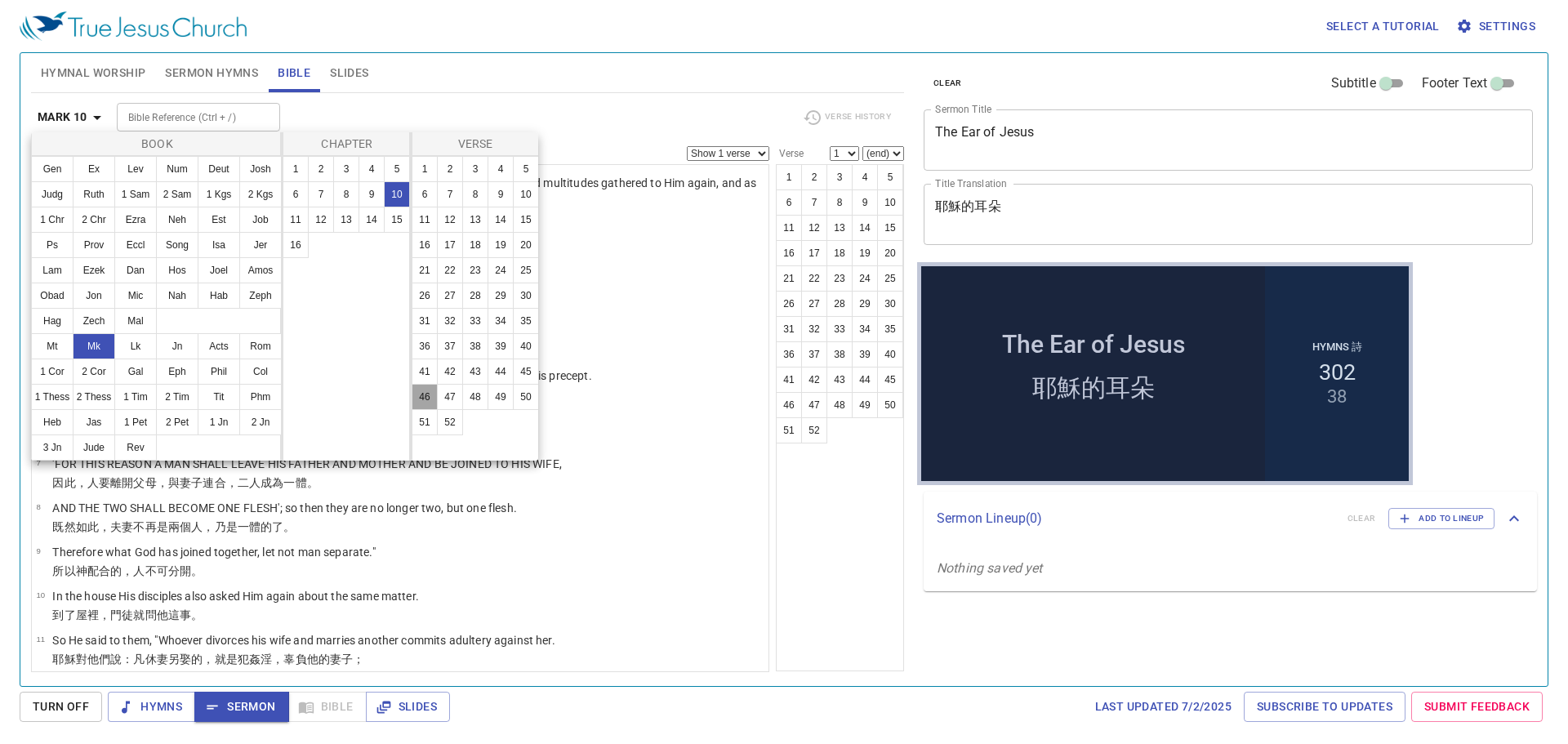 click on "46" at bounding box center [425, 397] 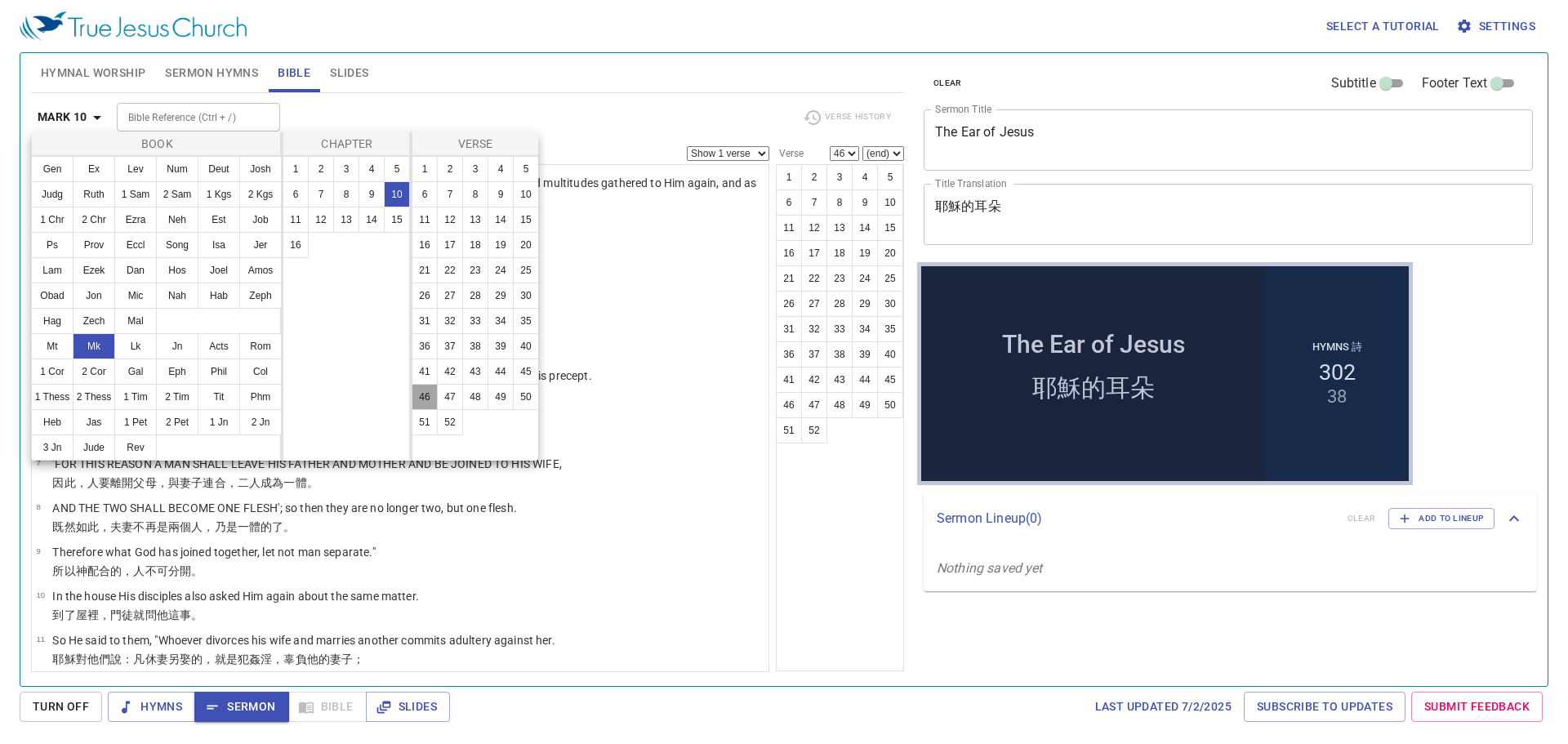 scroll, scrollTop: 1980, scrollLeft: 0, axis: vertical 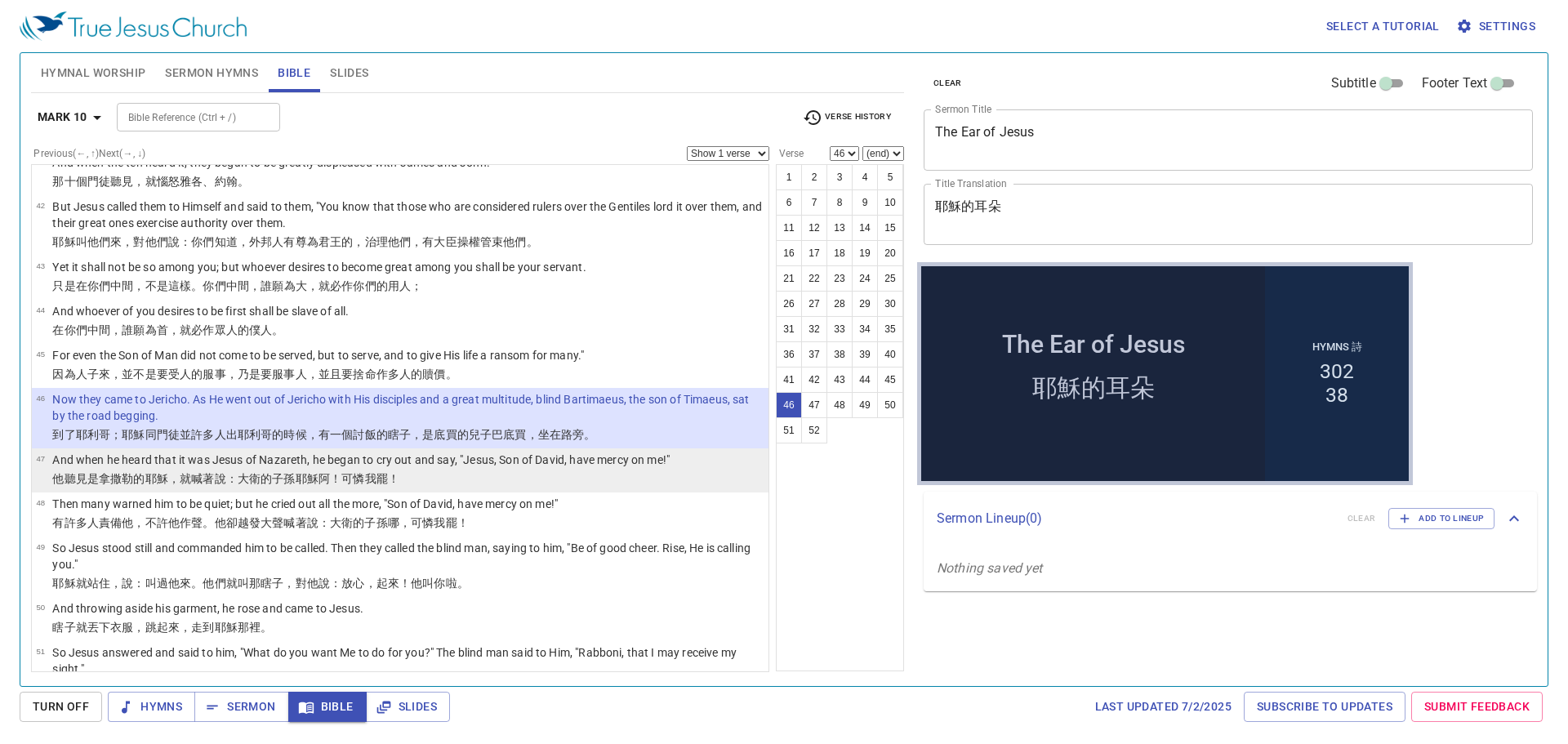 click on "And when he heard that it was Jesus of Nazareth, he began to cry out and say, "Jesus, Son of David, have mercy on me!"" at bounding box center (361, 460) 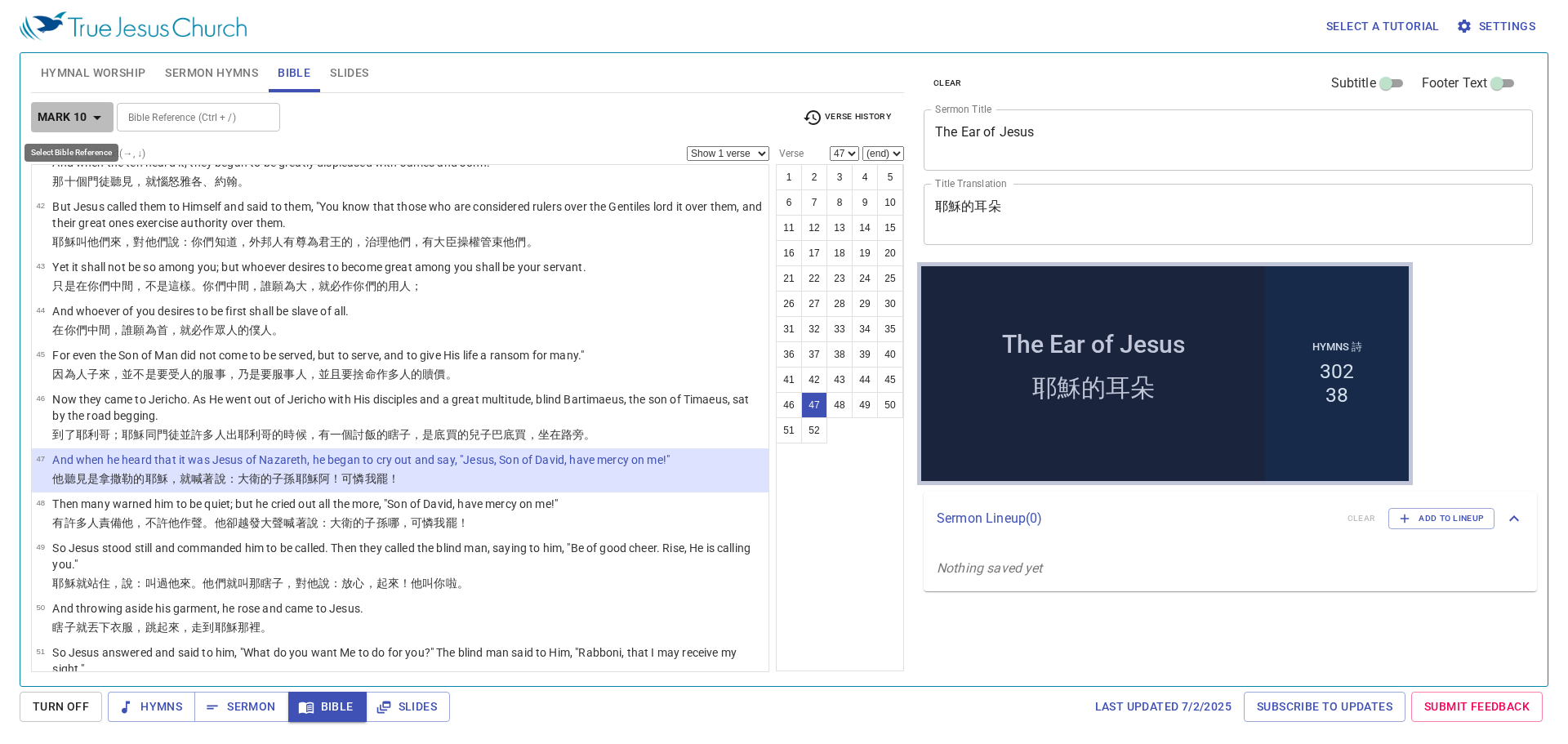 click on "Mark 10" at bounding box center [62, 117] 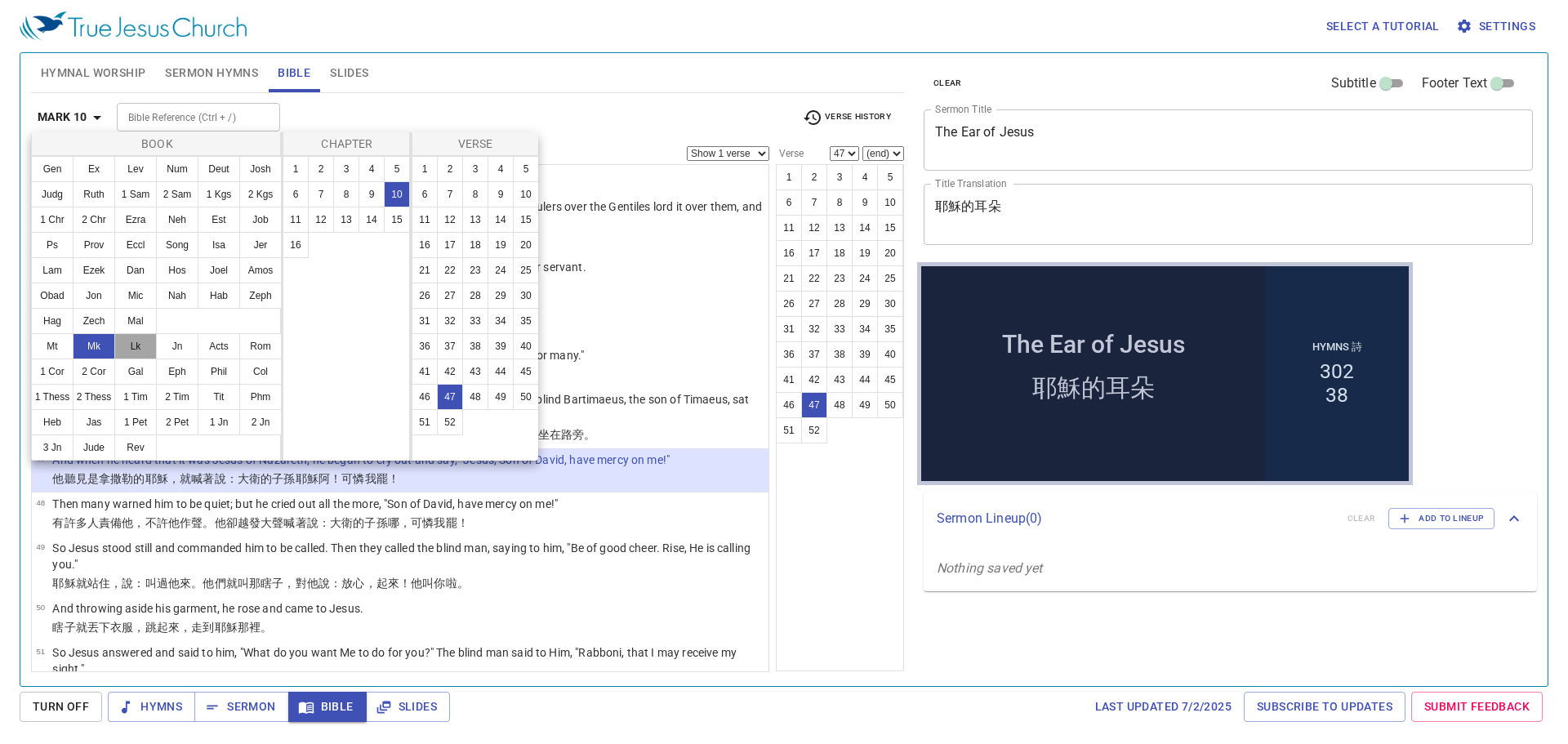 click on "Lk" at bounding box center [136, 346] 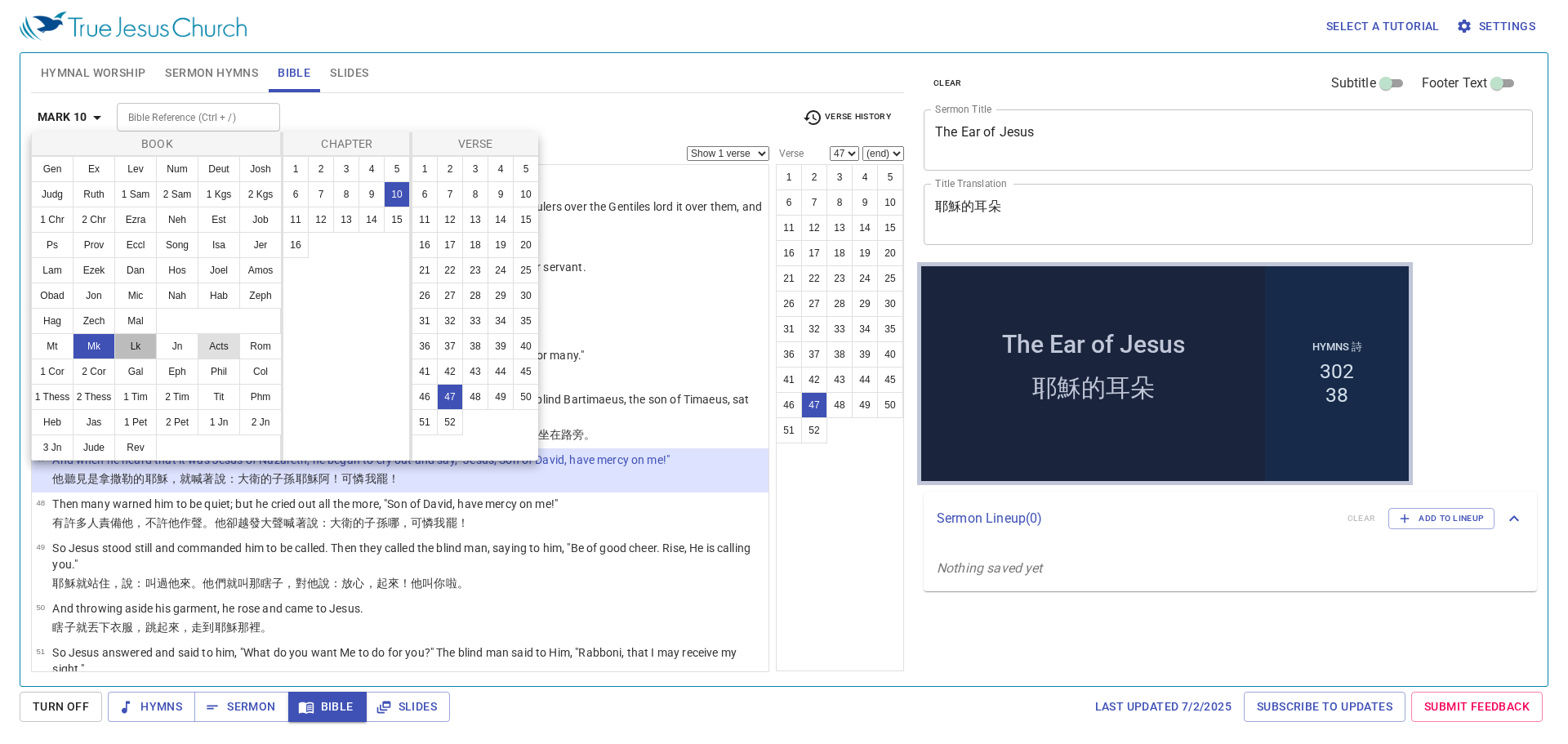 scroll, scrollTop: 0, scrollLeft: 0, axis: both 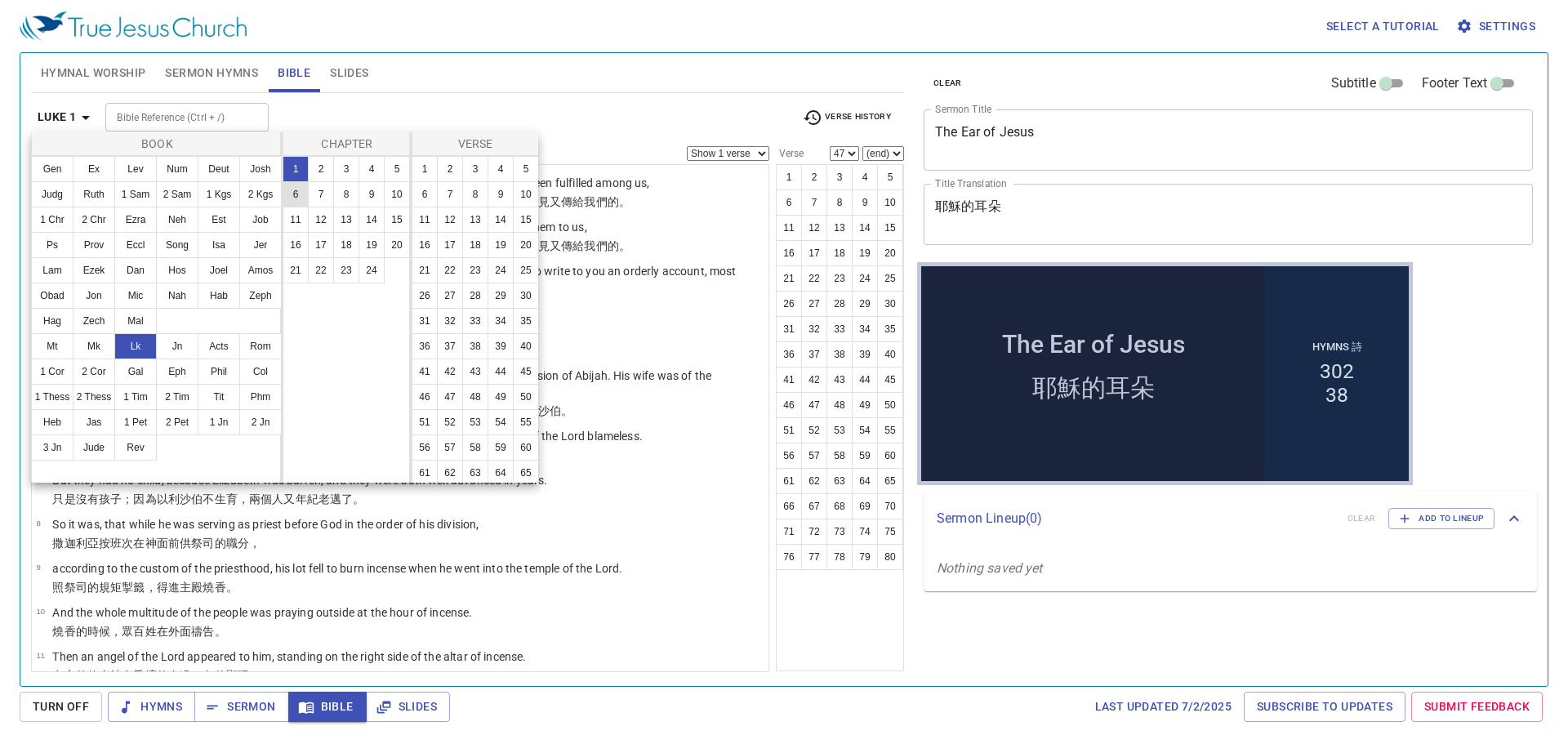 click on "6" at bounding box center (296, 194) 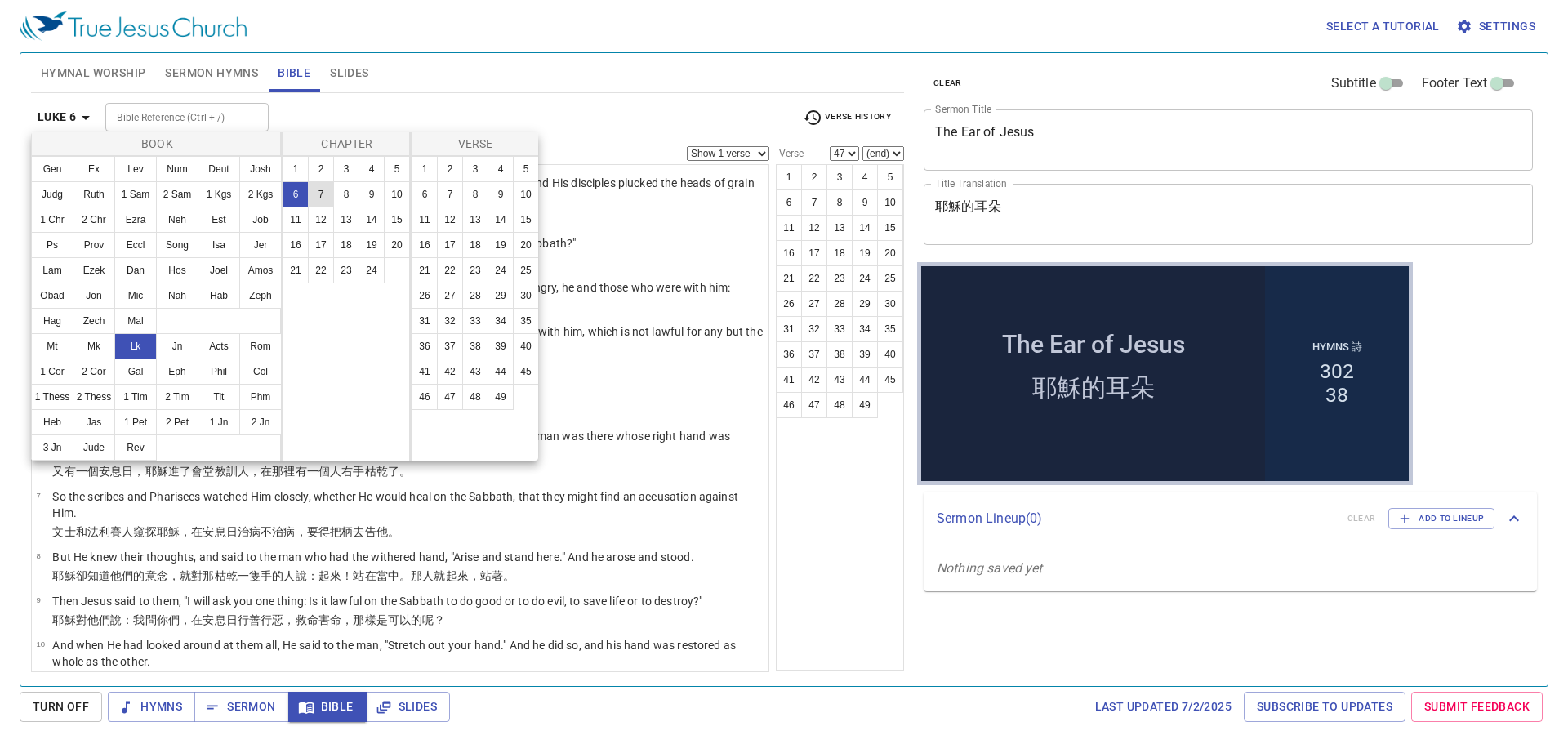 click on "7" at bounding box center [321, 194] 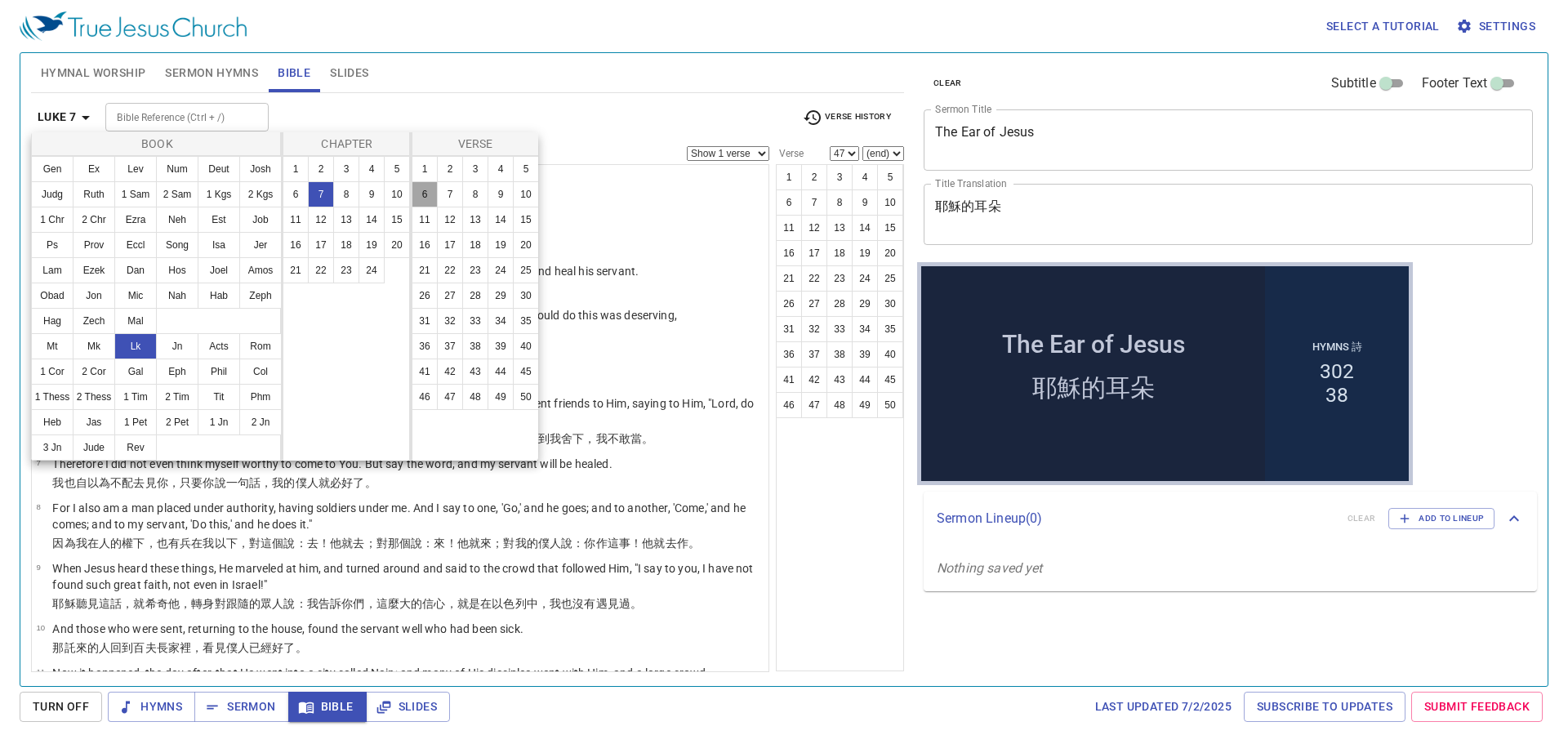 click on "6" at bounding box center [425, 194] 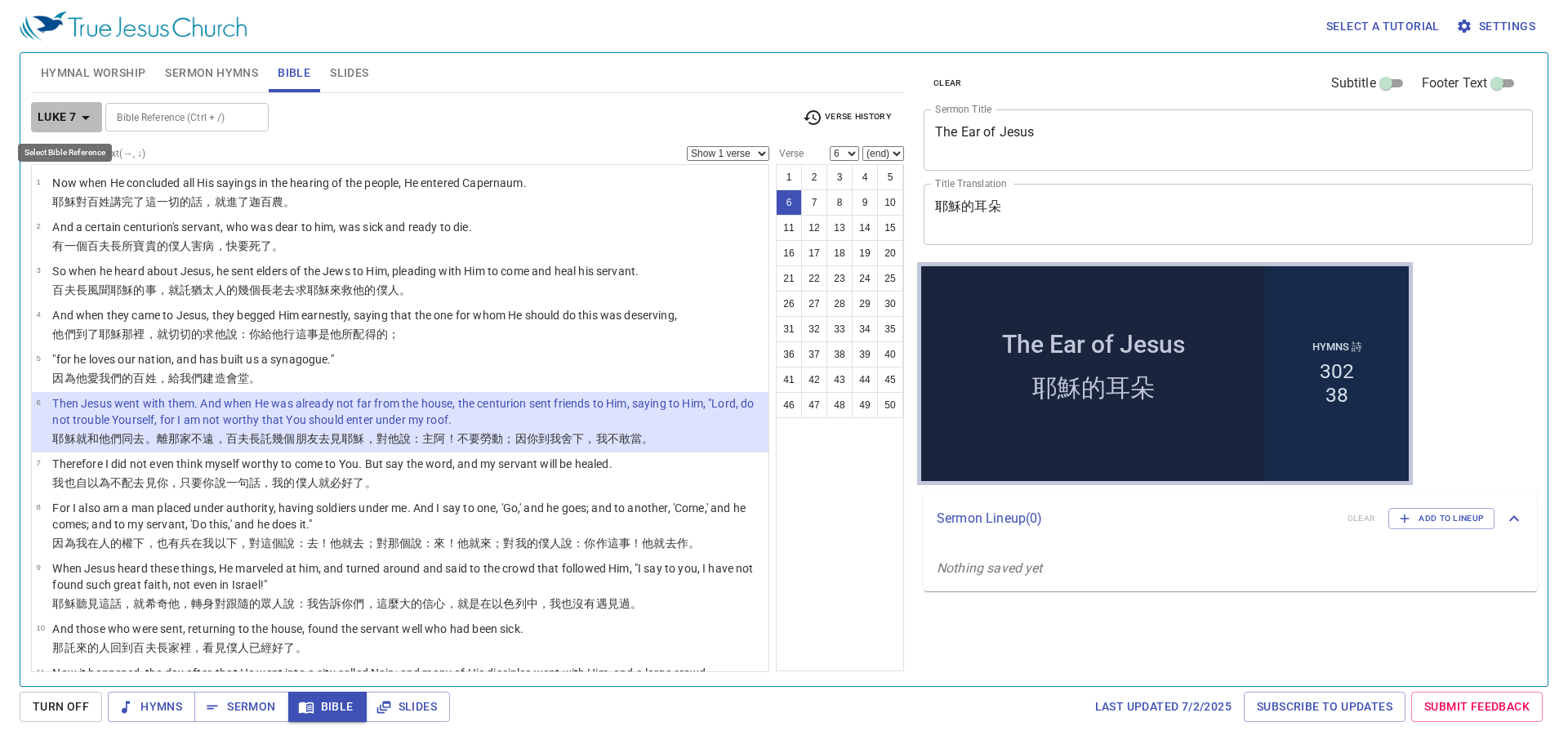 click 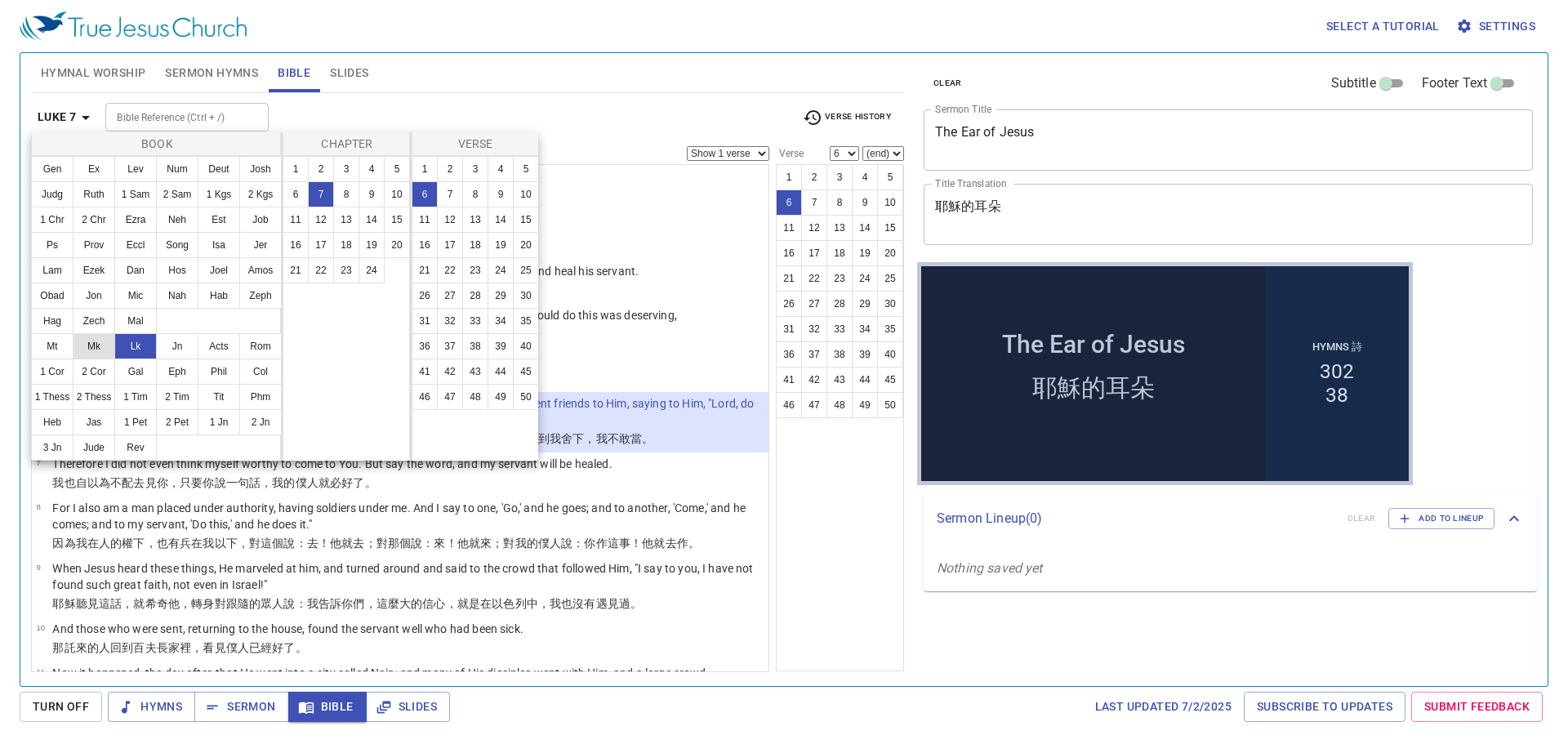 click on "Mt Mk Lk Jn Acts Rom 1 Cor 2 Cor Gal Eph Phil Col 1 Thess 2 Thess 1 Tim 2 Tim Tit Phm Heb Jas 1 Pet 2 Pet 1 Jn 2 Jn 3 Jn Jude Rev" at bounding box center [157, 397] 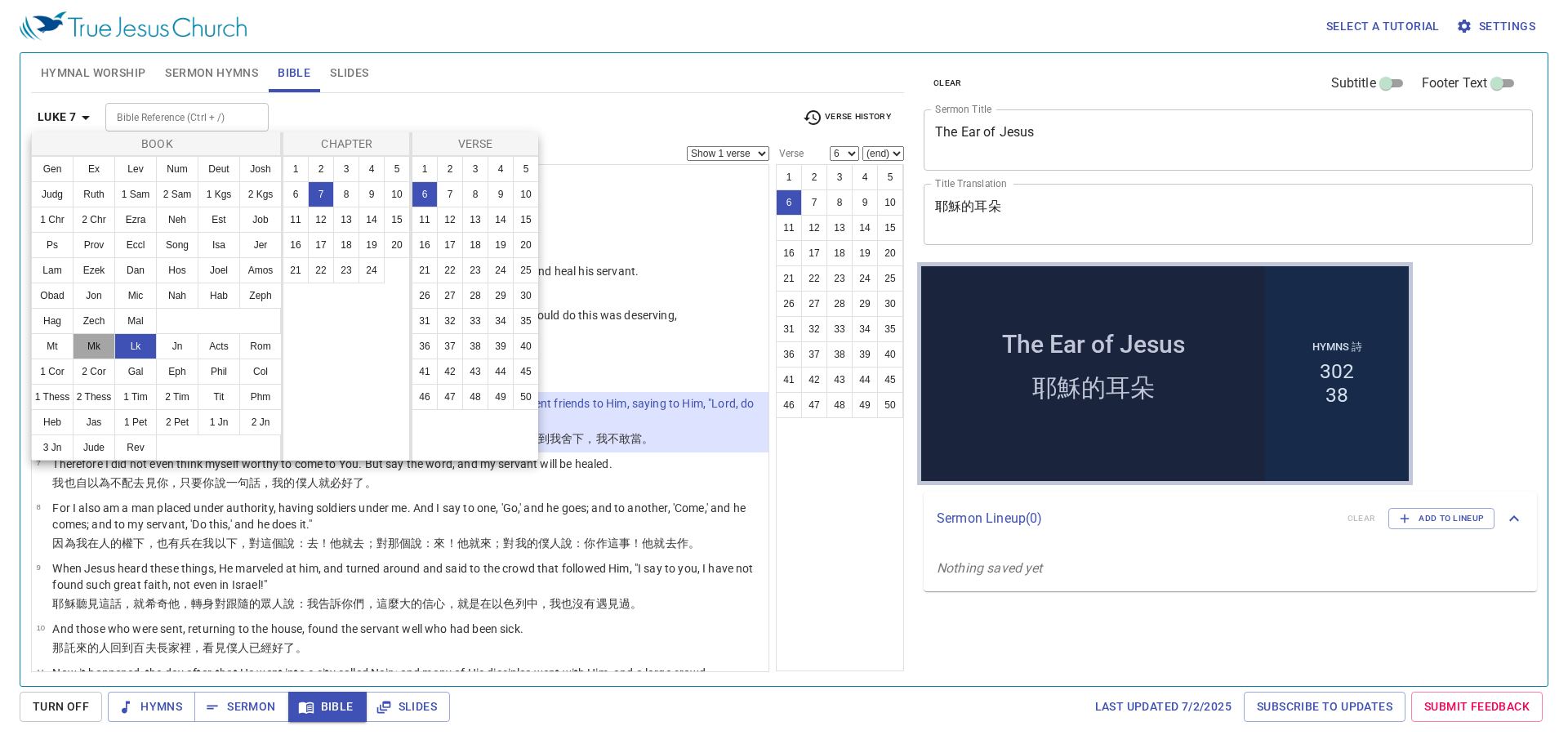 click on "Mk" at bounding box center [94, 346] 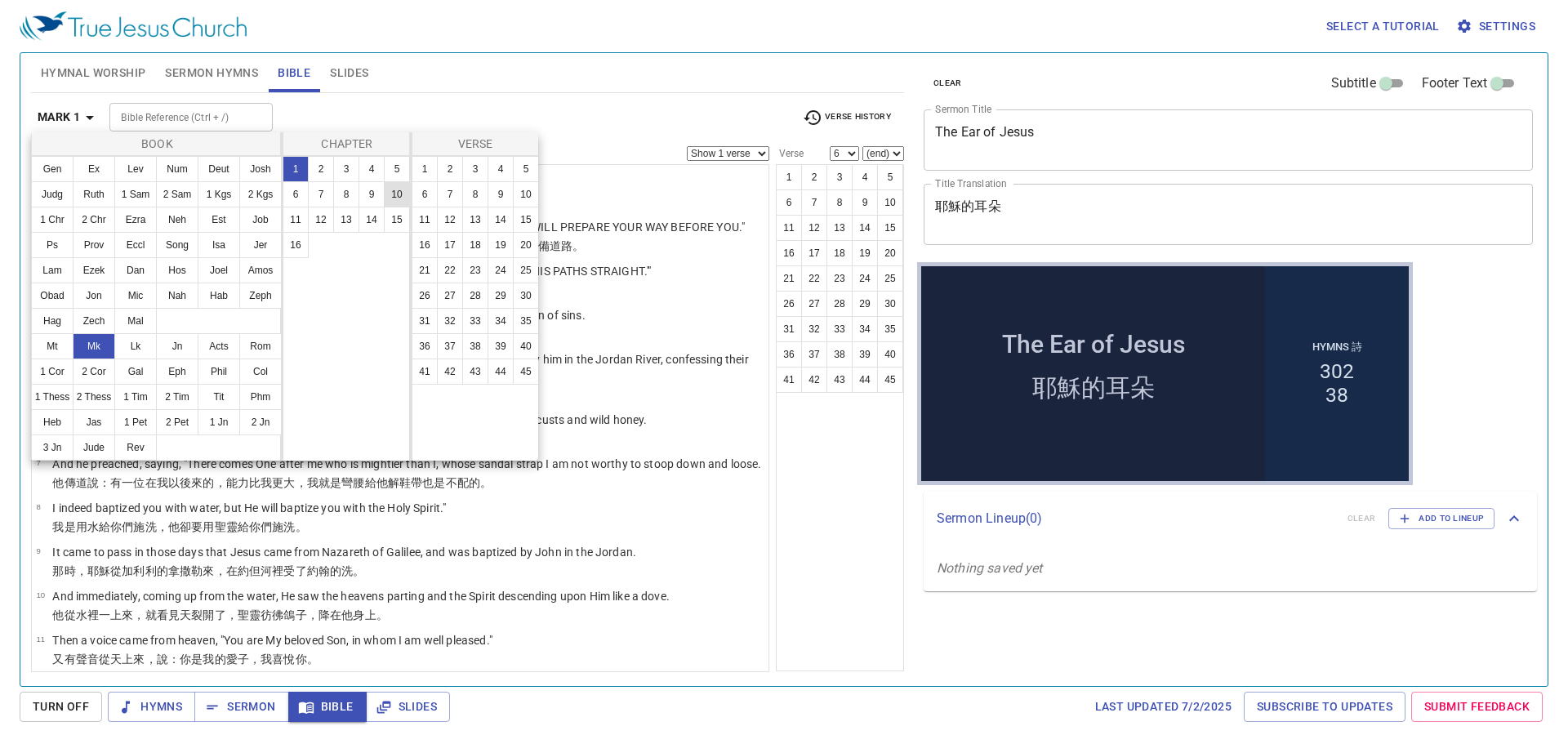 click on "10" at bounding box center (397, 194) 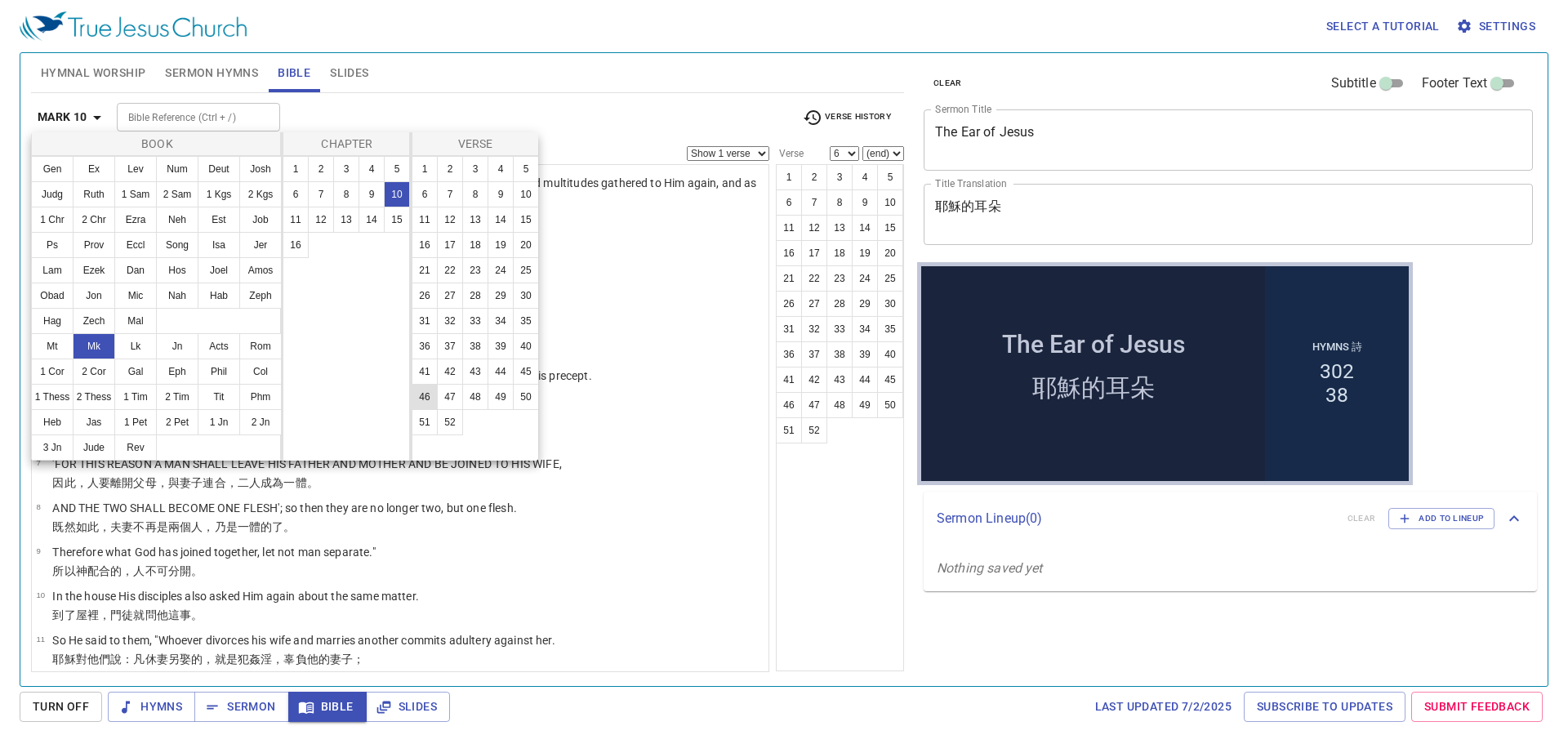click on "46" at bounding box center [425, 397] 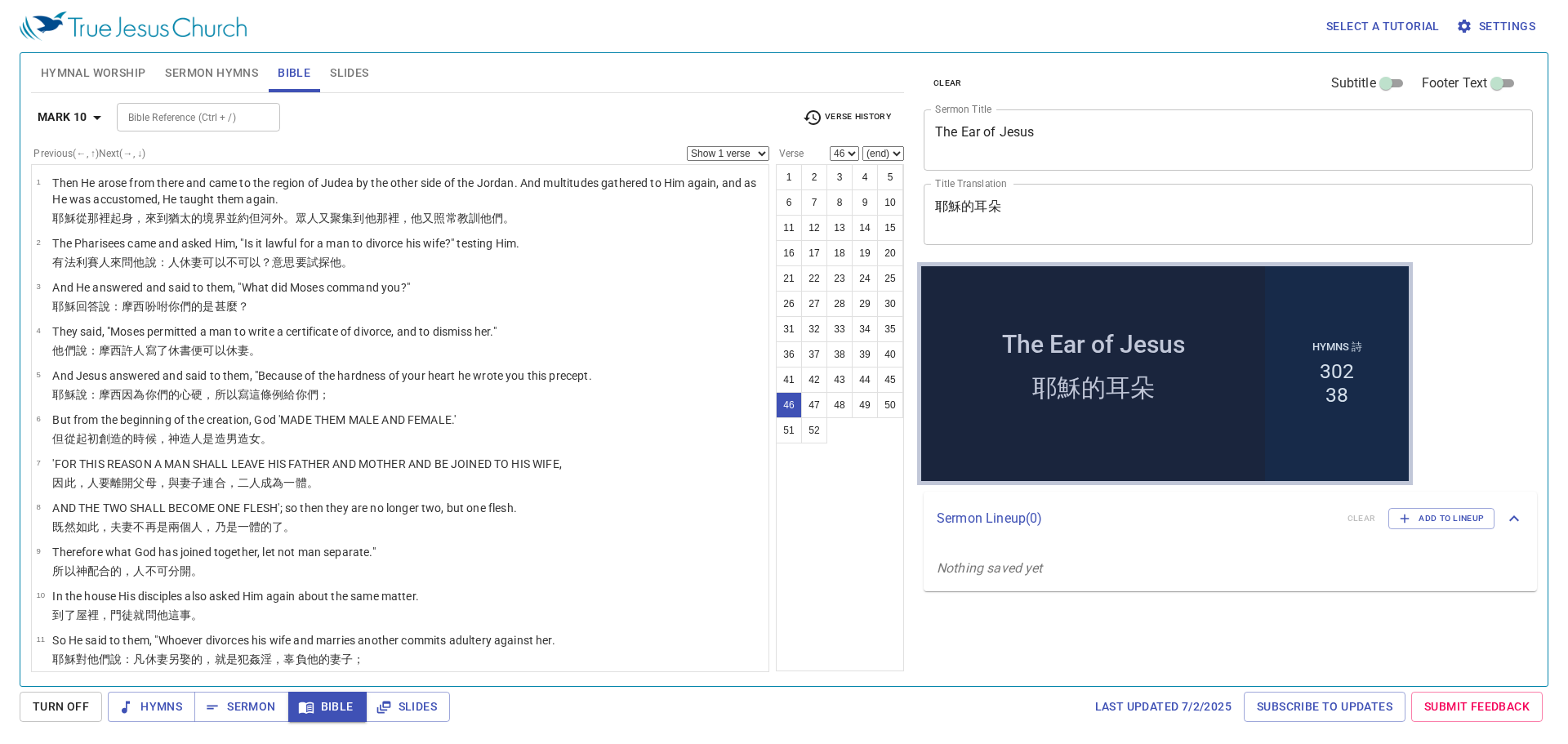 scroll, scrollTop: 1980, scrollLeft: 0, axis: vertical 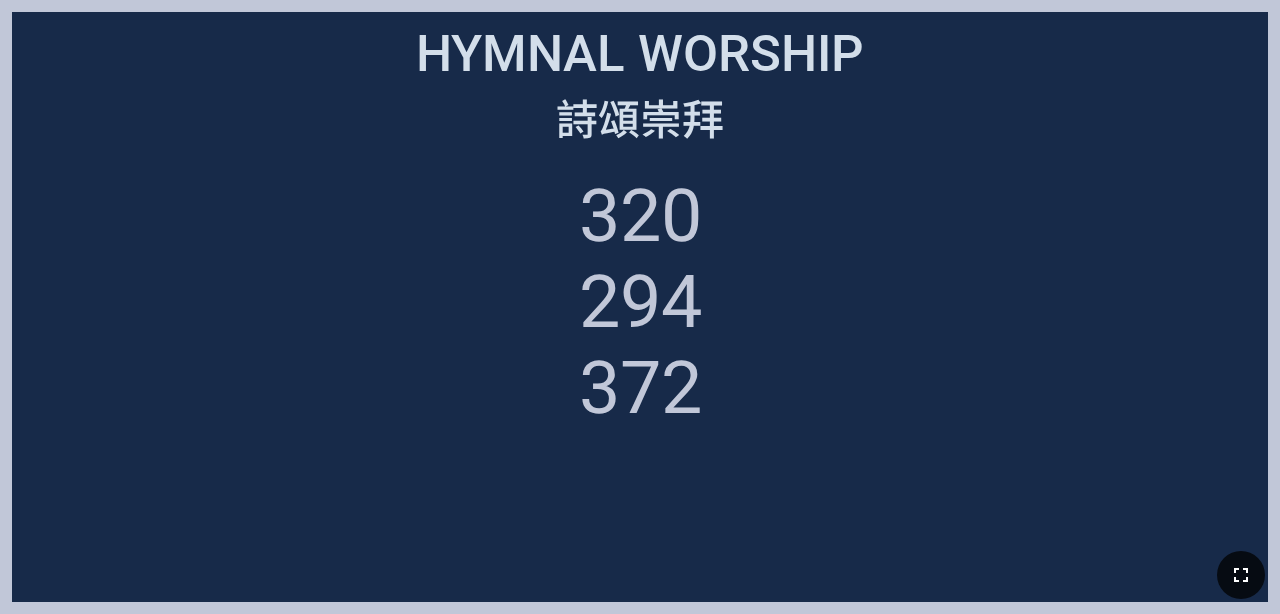 click 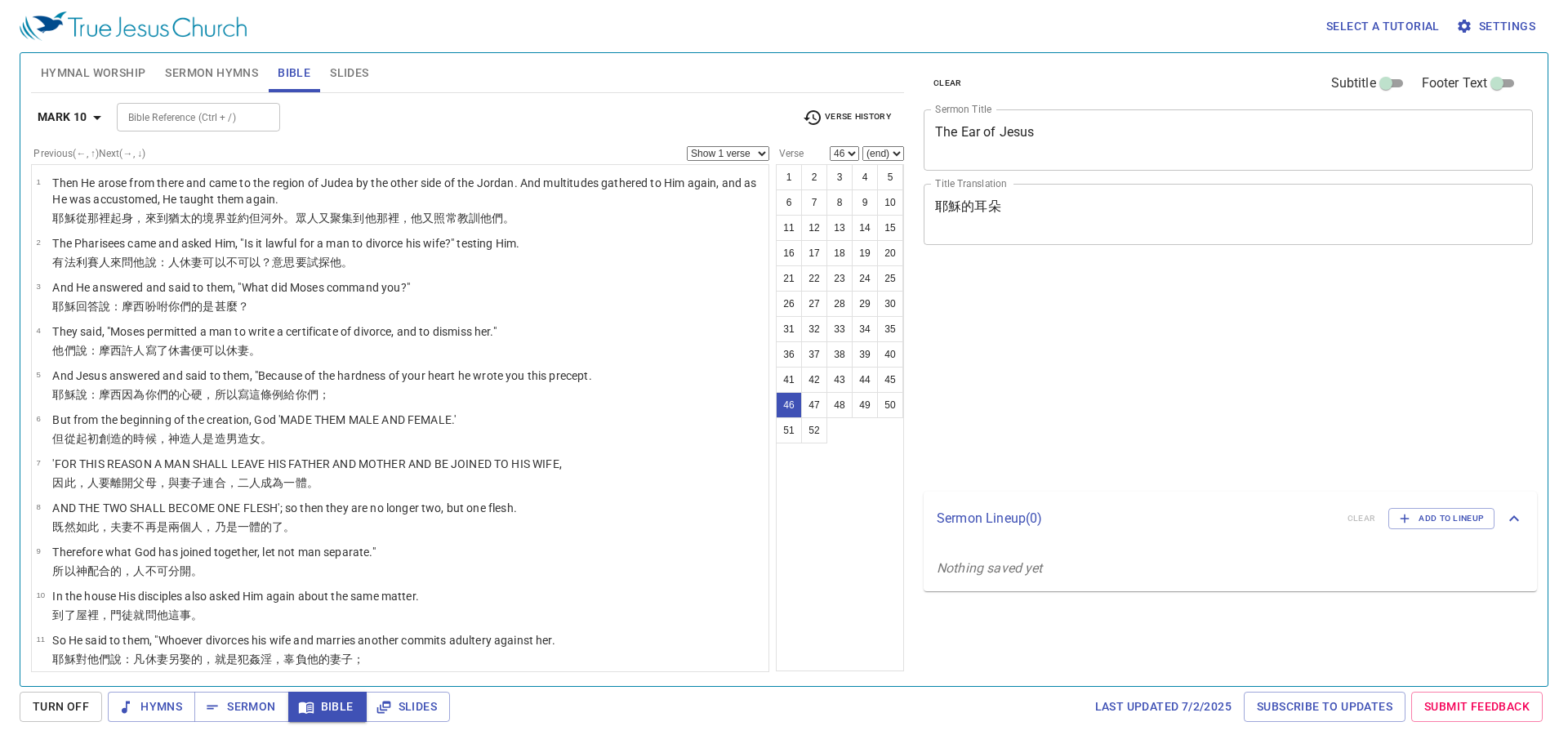 scroll, scrollTop: 0, scrollLeft: 0, axis: both 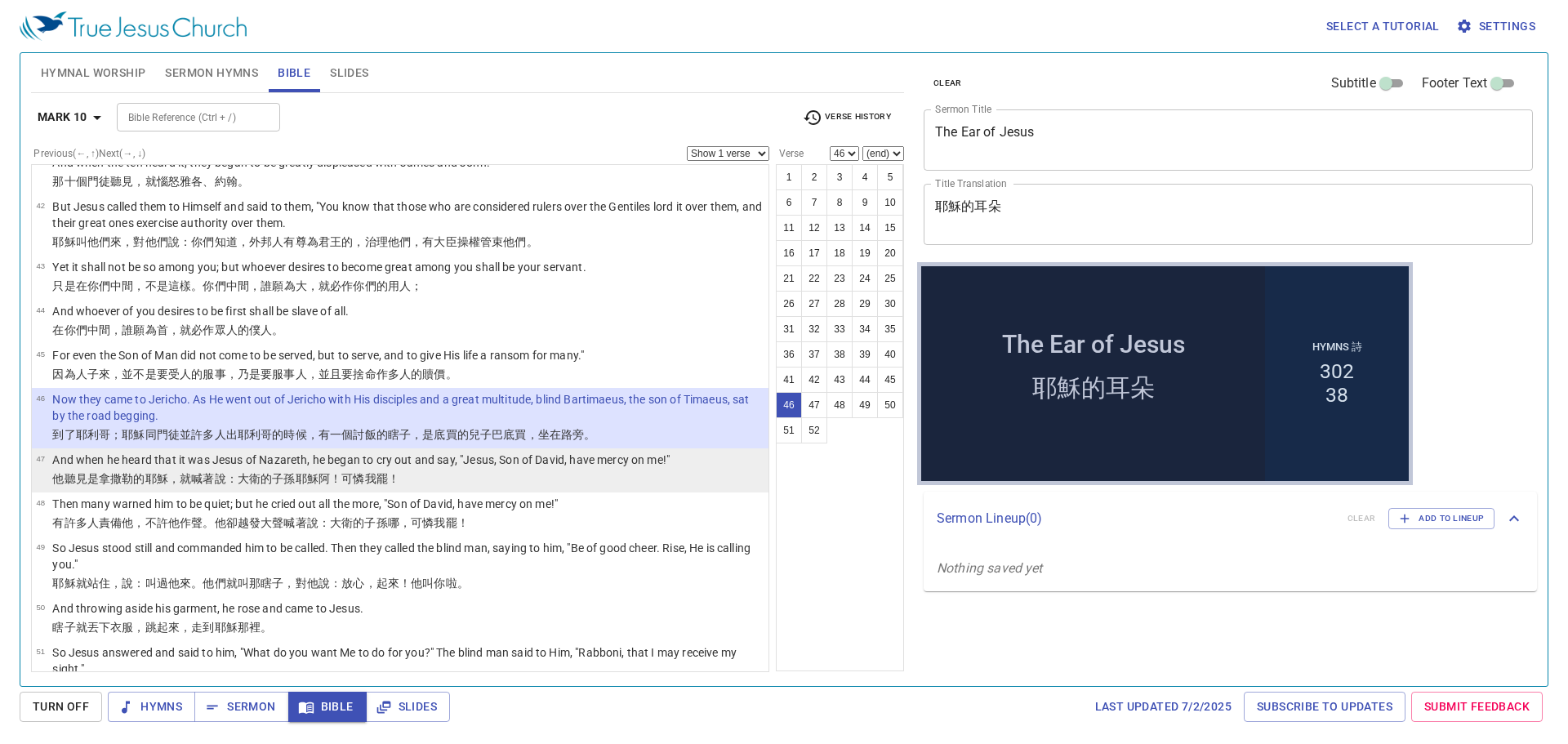 click on "耶穌 阿！可憐 我 罷！" at bounding box center [347, 479] 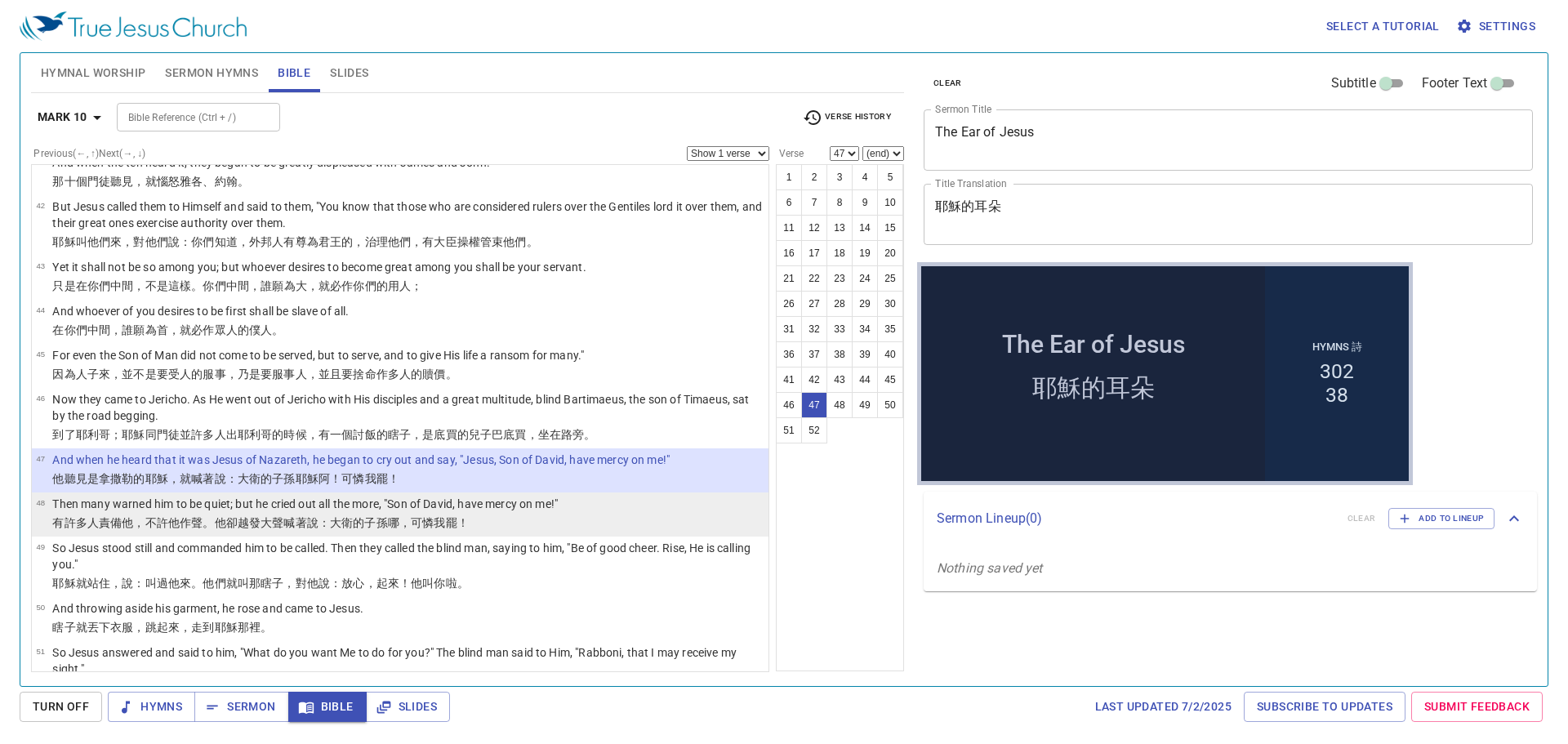 click on "著說：大衛 的子孫 哪，可憐 我 罷！" at bounding box center (382, 523) 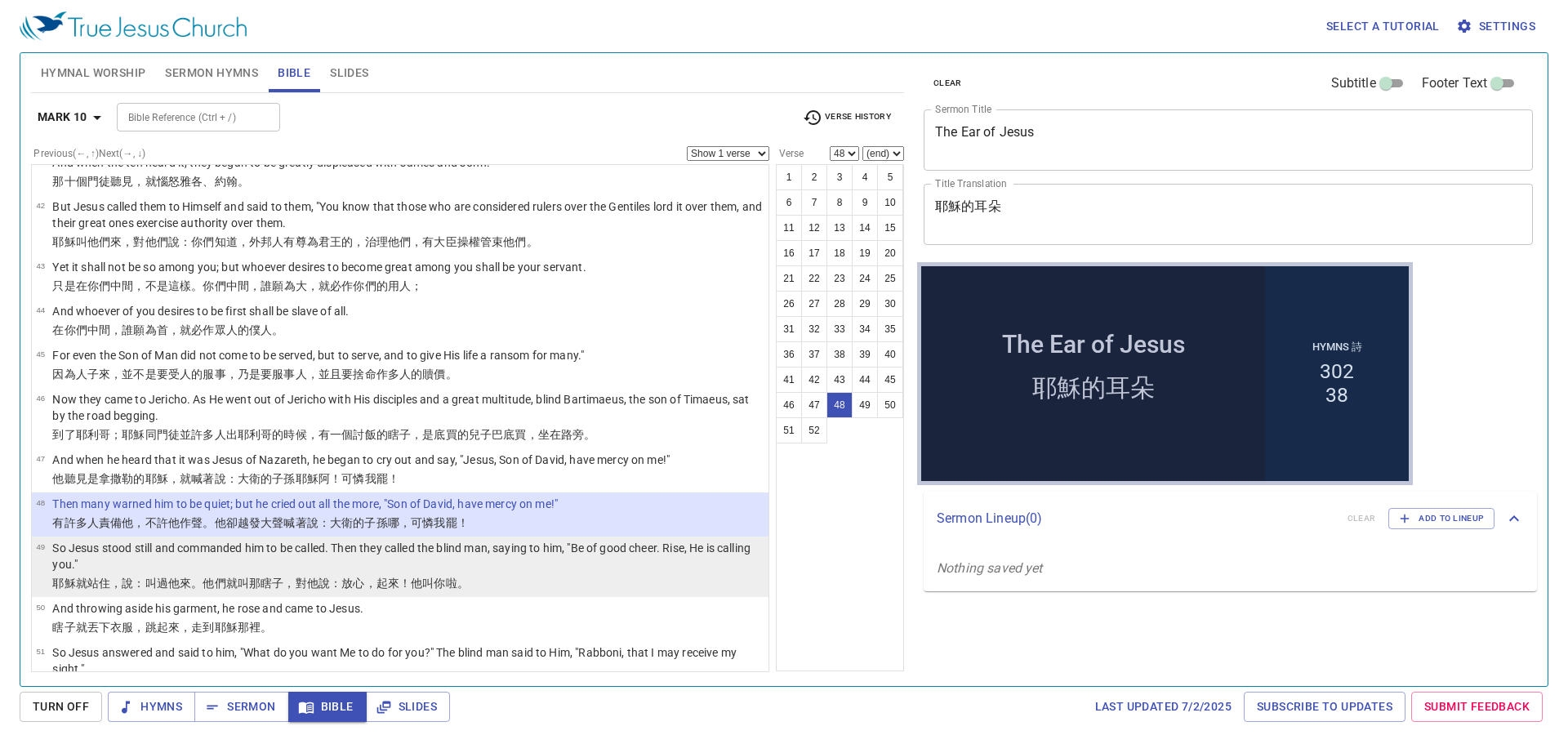 click on "So Jesus stood still and commanded him to be called. Then they called the blind man, saying to him, "Be of good cheer. Rise, He is calling you."" at bounding box center (408, 556) 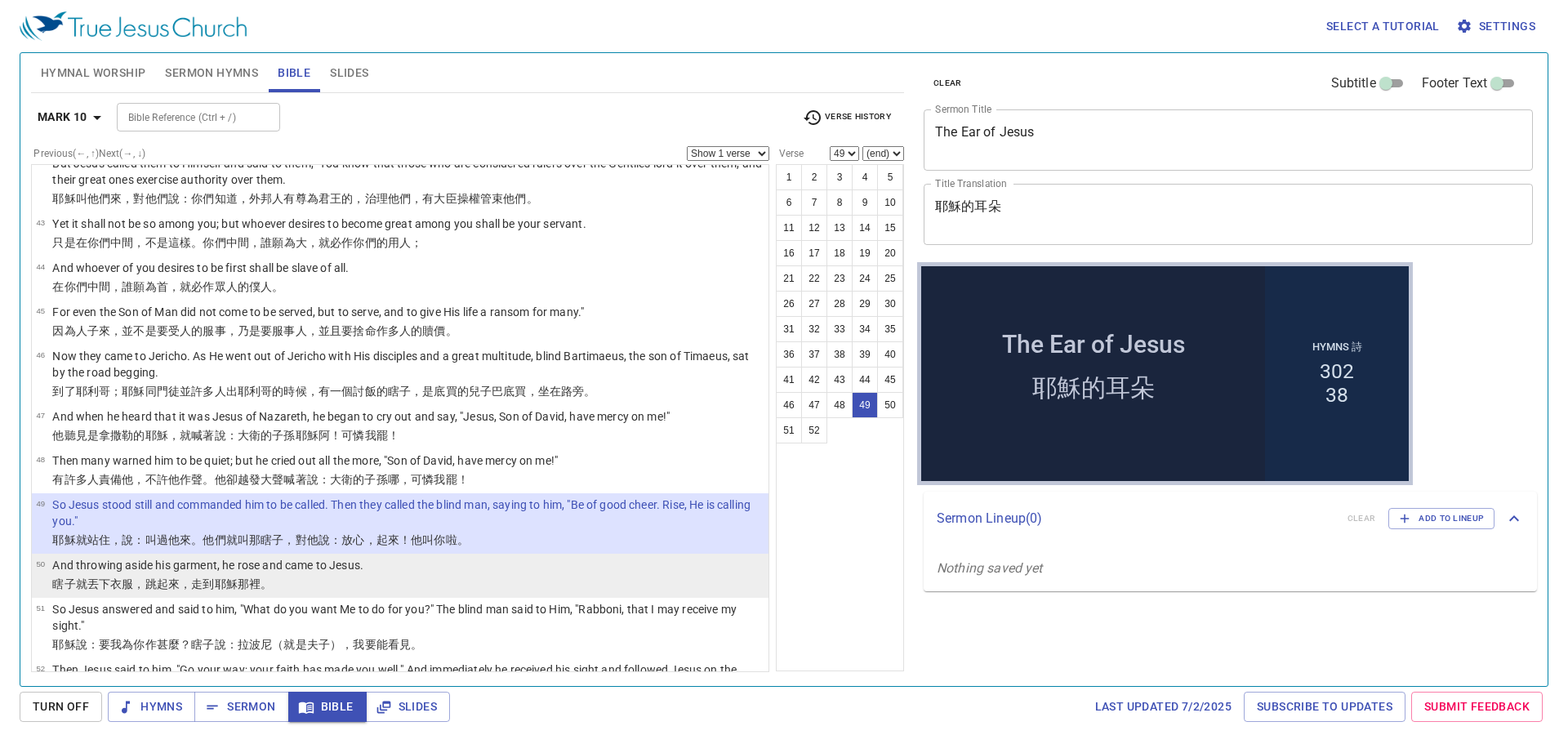 scroll, scrollTop: 2062, scrollLeft: 0, axis: vertical 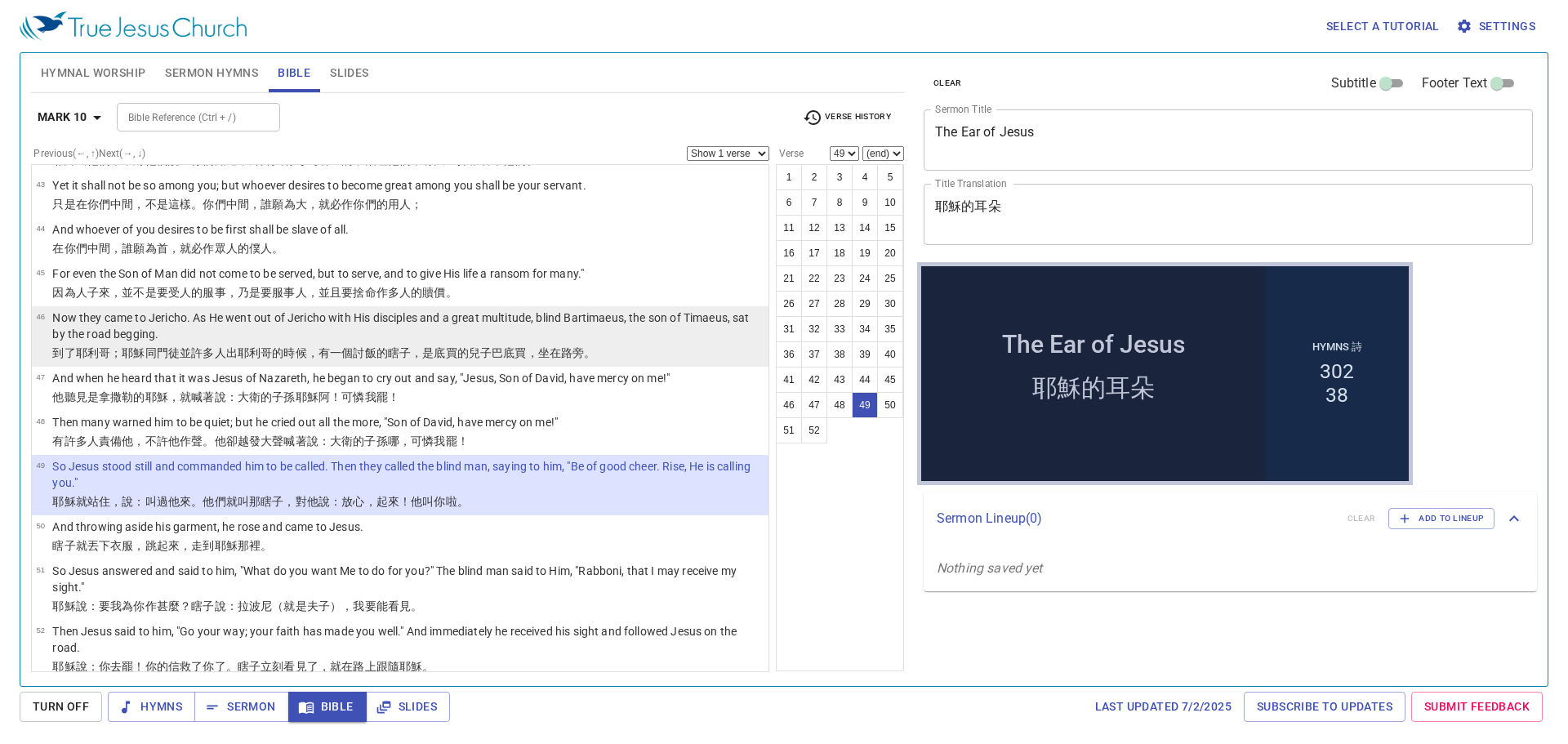click on "的兒子 巴底買 ，坐在 路 旁 。" at bounding box center (527, 353) 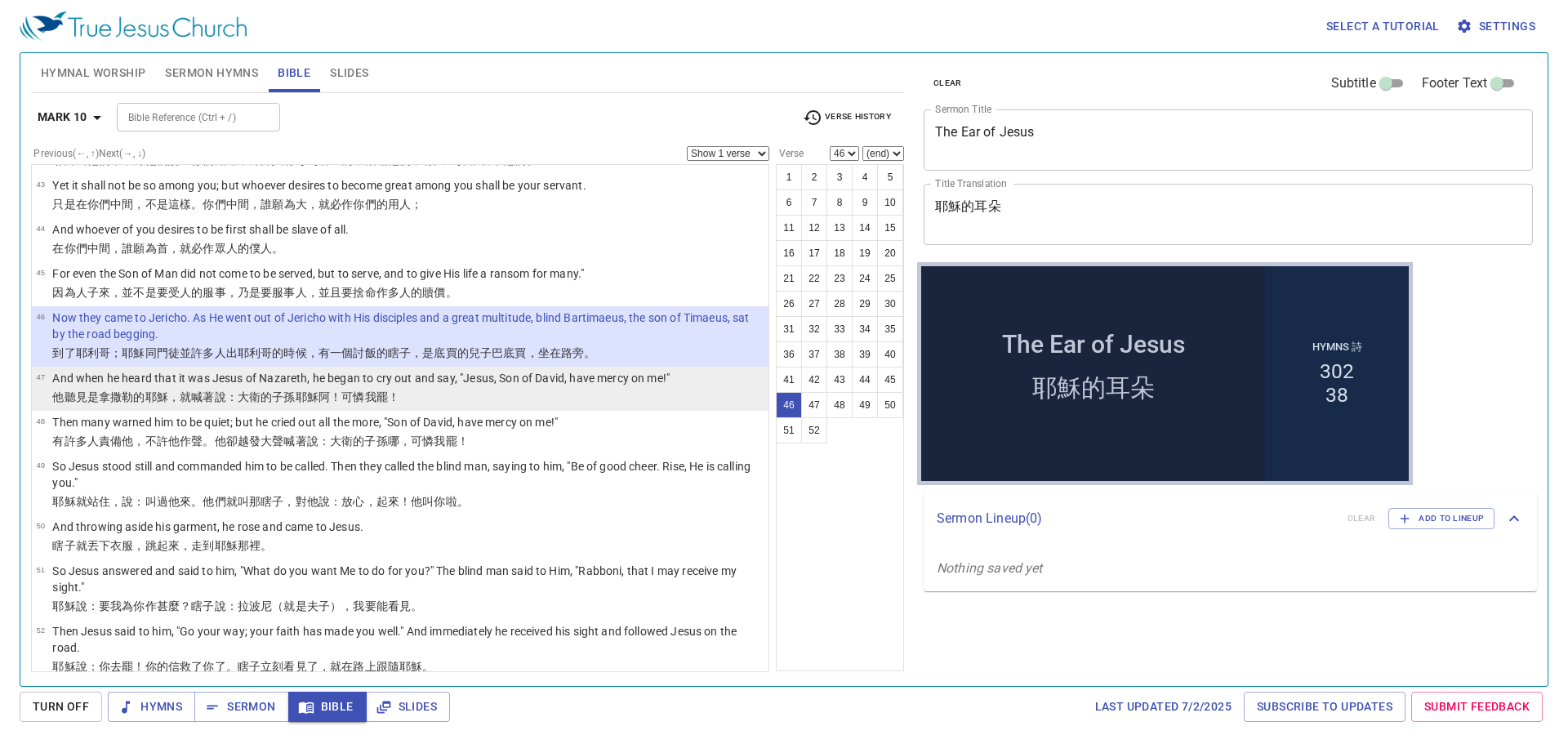 click on "47 And when he heard that it was Jesus of Nazareth, he began to cry out and say, "Jesus, Son of David, have mercy on me!"   他聽見 是 拿撒勒 的耶穌 ，就 喊 著說 ：大衛 的子孫 耶穌 阿！可憐 我 罷！" at bounding box center (400, 389) 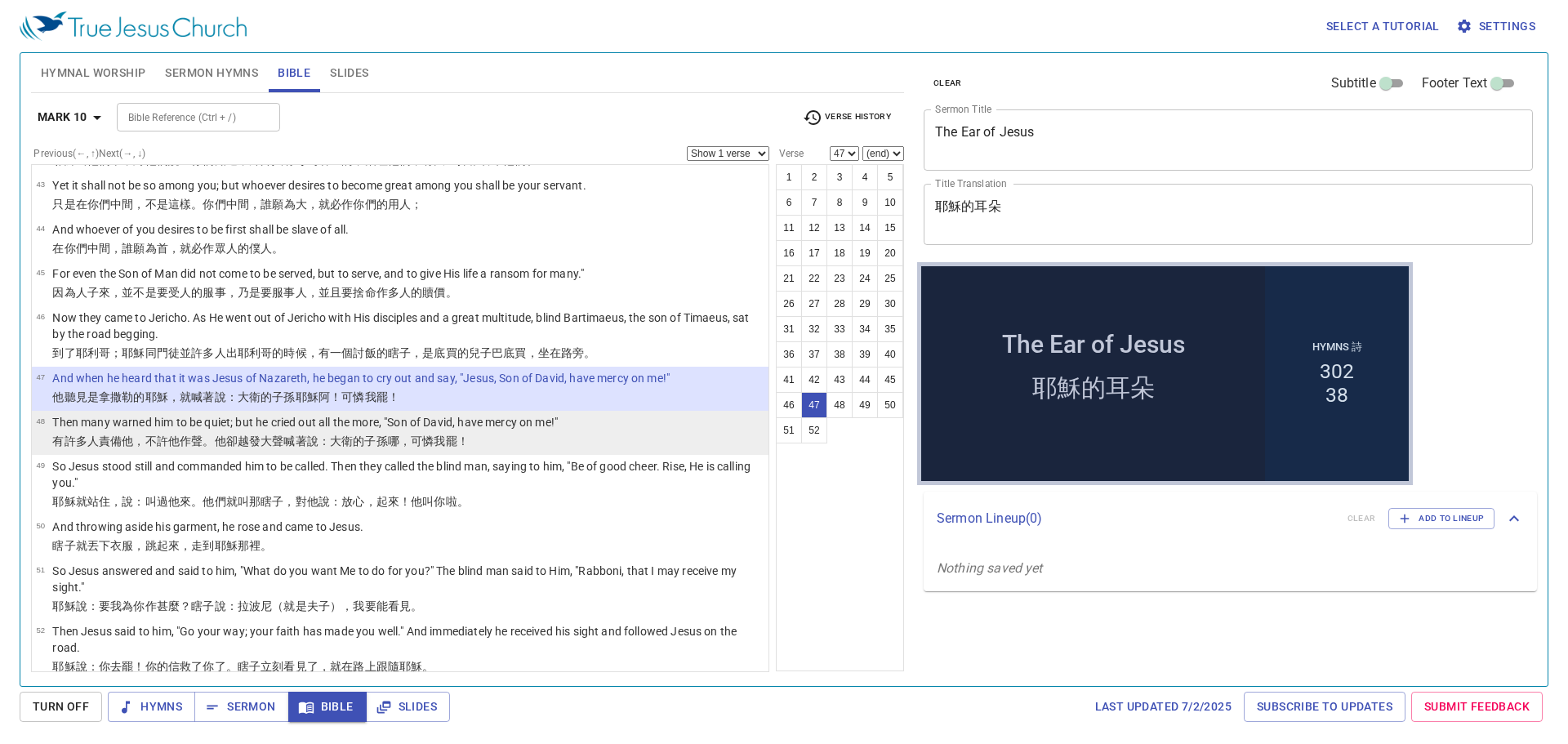 click on "48 Then many warned him to be quiet; but he cried out all the more, "Son of David, have mercy on me!"   有許多 人責備 他 ，不許他作聲 。他卻 越發大 聲喊 著說：大衛 的子孫 哪，可憐 我 罷！" at bounding box center (400, 433) 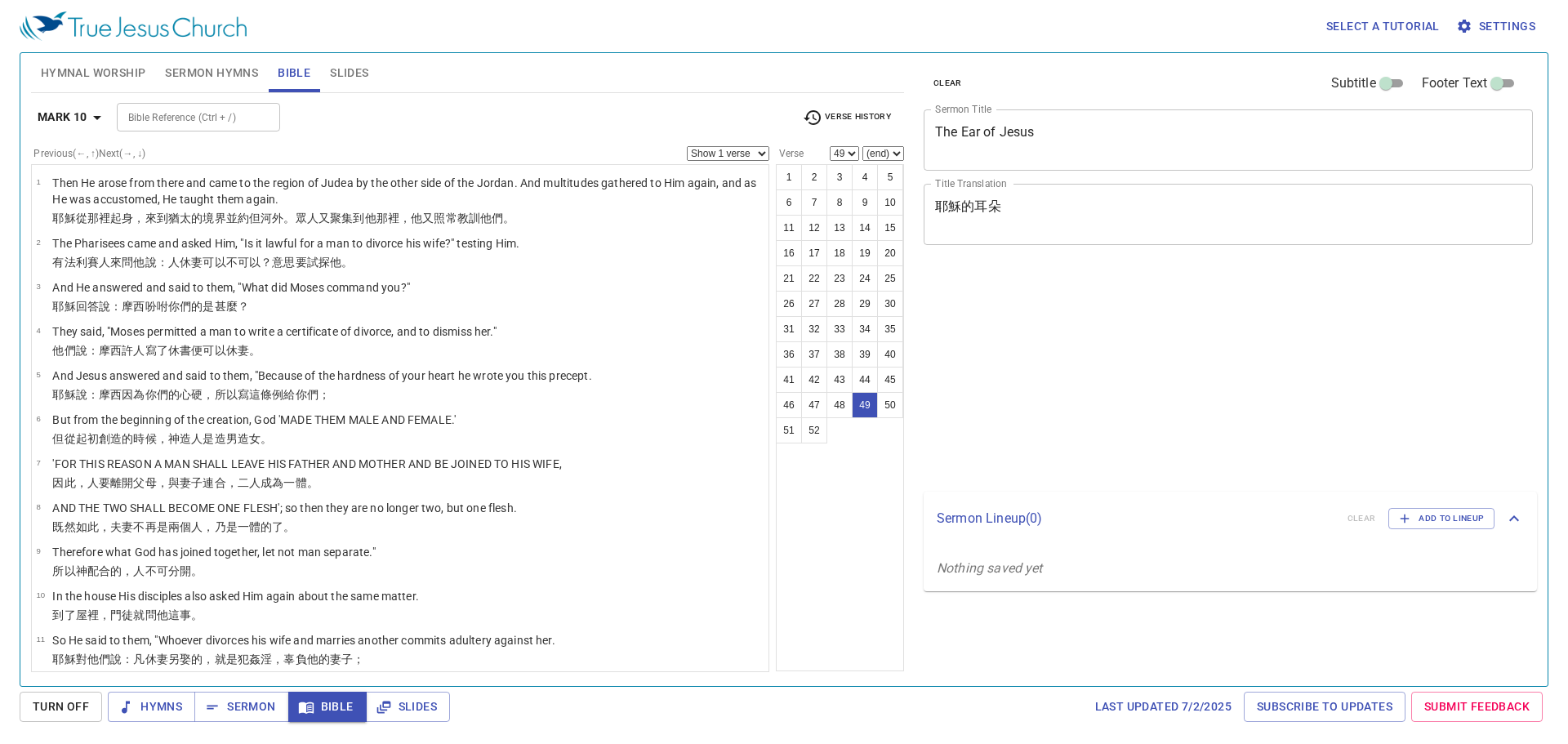 select on "49" 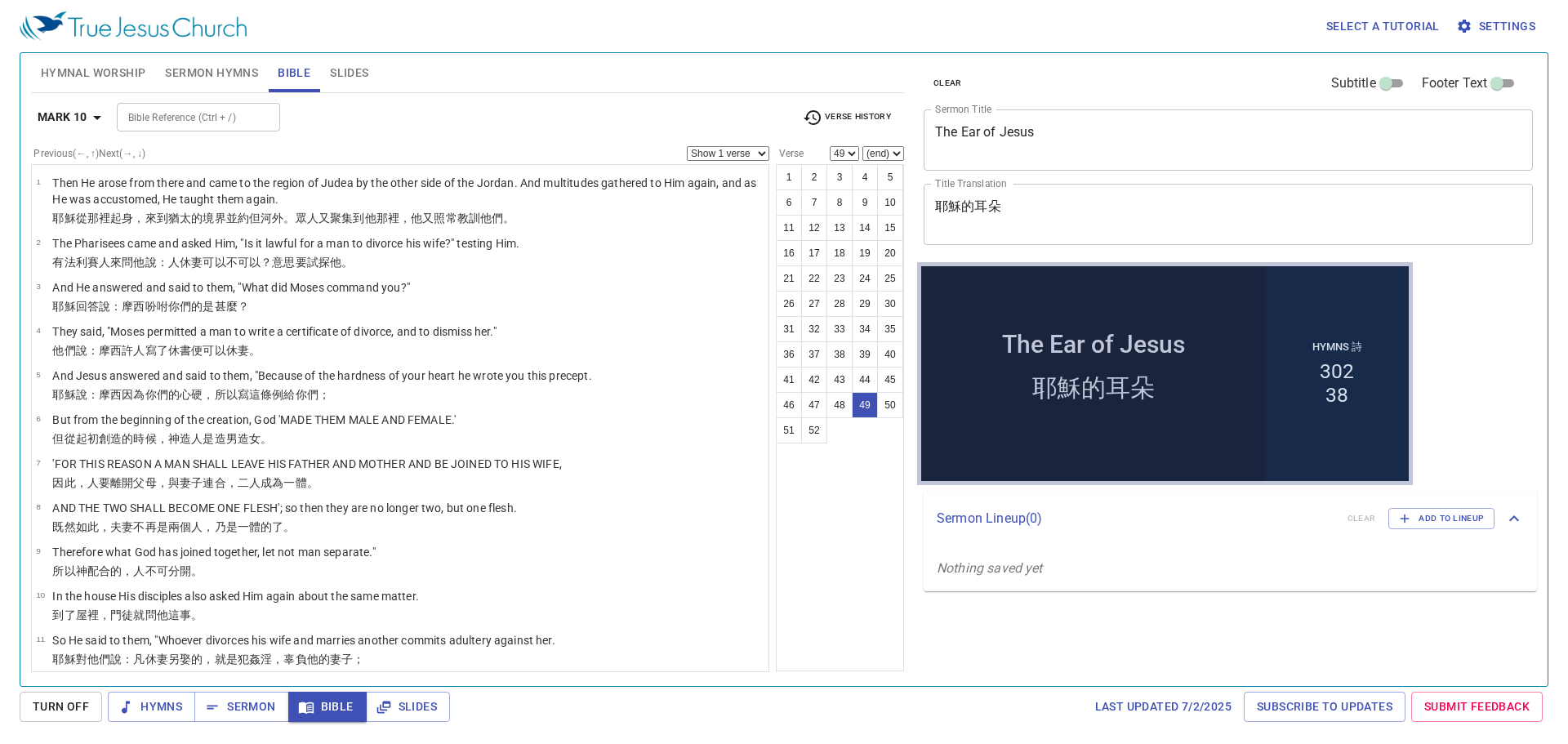 scroll, scrollTop: 0, scrollLeft: 0, axis: both 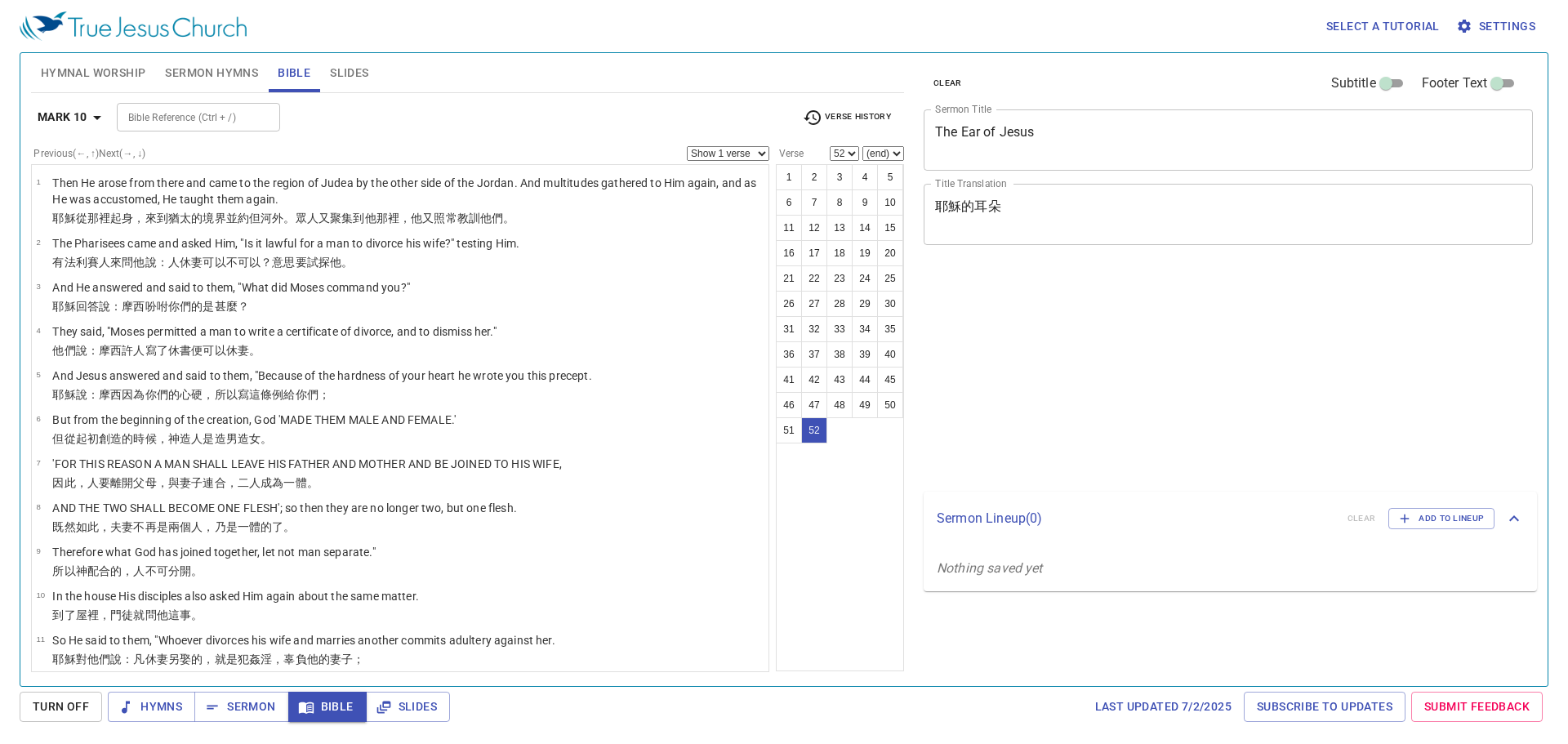 select on "52" 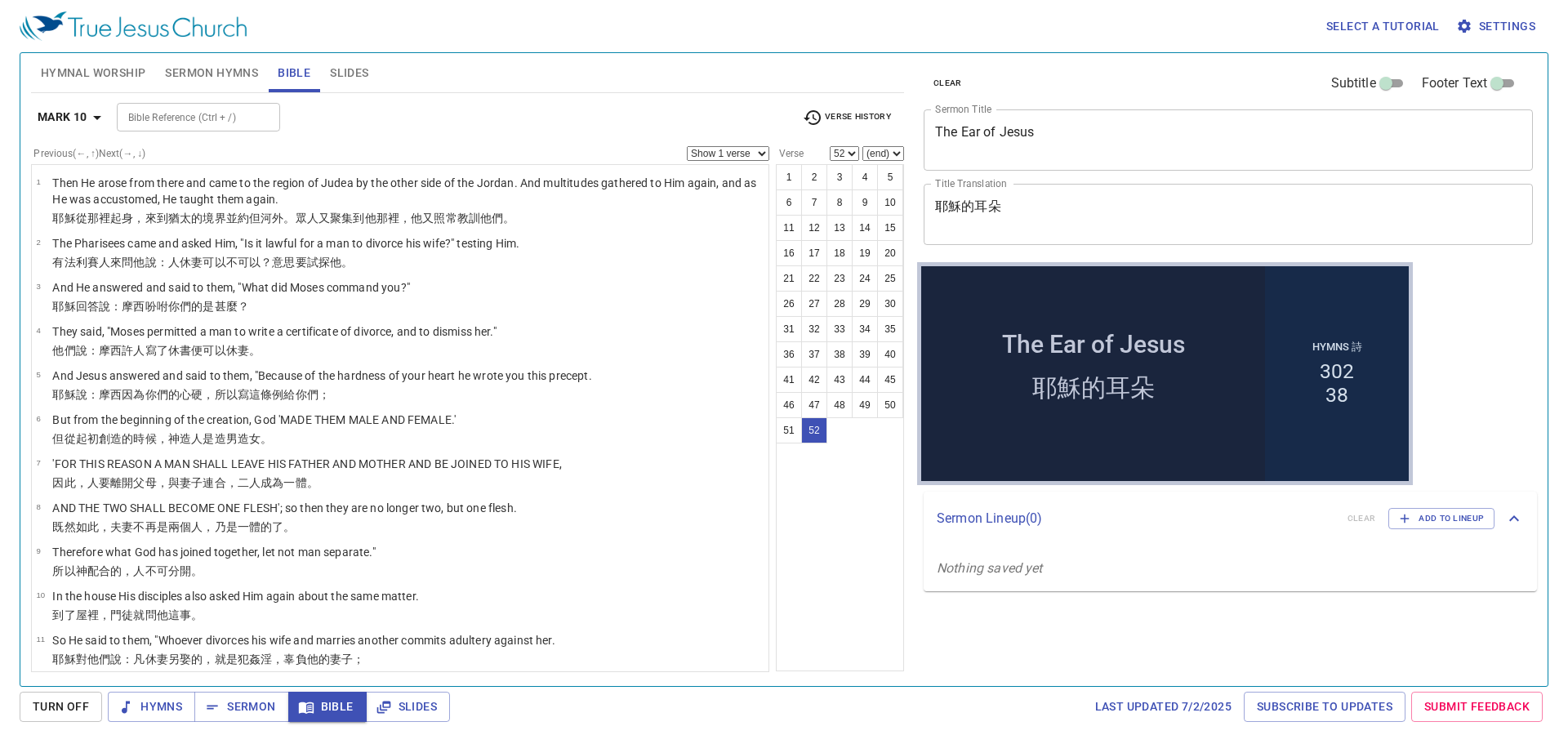 scroll, scrollTop: 2078, scrollLeft: 0, axis: vertical 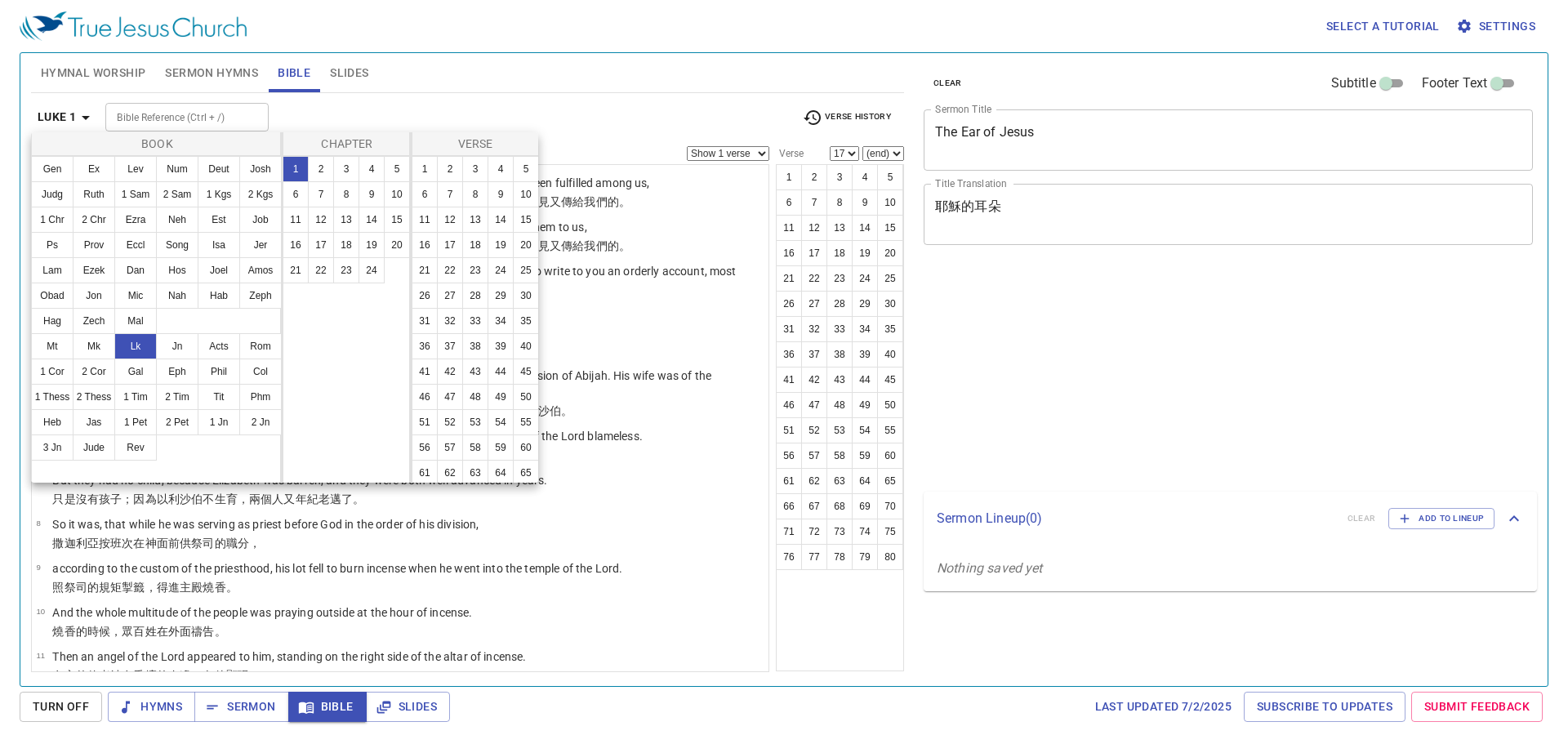 select on "17" 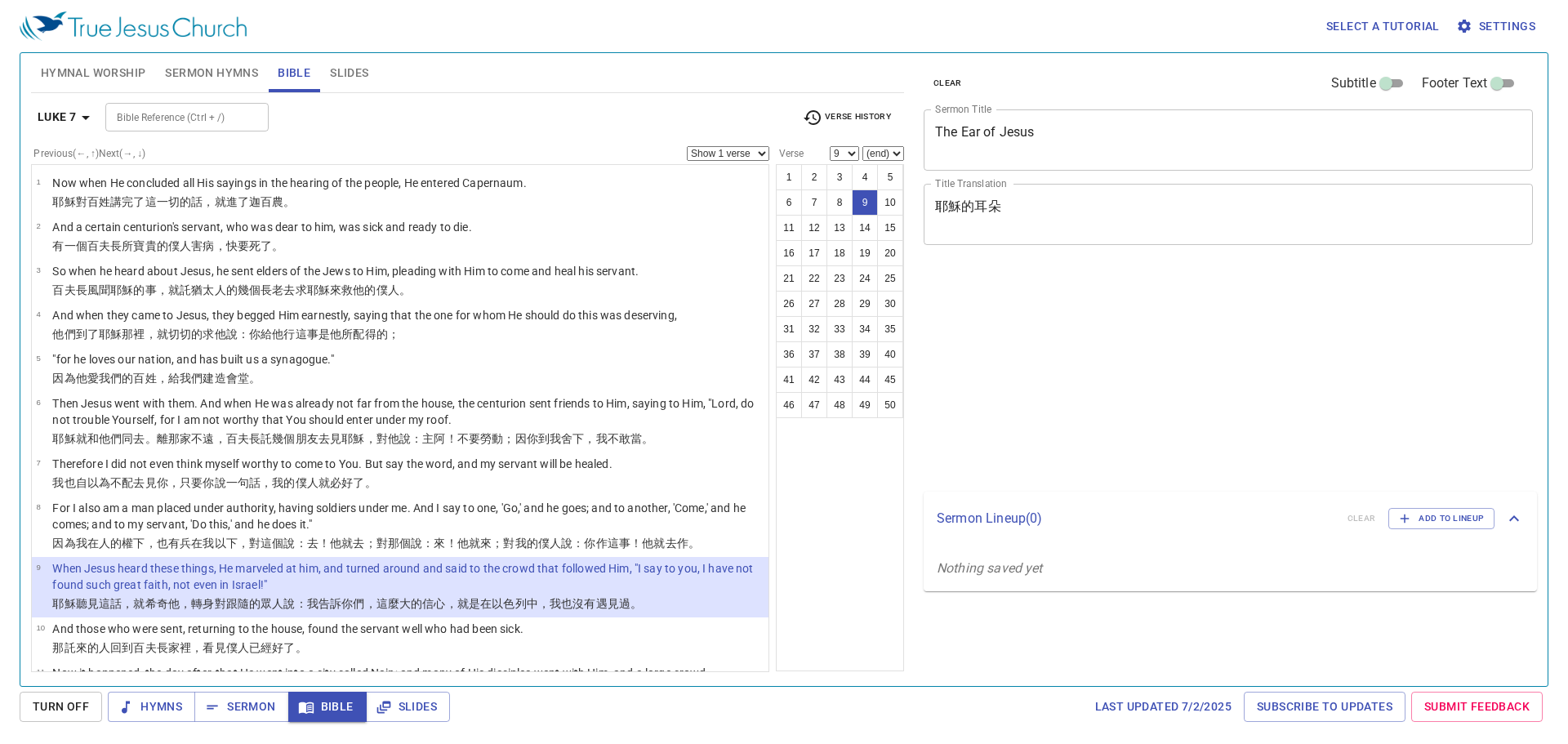 select on "9" 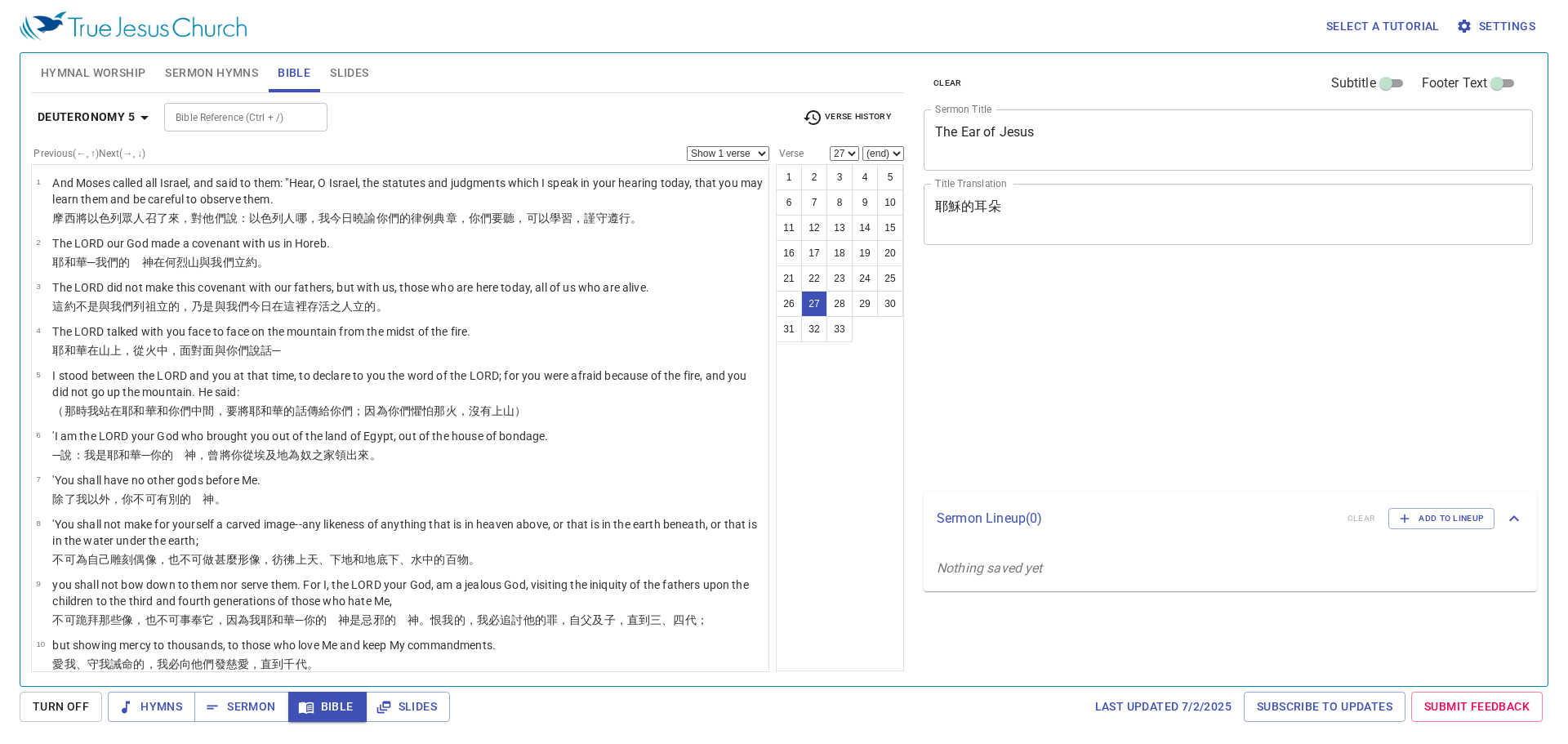 select on "27" 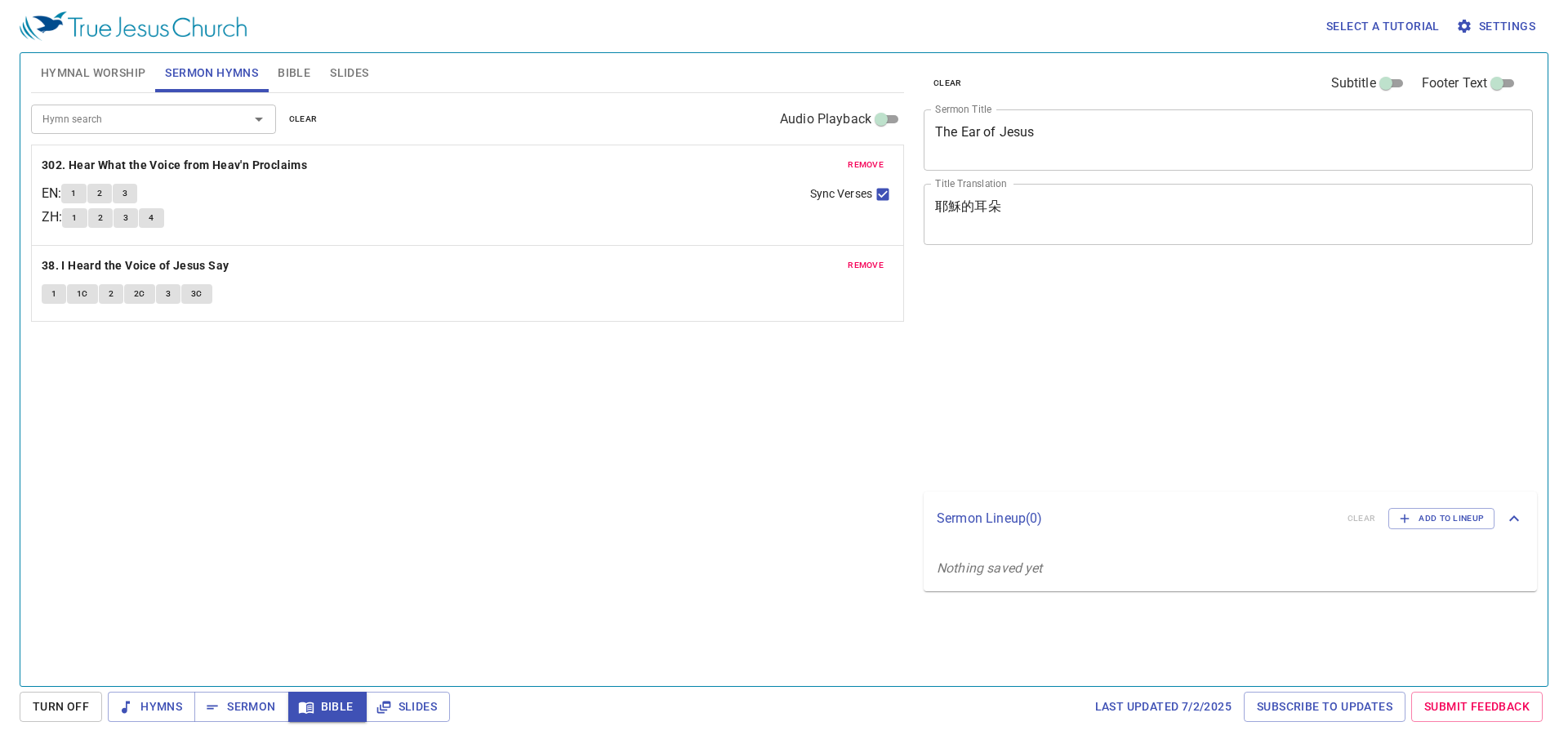 scroll, scrollTop: 0, scrollLeft: 0, axis: both 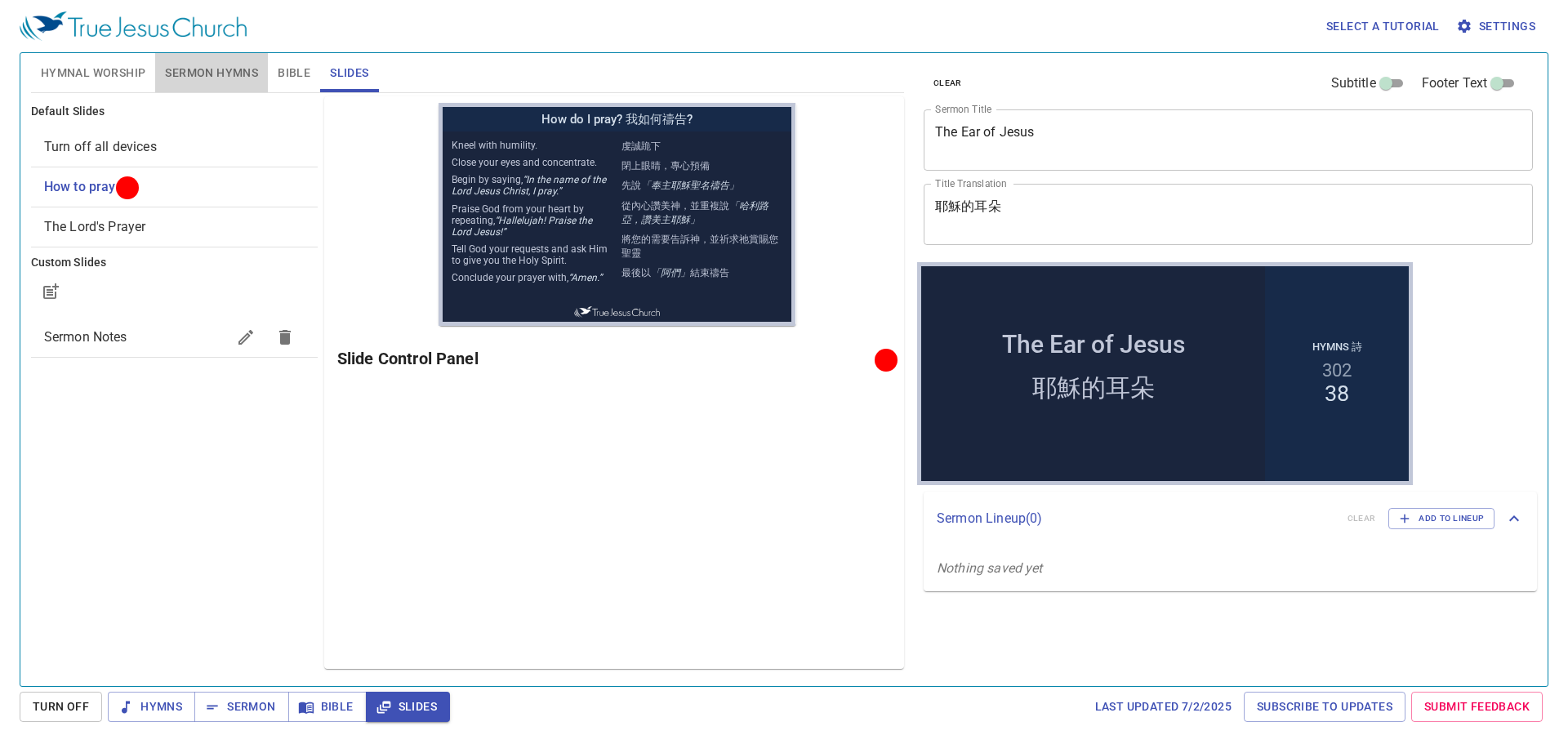 click on "Sermon Hymns" at bounding box center [212, 73] 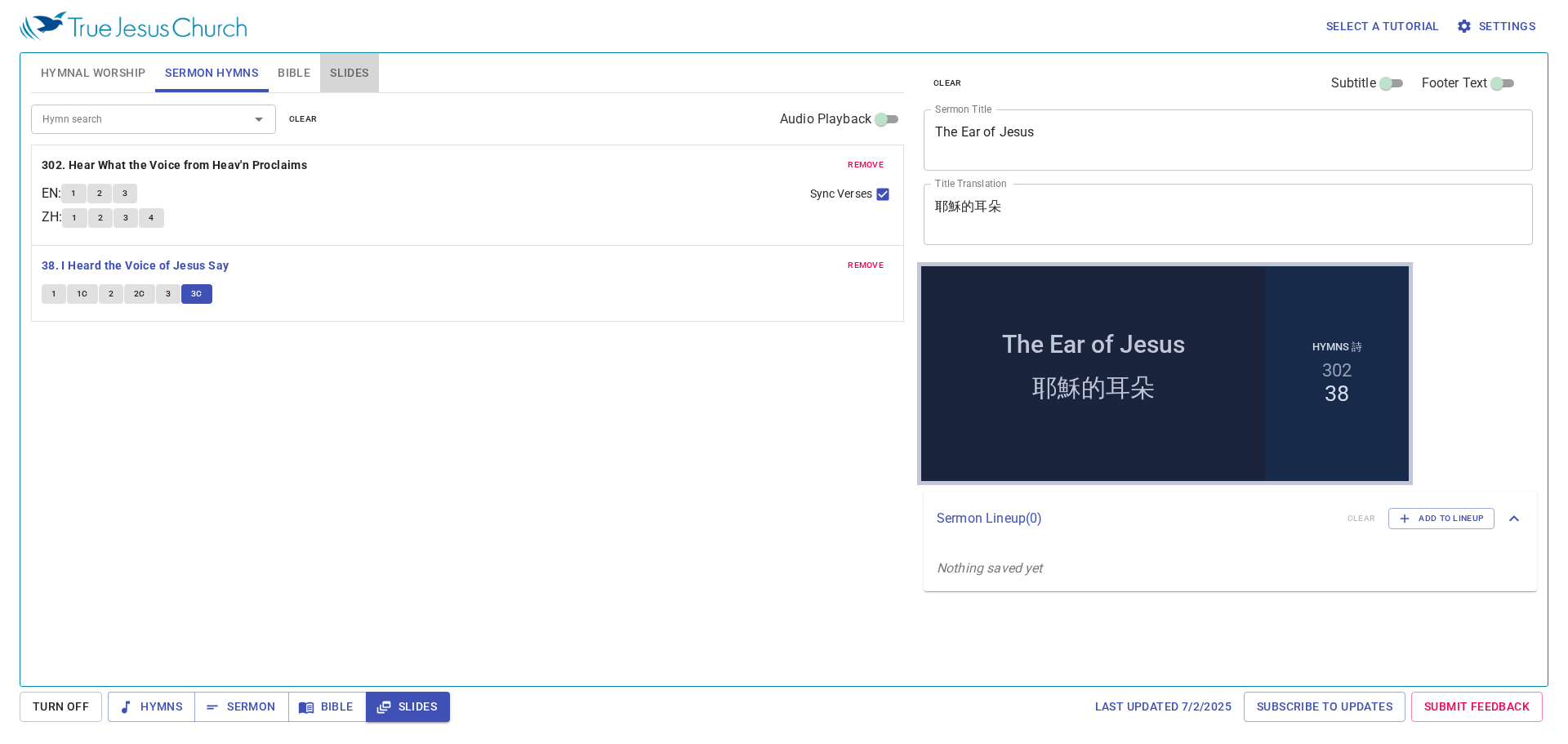 click on "Slides" at bounding box center (349, 73) 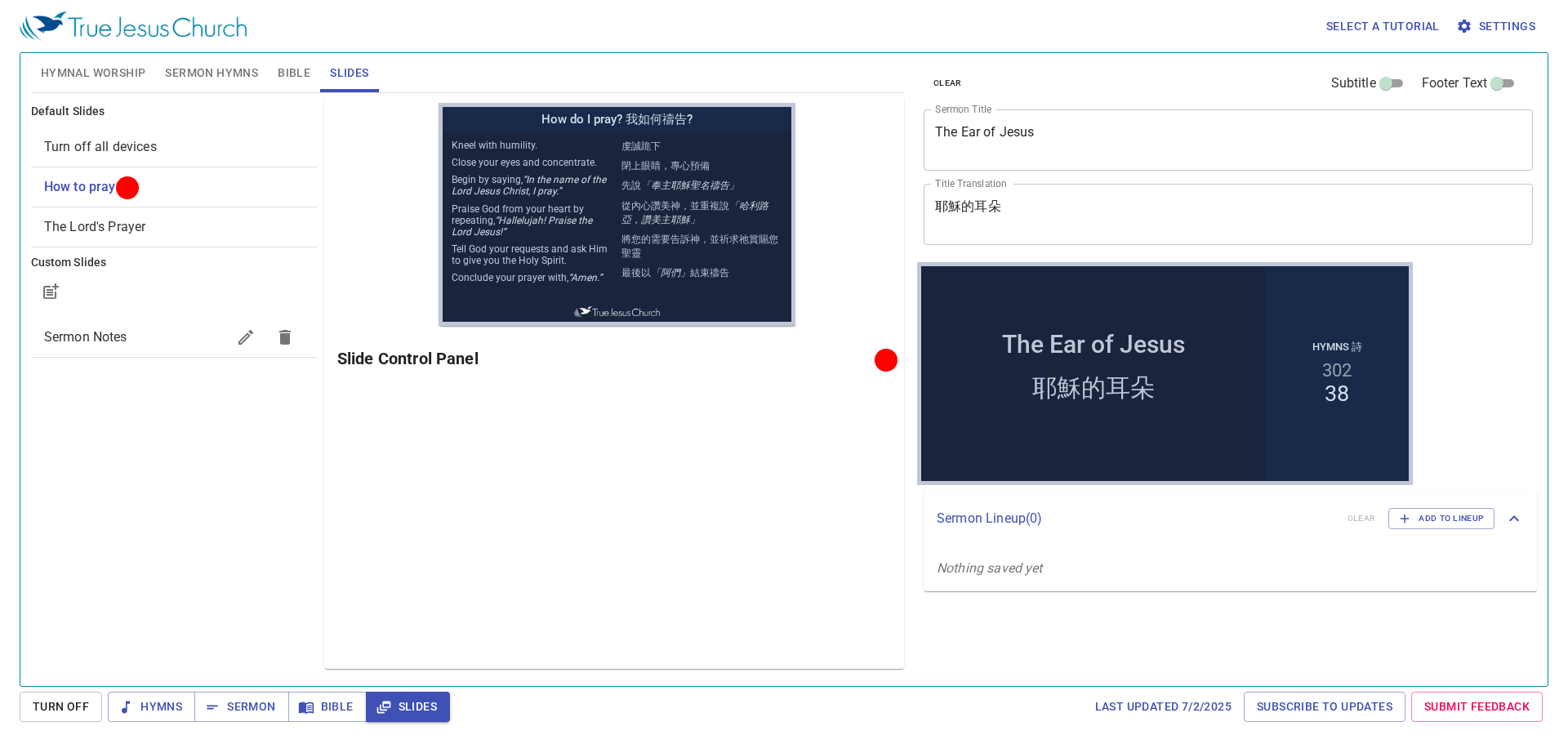 click on "The Lord's Prayer" at bounding box center (174, 227) 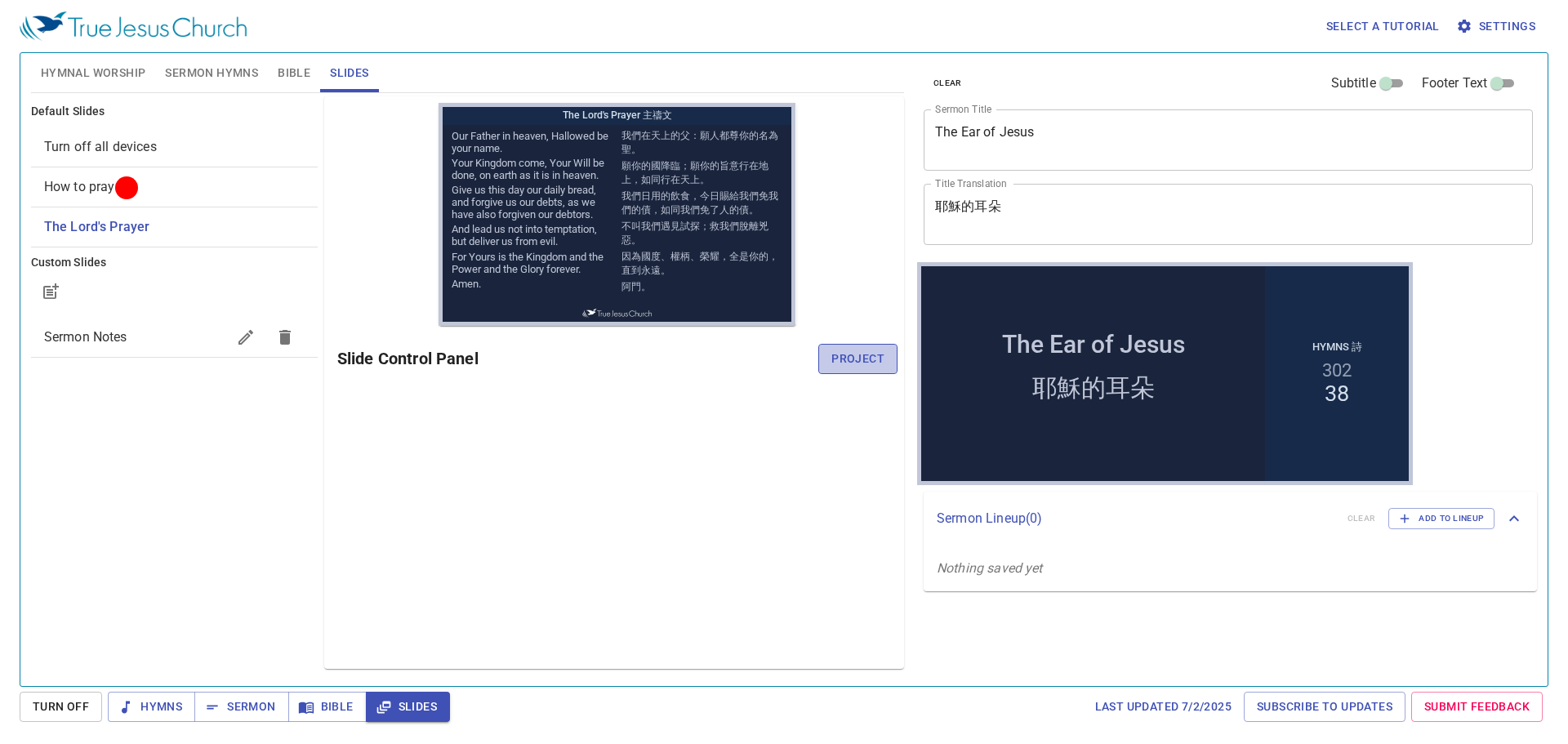 click on "Project" at bounding box center [858, 359] 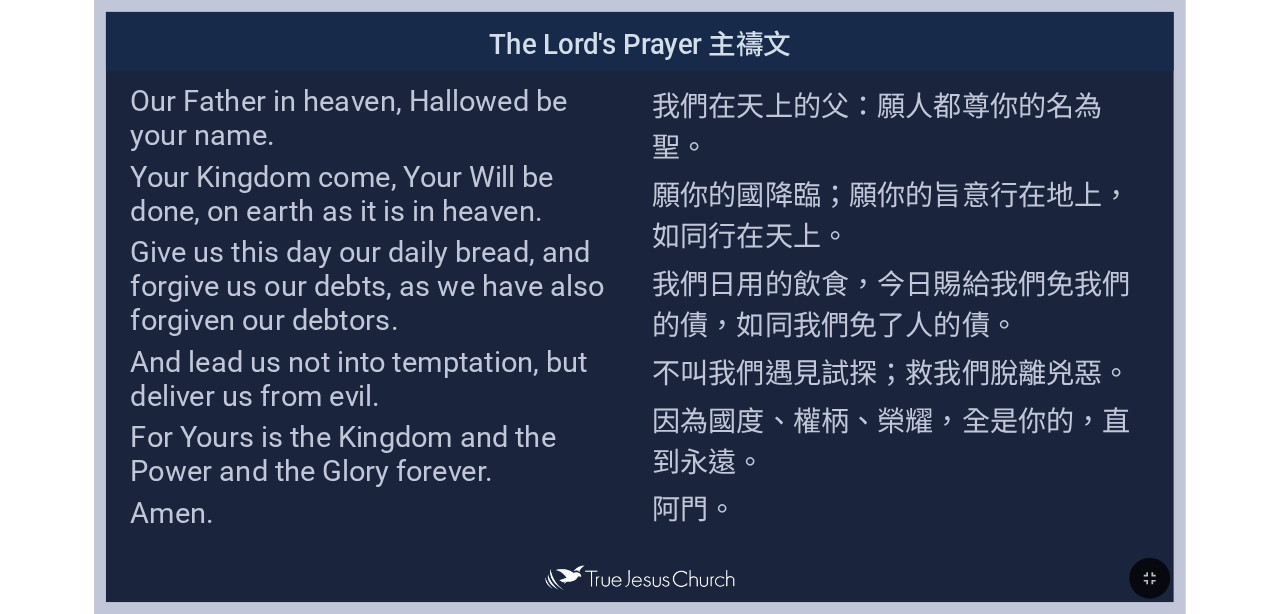 scroll, scrollTop: 0, scrollLeft: 0, axis: both 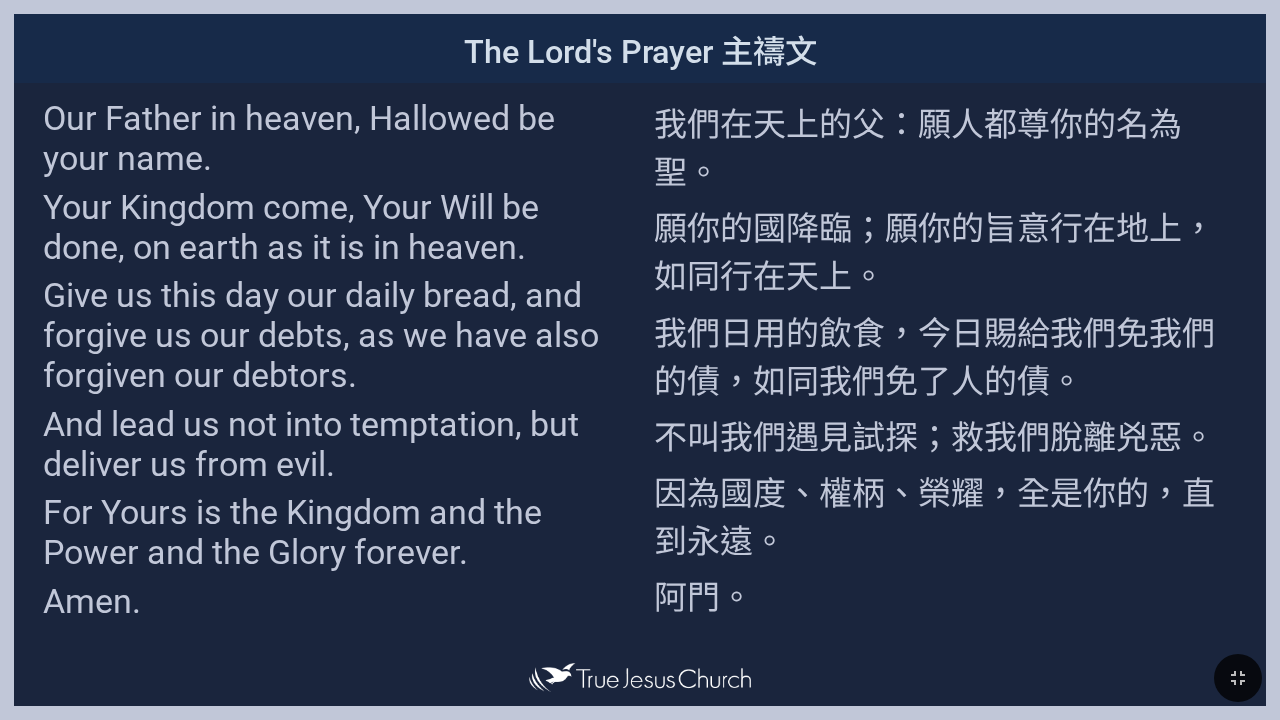 click on "我們日用的飲食，今日賜給我們免我們的債，如同我們免了人的債。" at bounding box center (945, 355) 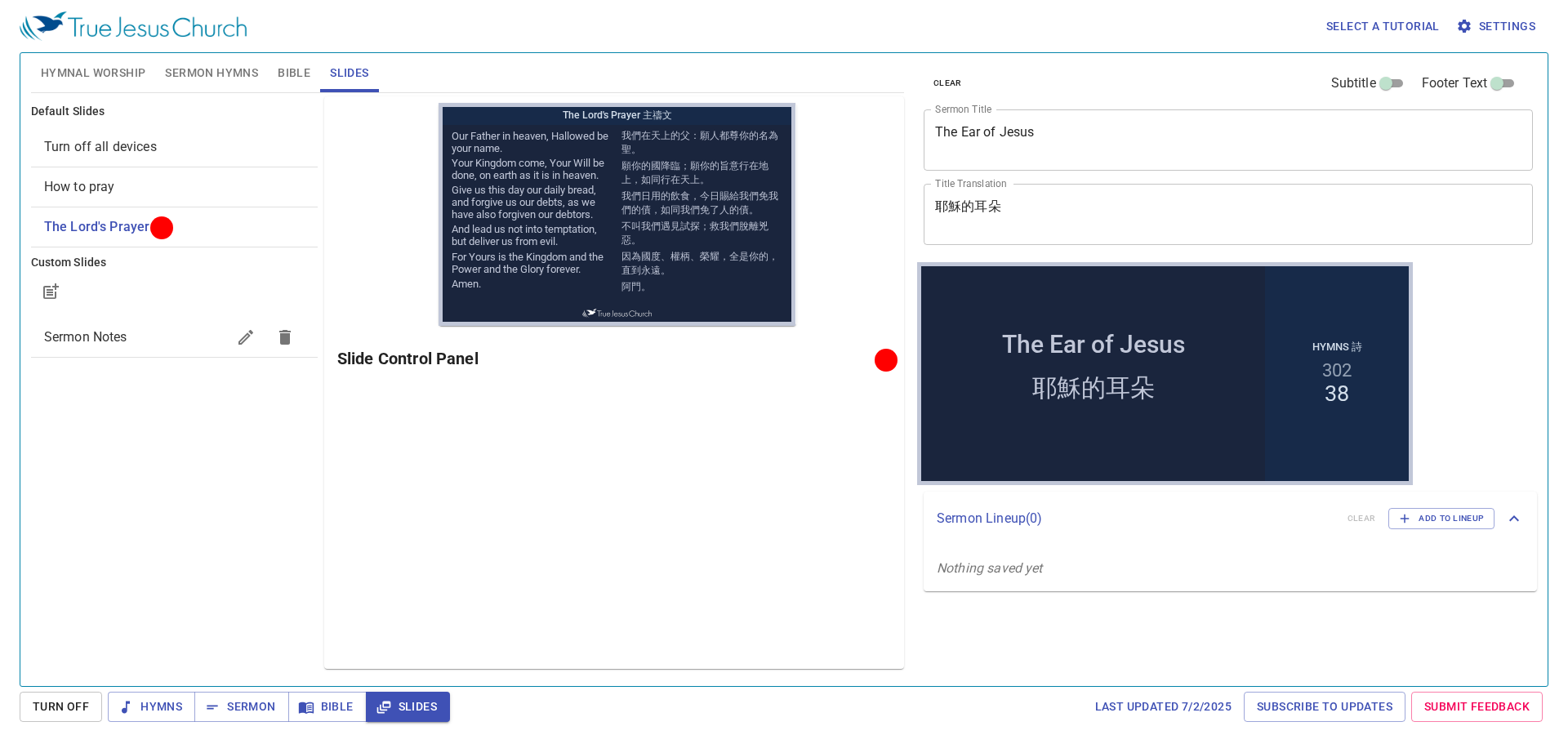 scroll, scrollTop: 0, scrollLeft: 0, axis: both 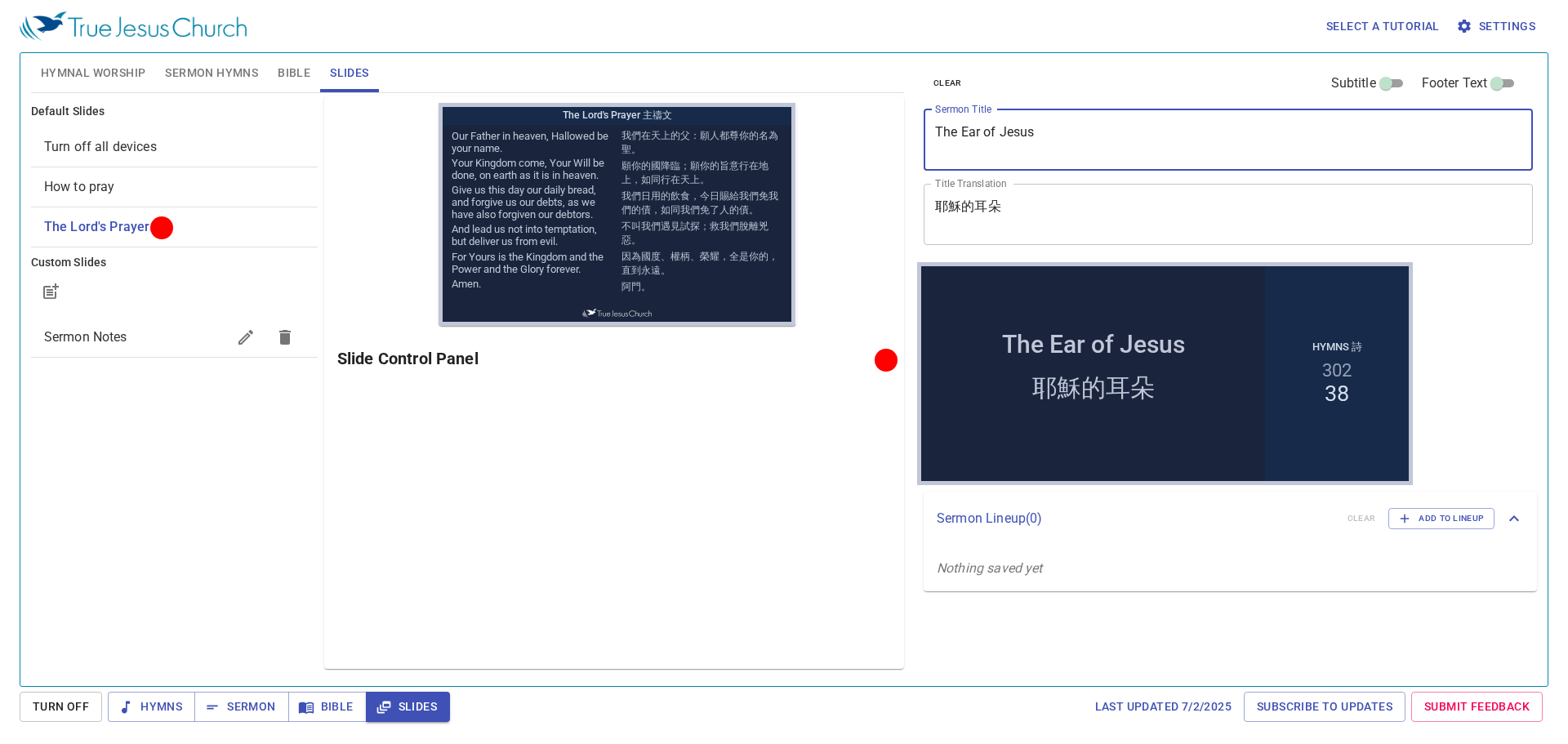 drag, startPoint x: 806, startPoint y: 100, endPoint x: 446, endPoint y: 61, distance: 362.10634 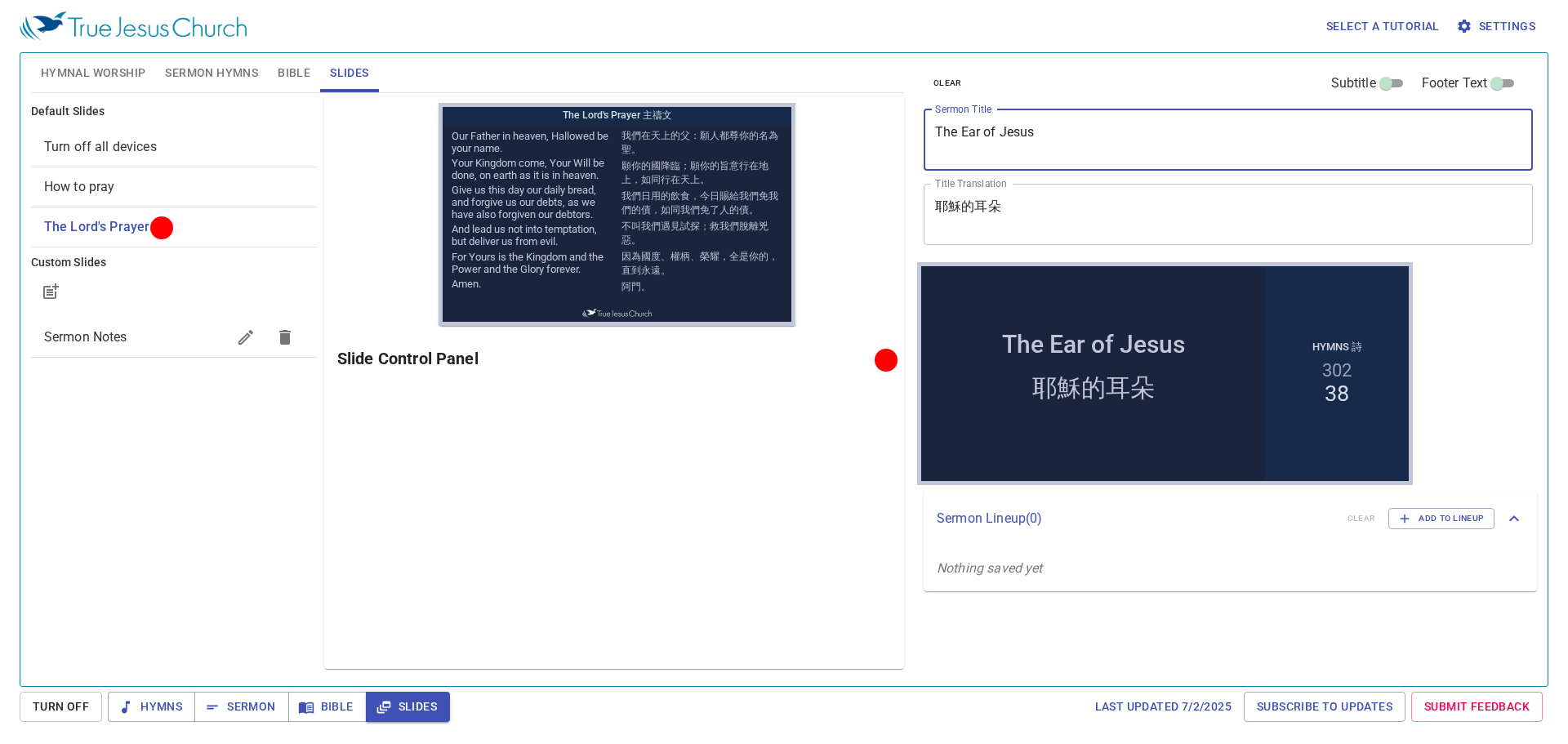 click on "Hymnal Worship Sermon Hymns Bible Slides Hymn search Hymn search   clear Audio Playback remove 320. Angels We Have Heard on High   1 2 3 4 remove 294. I Hear Thy Welcome Voice   1 2 3 4 remove 372. Hear Us, O Saviour!   1 1C 2 2C 3 3C Hymn search Hymn search   clear Audio Playback remove 302. Hear What the Voice from Heav'n Proclaims   EN :   1 2 3 ZH :   1 2 3 4 Sync Verses remove 38. I Heard the Voice of Jesus Say   1 1C 2 2C 3 3C Luke 7 Bible Reference (Ctrl + /) Bible Reference (Ctrl + /)   Verse History   Previous  (←, ↑)     Next  (→, ↓) Show 1 verse Show 2 verses Show 3 verses Show 4 verses Show 5 verses 1 Now when He concluded all His sayings in the hearing of the people, He entered [CITY].   耶穌對 百姓 講完 了這一切 的話 ，就進了 迦百農 。 2 And a certain centurion's servant, who was dear to him, was sick and ready to die.   有一個 百夫長 所寶貴的 僕人 害 病 ，快要 死 了。 3   百夫長風聞 耶穌 的事，就託 猶太人 去求 4" at bounding box center (784, 363) 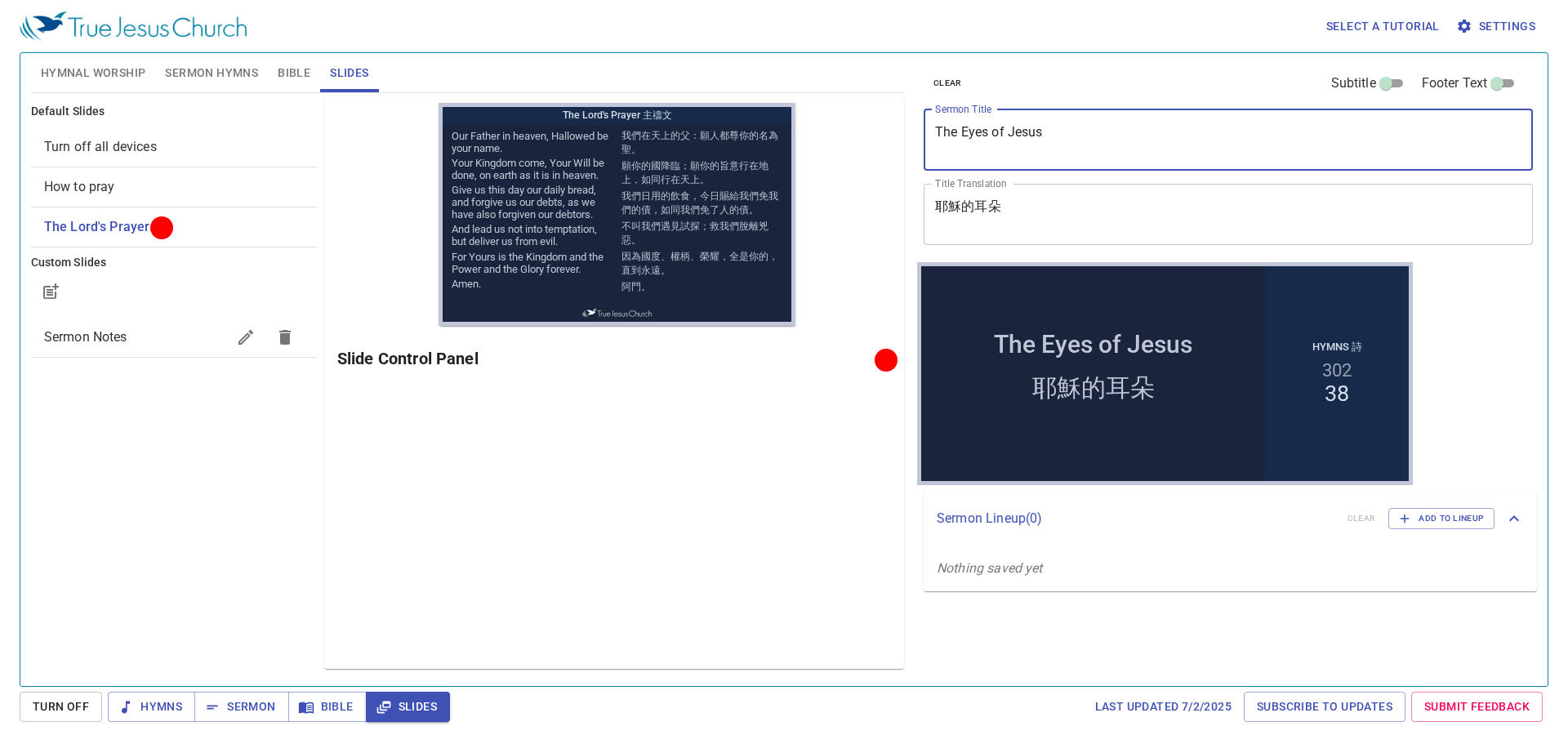 type on "The Eyes of Jesus" 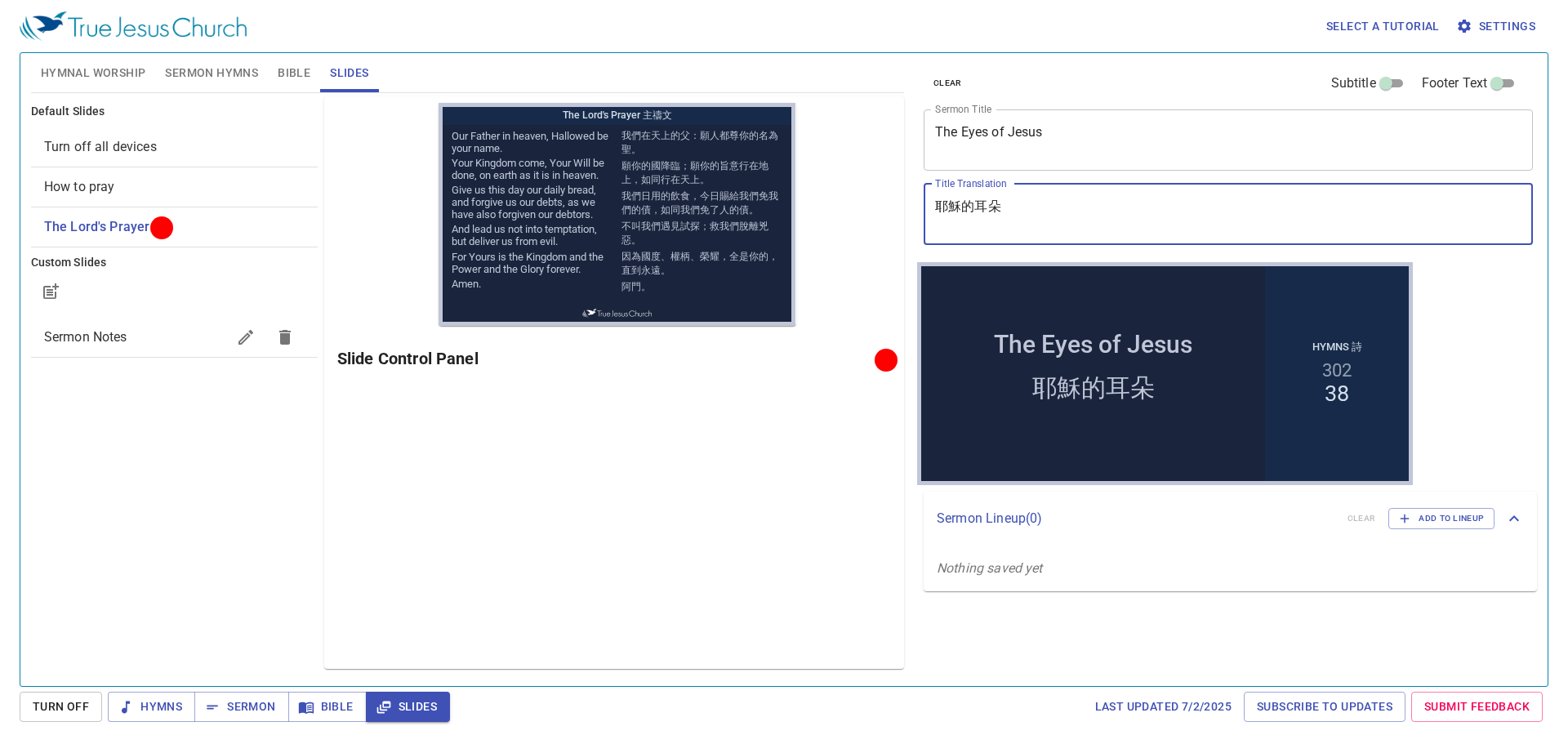 click on "Hymnal Worship Sermon Hymns Bible Slides Hymn search Hymn search   clear Audio Playback remove 320. Angels We Have Heard on High   1 2 3 4 remove 294. I Hear Thy Welcome Voice   1 2 3 4 remove 372. Hear Us, O Saviour!   1 1C 2 2C 3 3C Hymn search Hymn search   clear Audio Playback remove 302. Hear What the Voice from Heav'n Proclaims   EN :   1 2 3 ZH :   1 2 3 4 Sync Verses remove 38. I Heard the Voice of Jesus Say   1 1C 2 2C 3 3C Luke 7 Bible Reference (Ctrl + /) Bible Reference (Ctrl + /)   Verse History   Previous  (←, ↑)     Next  (→, ↓) Show 1 verse Show 2 verses Show 3 verses Show 4 verses Show 5 verses 1 Now when He concluded all His sayings in the hearing of the people, He entered [CITY].   耶穌對 百姓 講完 了這一切 的話 ，就進了 迦百農 。 2 And a certain centurion's servant, who was dear to him, was sick and ready to die.   有一個 百夫長 所寶貴的 僕人 害 病 ，快要 死 了。 3   百夫長風聞 耶穌 的事，就託 猶太人 去求 4" at bounding box center [784, 363] 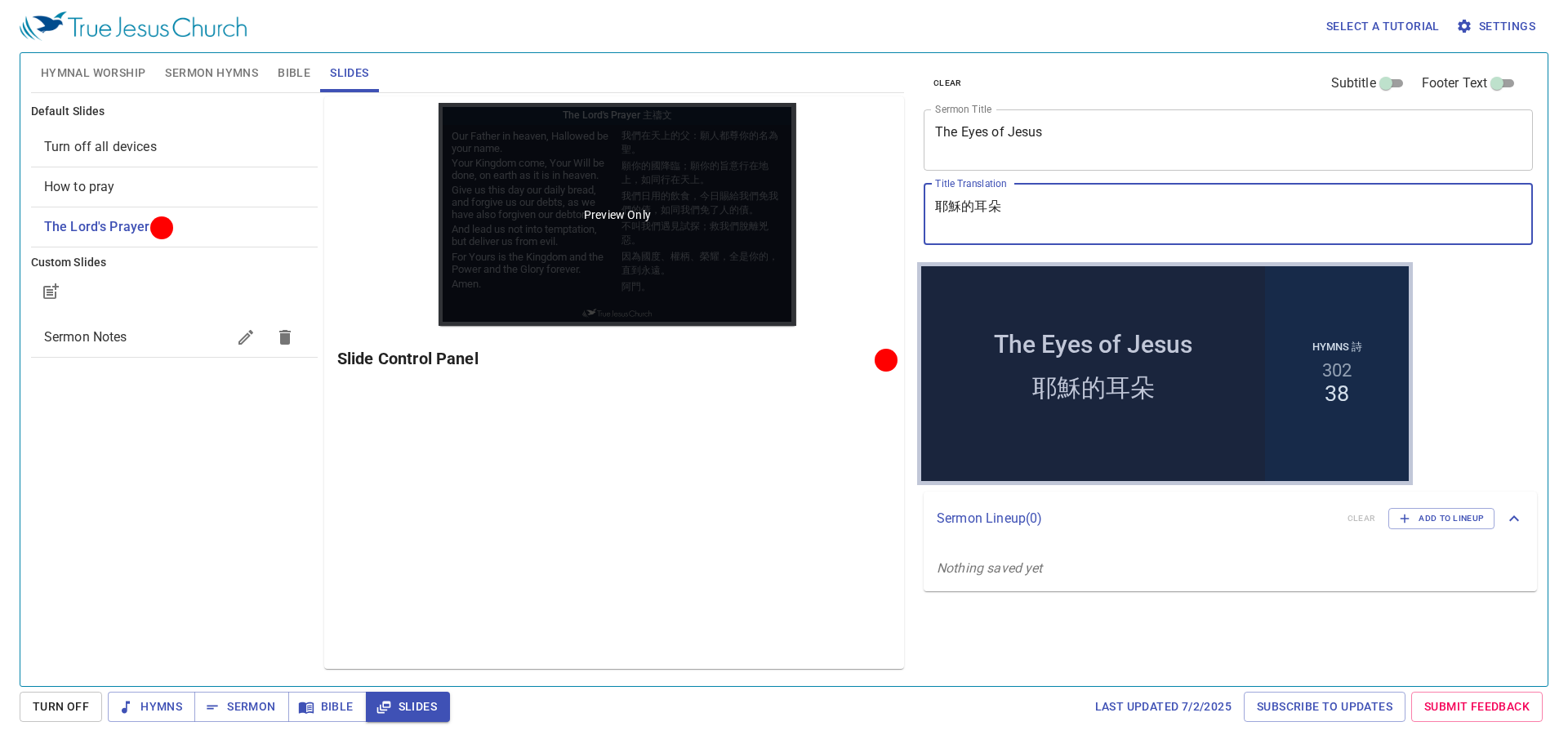 paste on "眼睛" 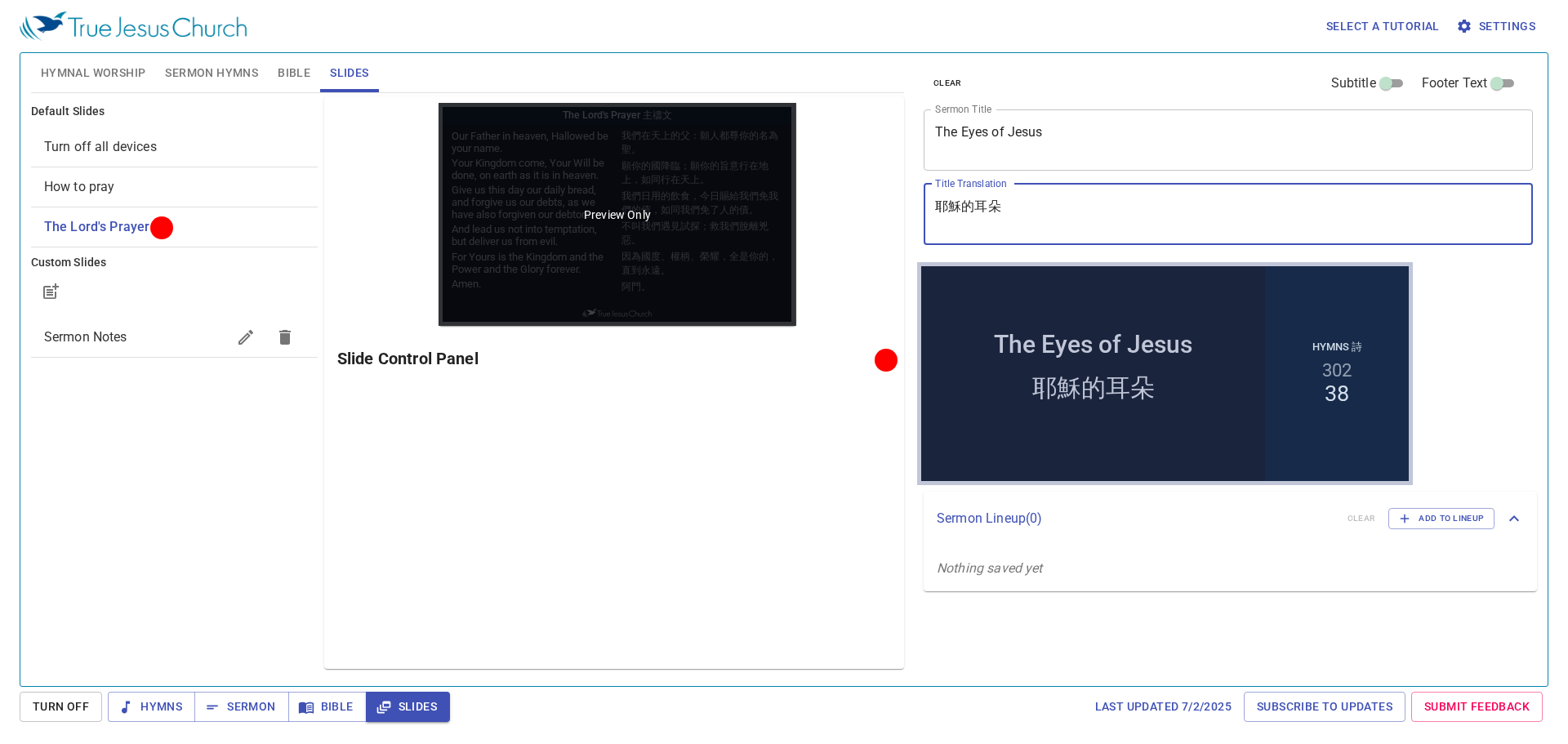 type on "耶穌的眼睛" 